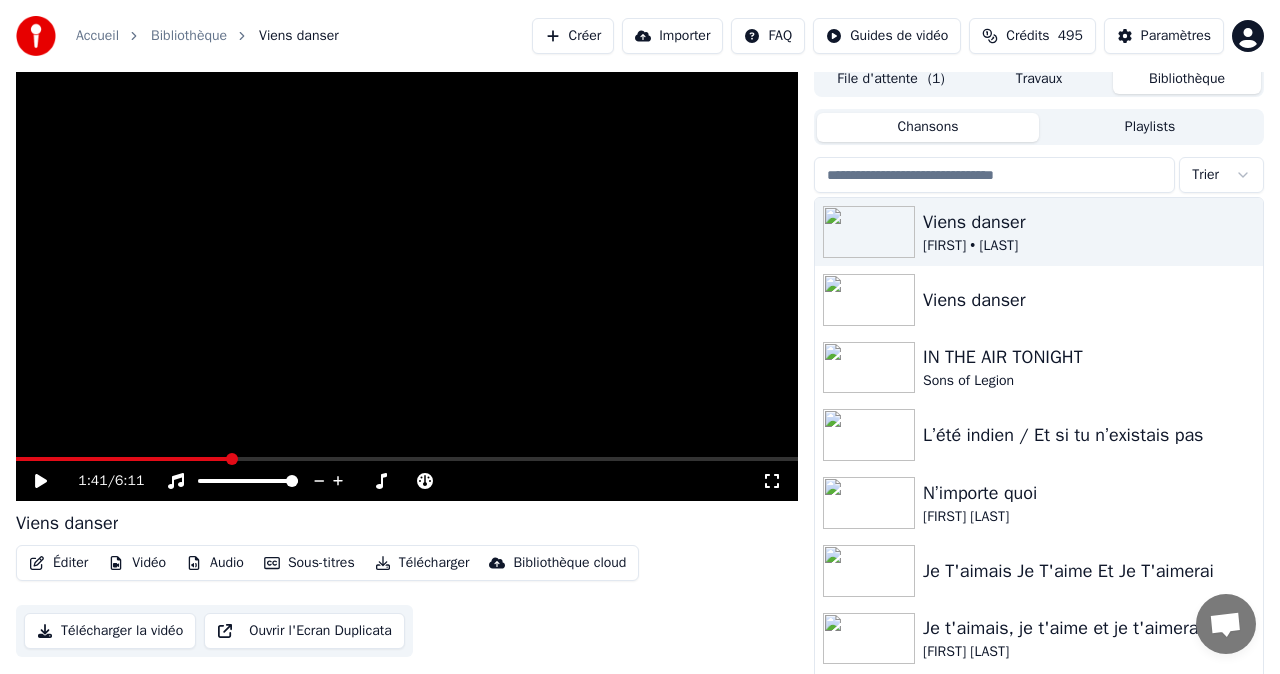 scroll, scrollTop: 33, scrollLeft: 0, axis: vertical 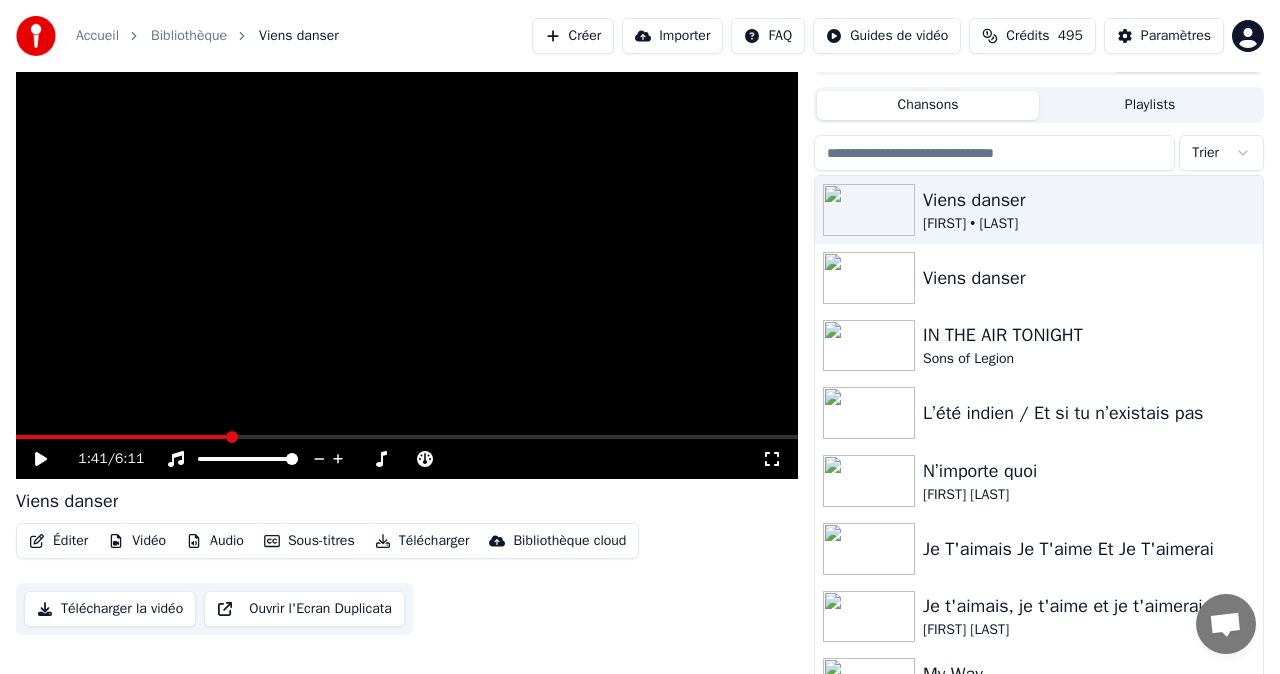 click 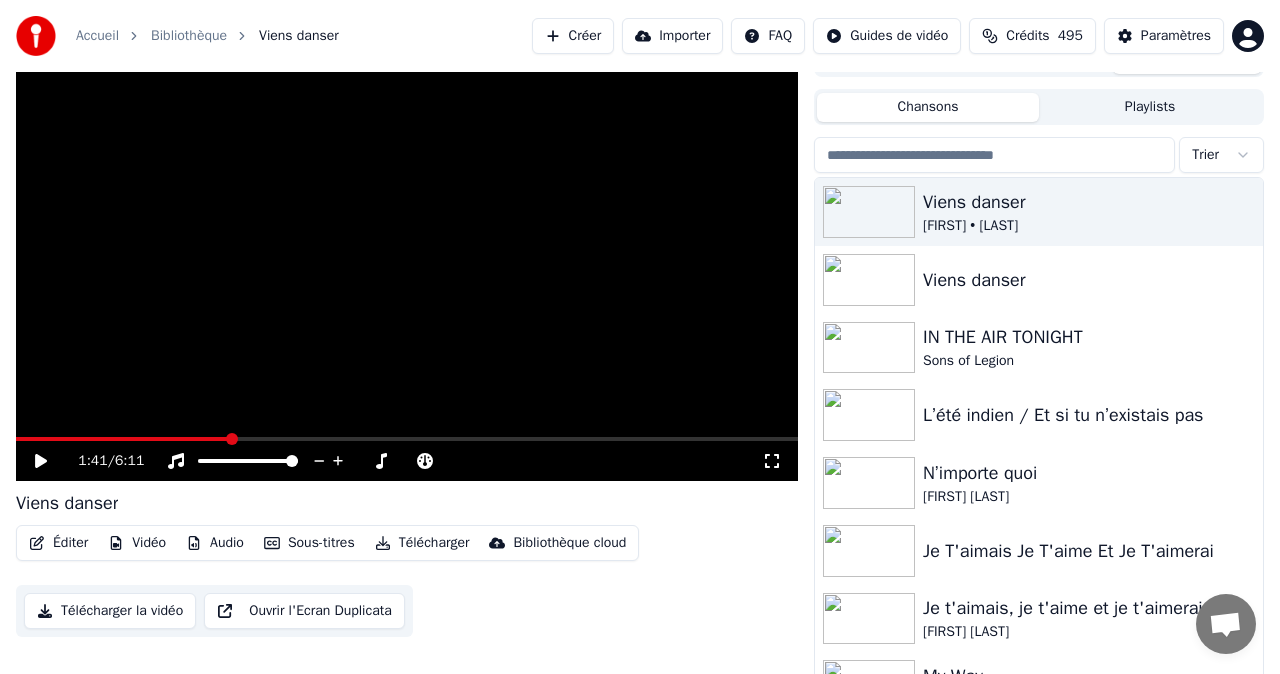 scroll, scrollTop: 34, scrollLeft: 0, axis: vertical 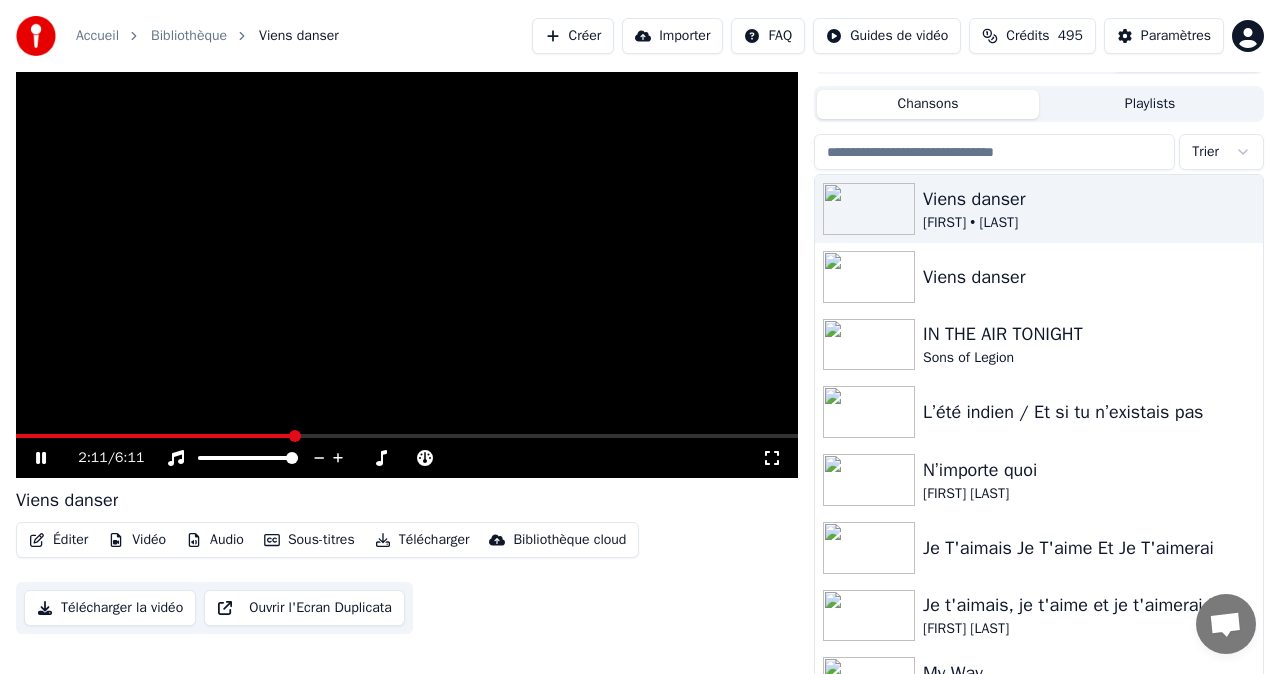 click 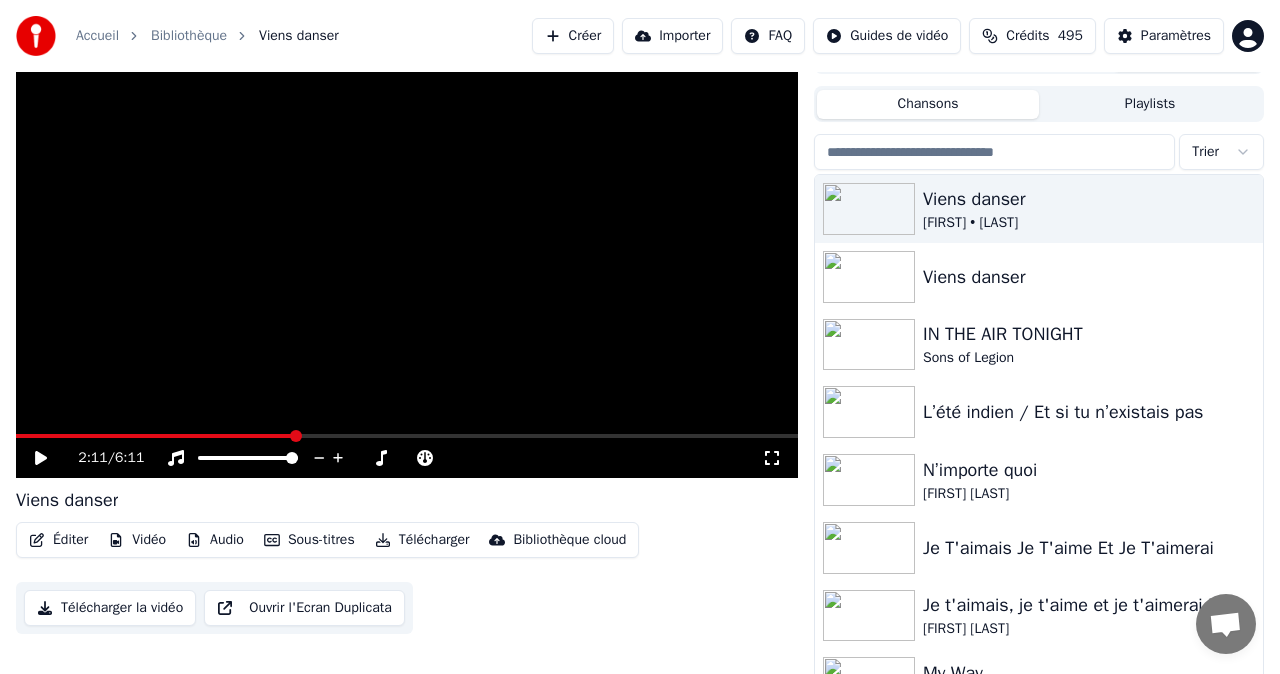 click 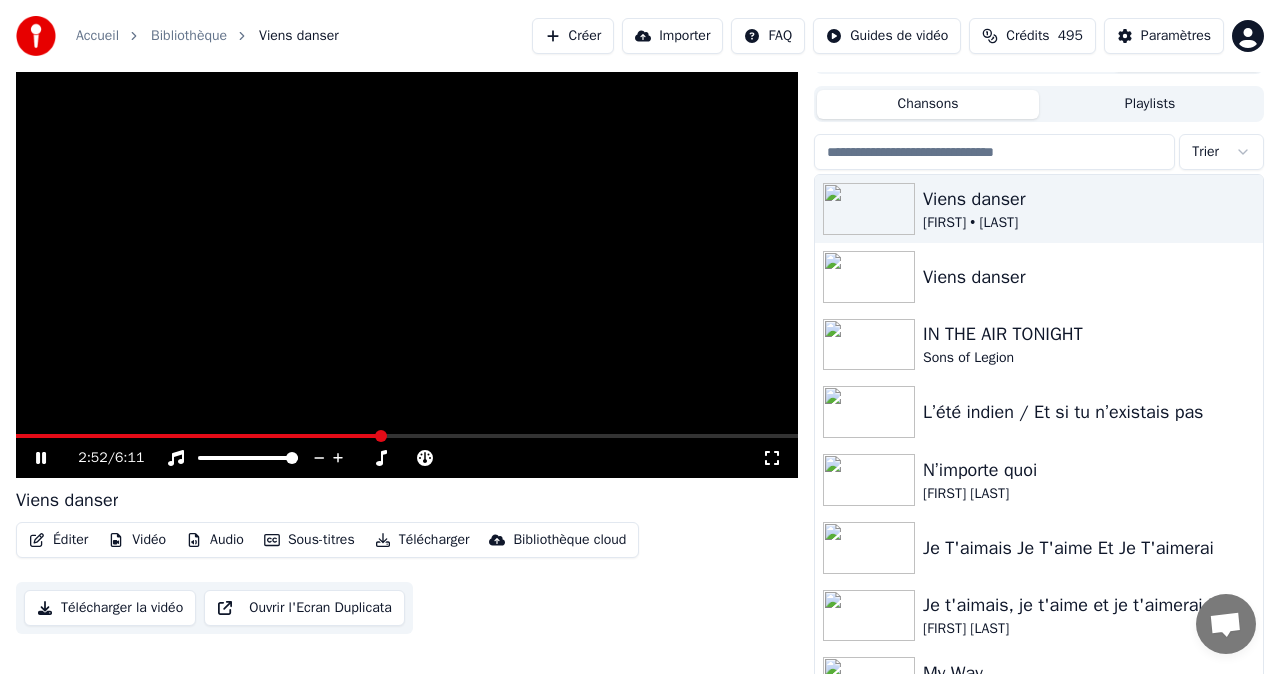 click 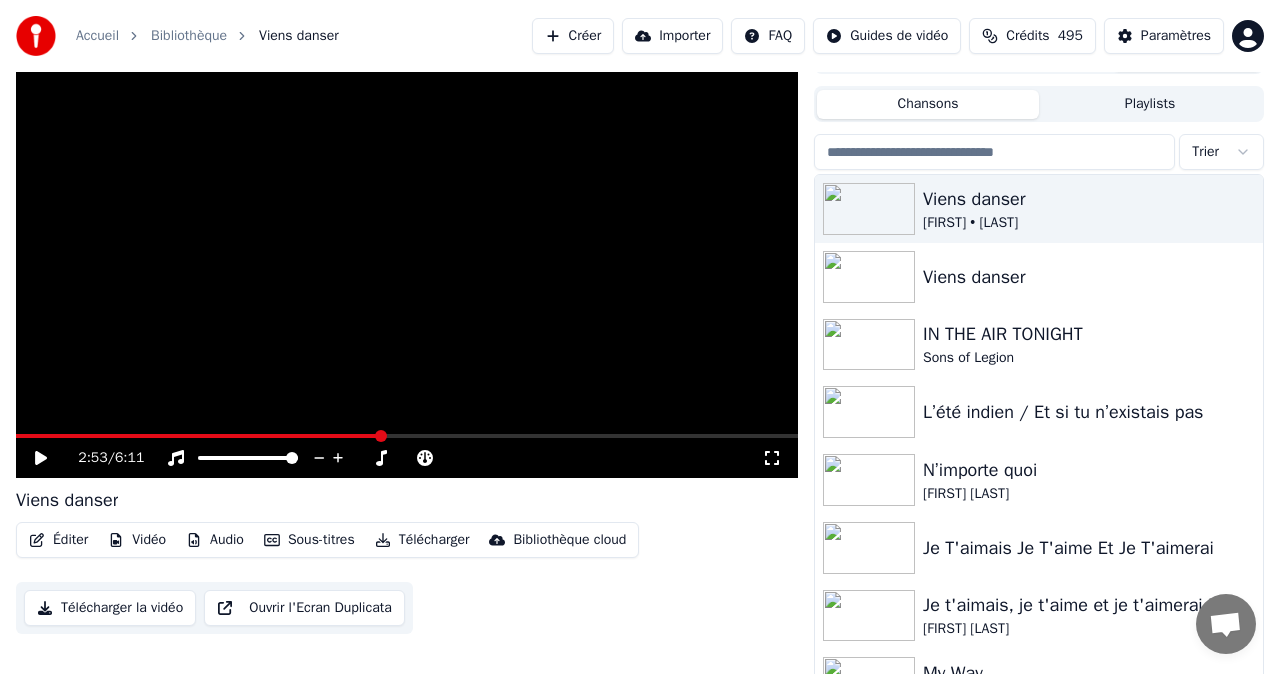 click 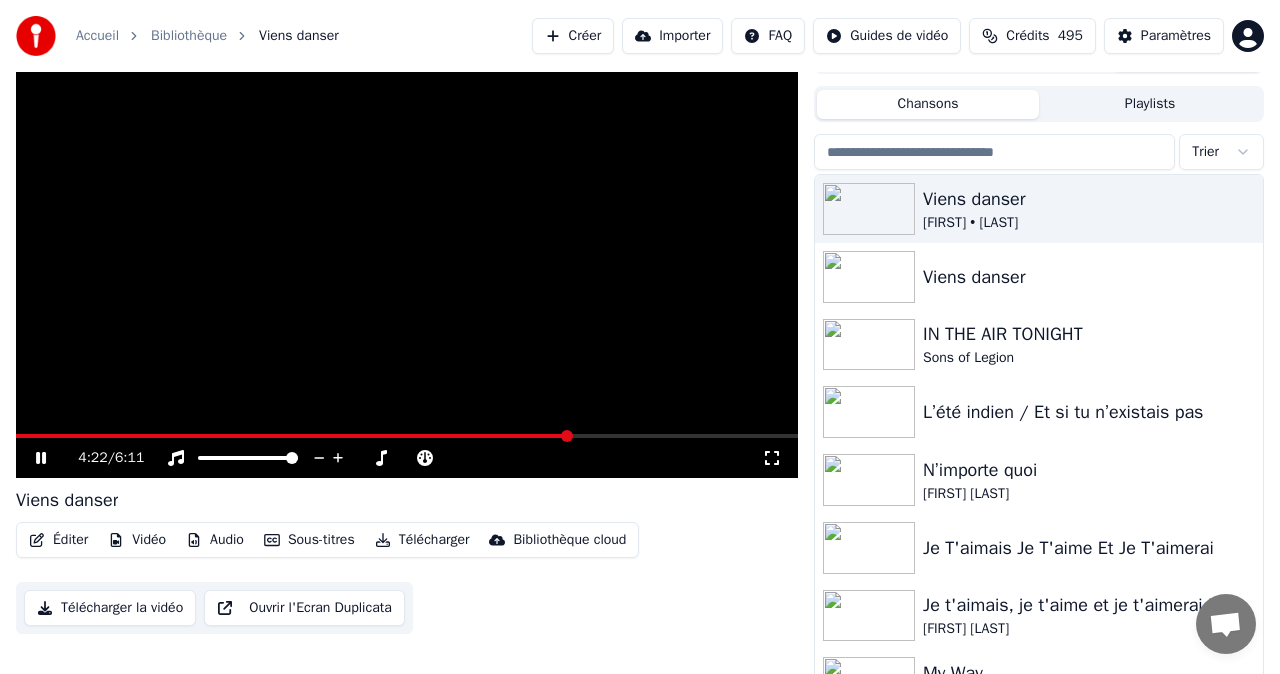 click 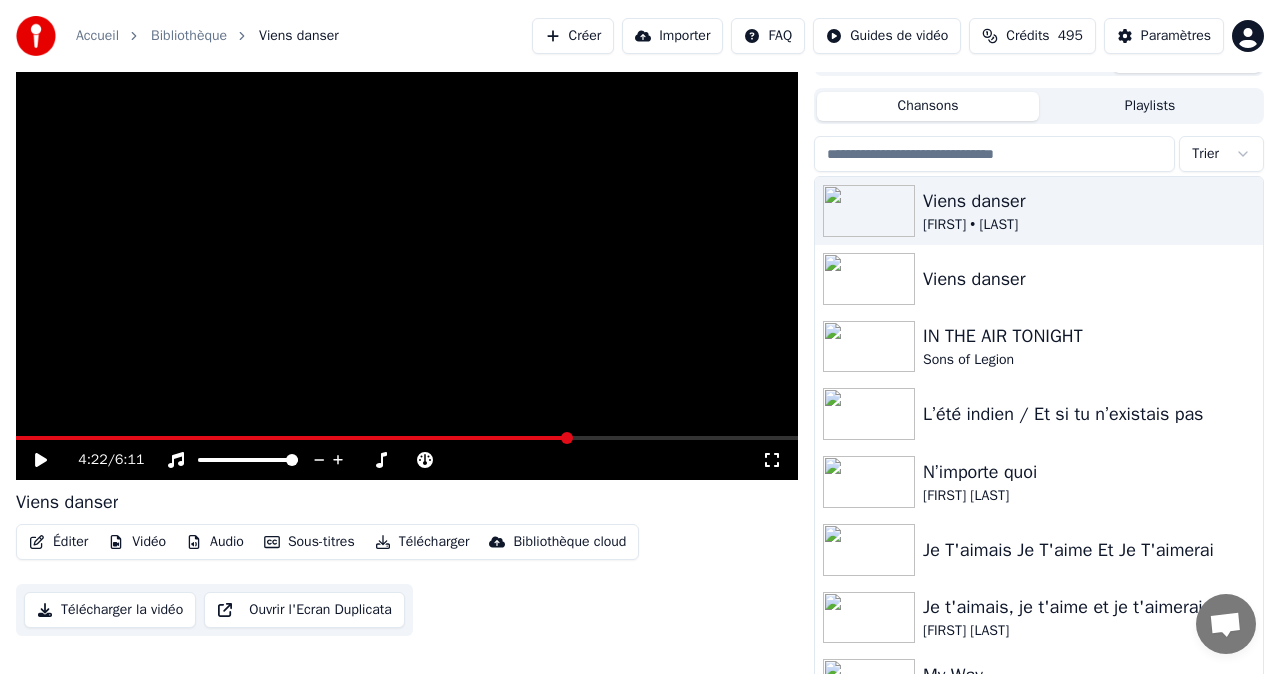 scroll, scrollTop: 36, scrollLeft: 0, axis: vertical 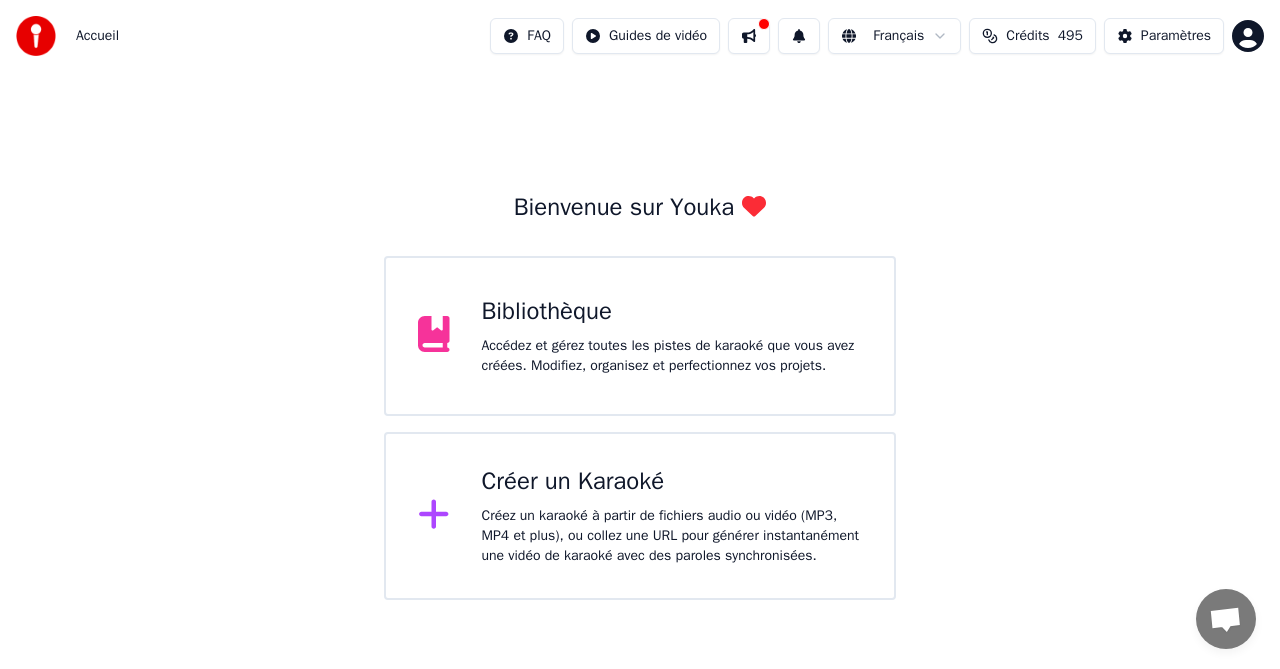 click on "Bibliothèque" at bounding box center (672, 312) 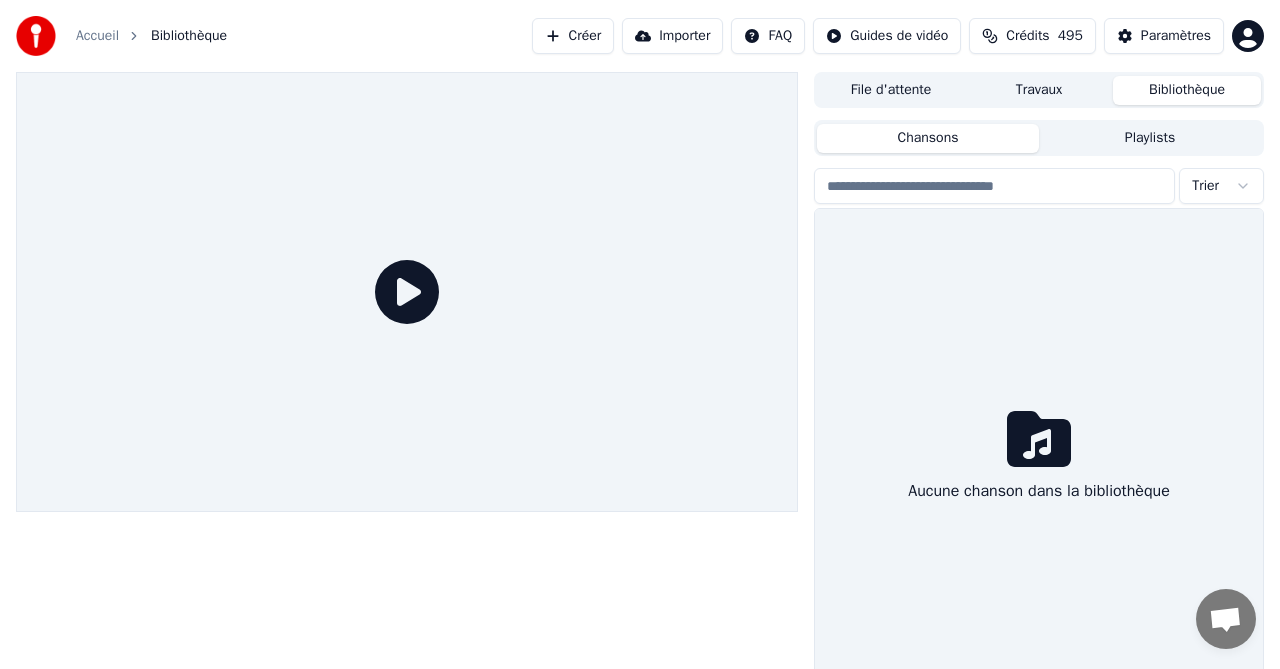scroll, scrollTop: 8, scrollLeft: 0, axis: vertical 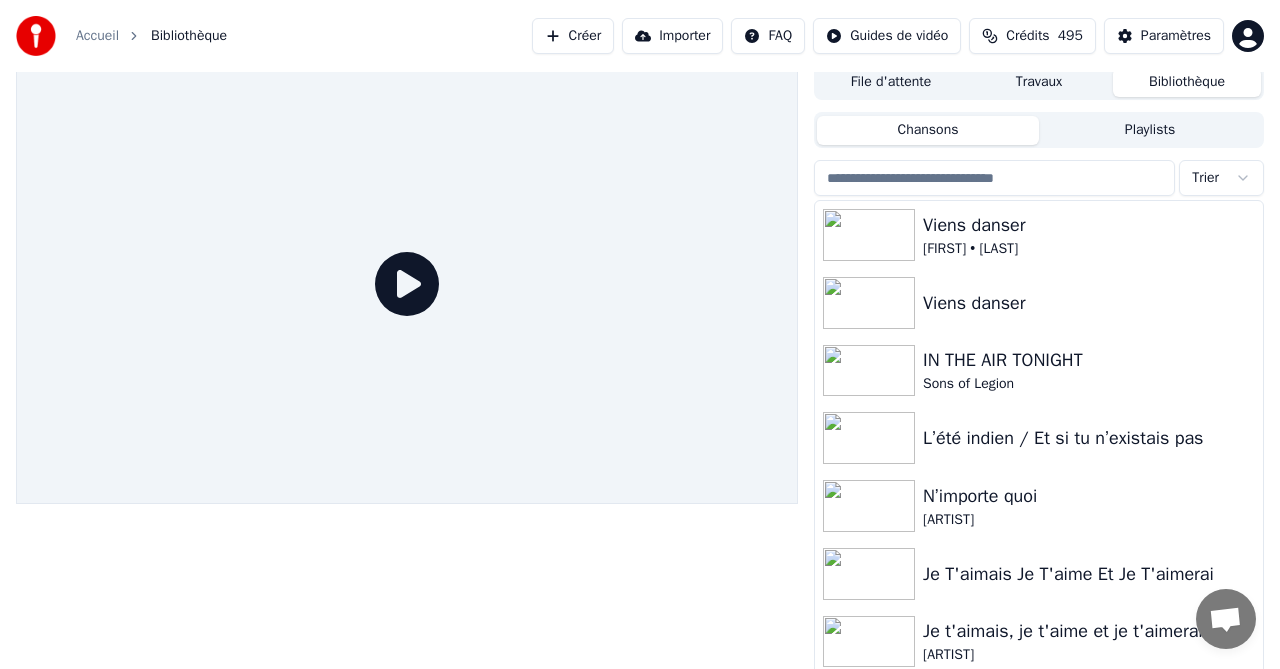 click on "Bibliothèque" at bounding box center [1187, 82] 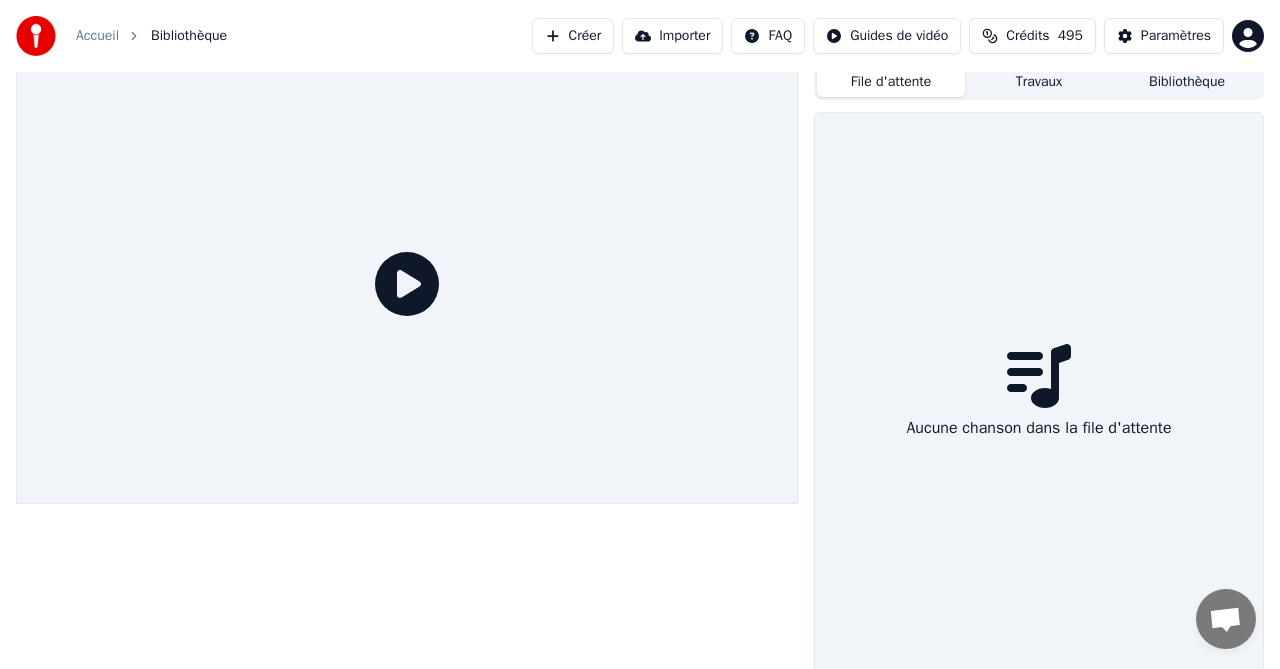 click on "Bibliothèque" at bounding box center [1187, 82] 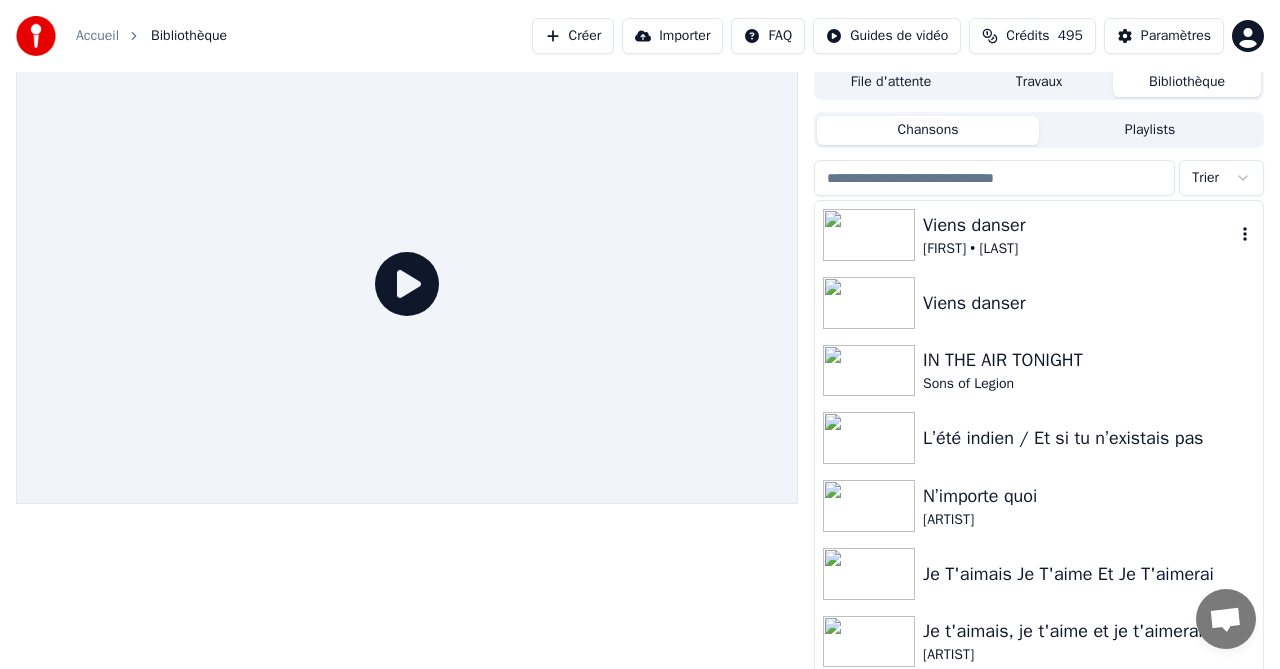 click at bounding box center (869, 235) 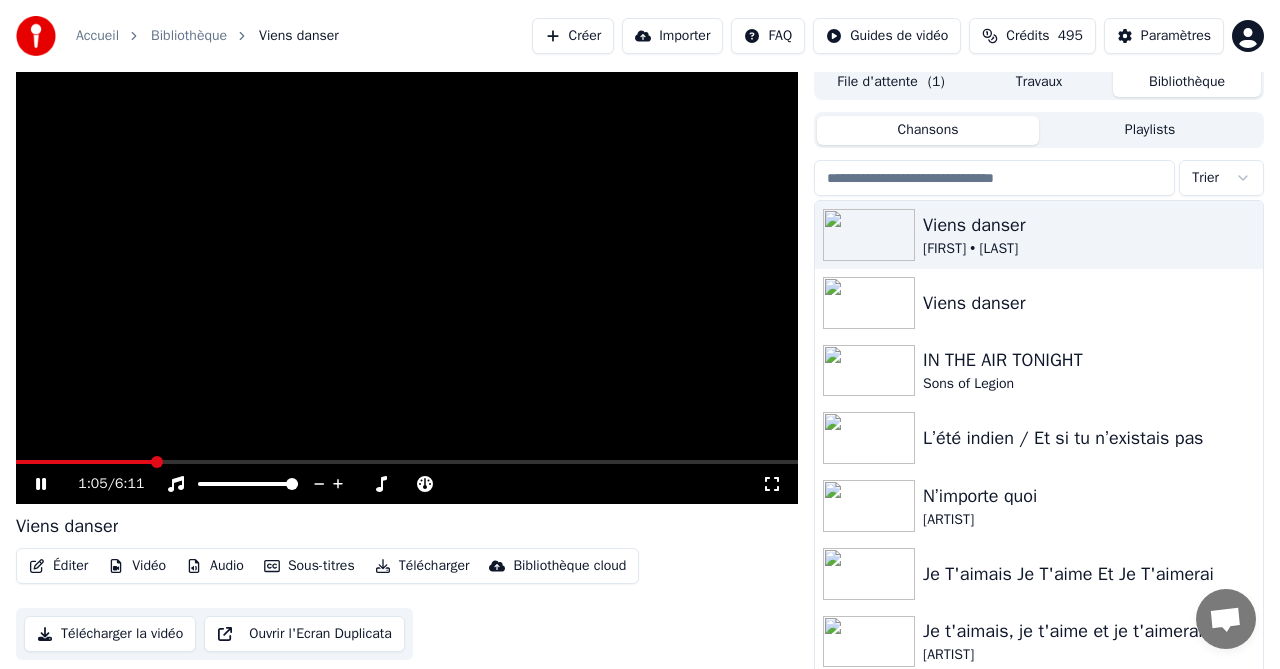 scroll, scrollTop: 9, scrollLeft: 0, axis: vertical 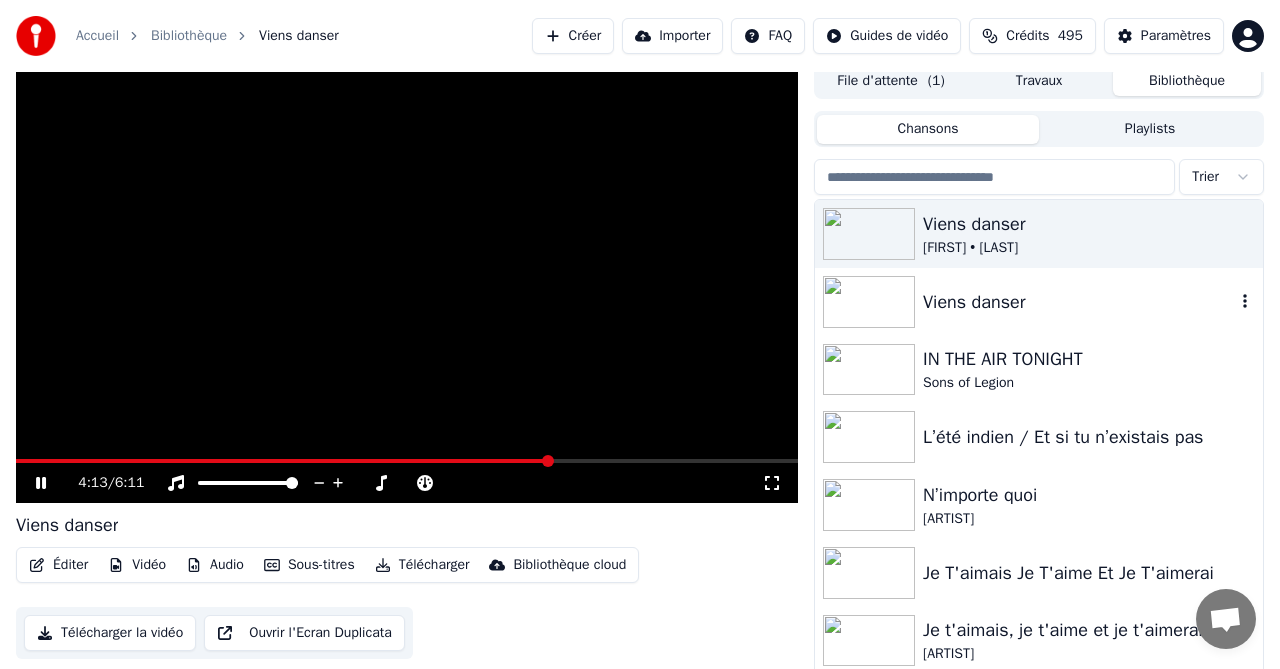 click on "Viens danser" at bounding box center (1079, 302) 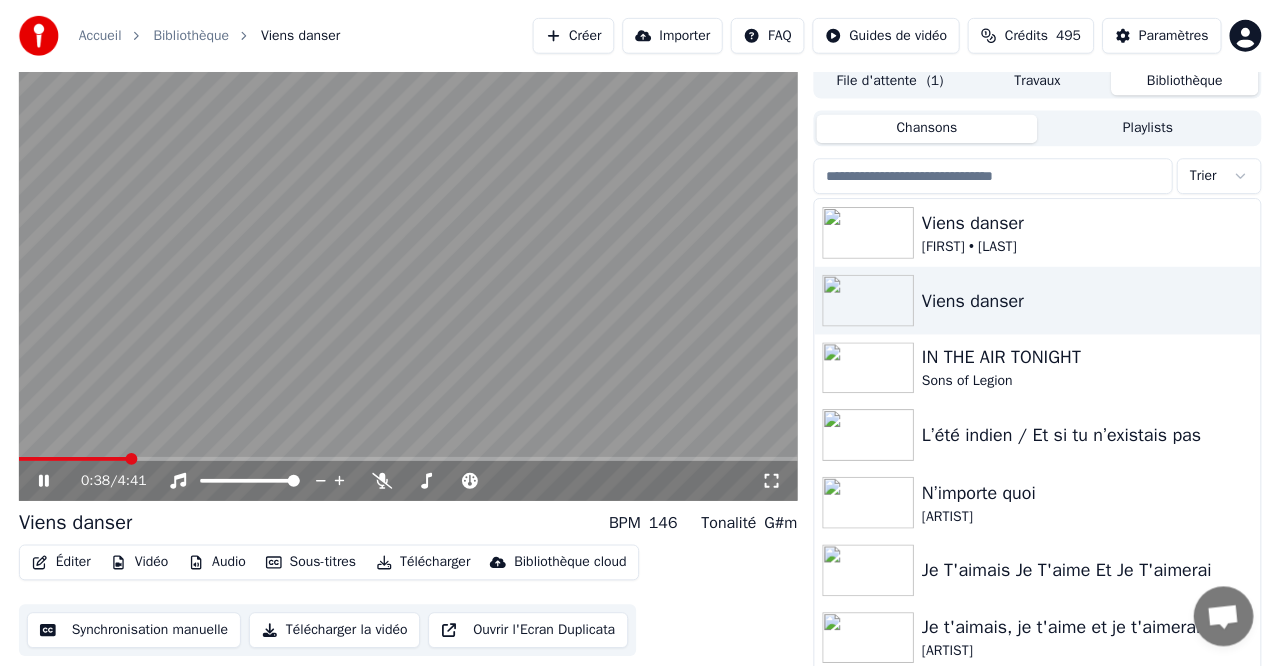 scroll, scrollTop: 0, scrollLeft: 0, axis: both 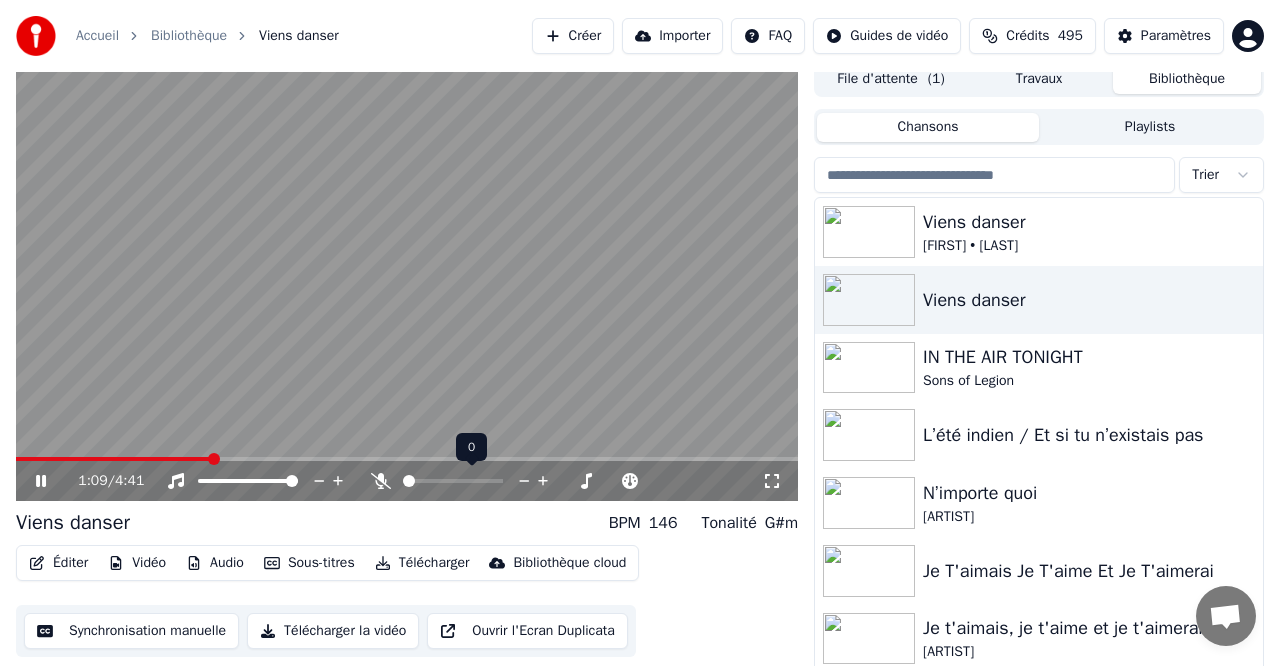click 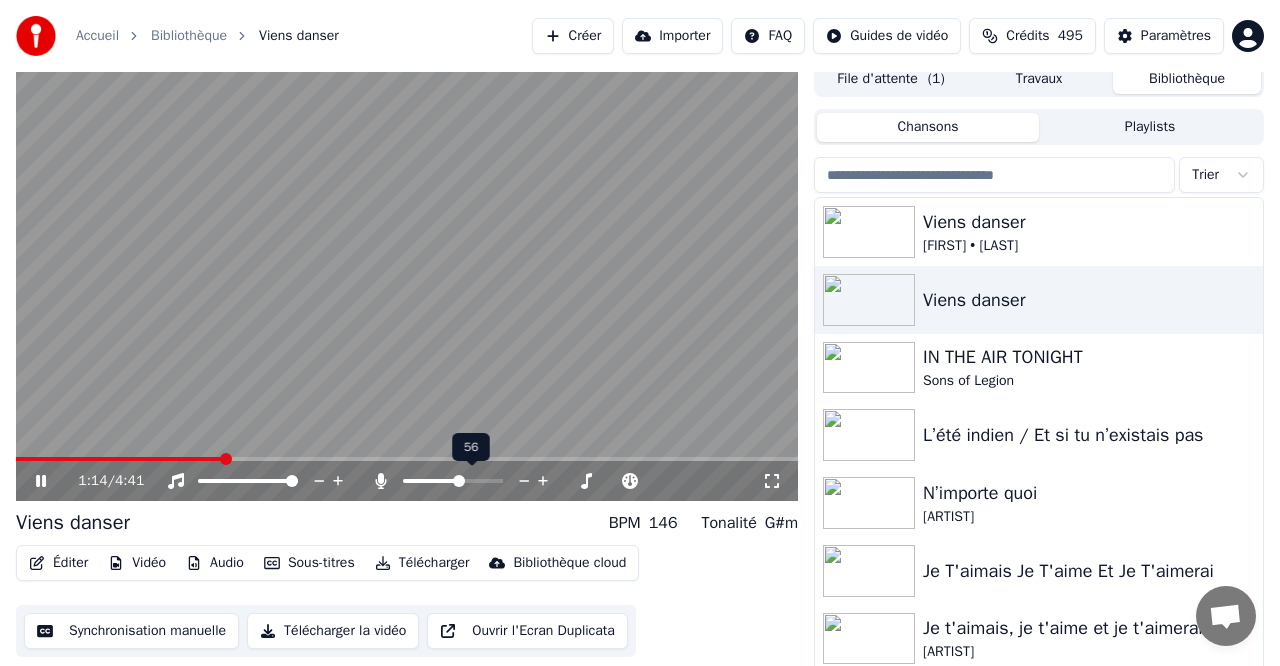 scroll, scrollTop: 13, scrollLeft: 0, axis: vertical 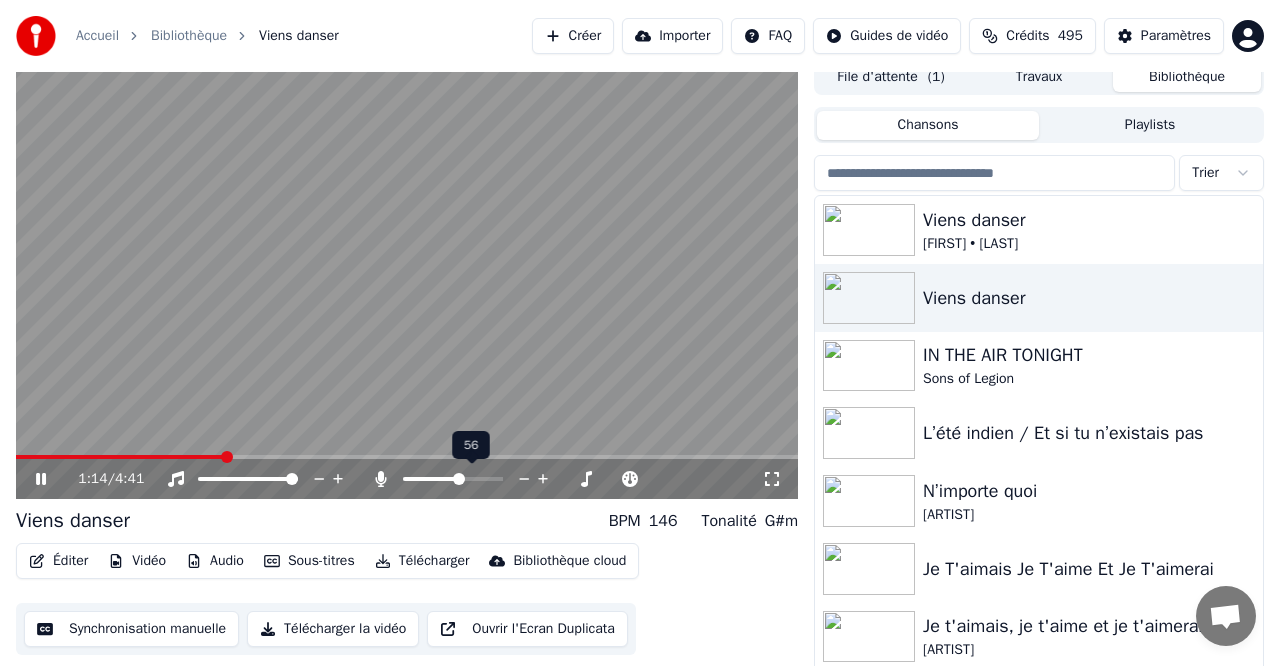 click at bounding box center (431, 479) 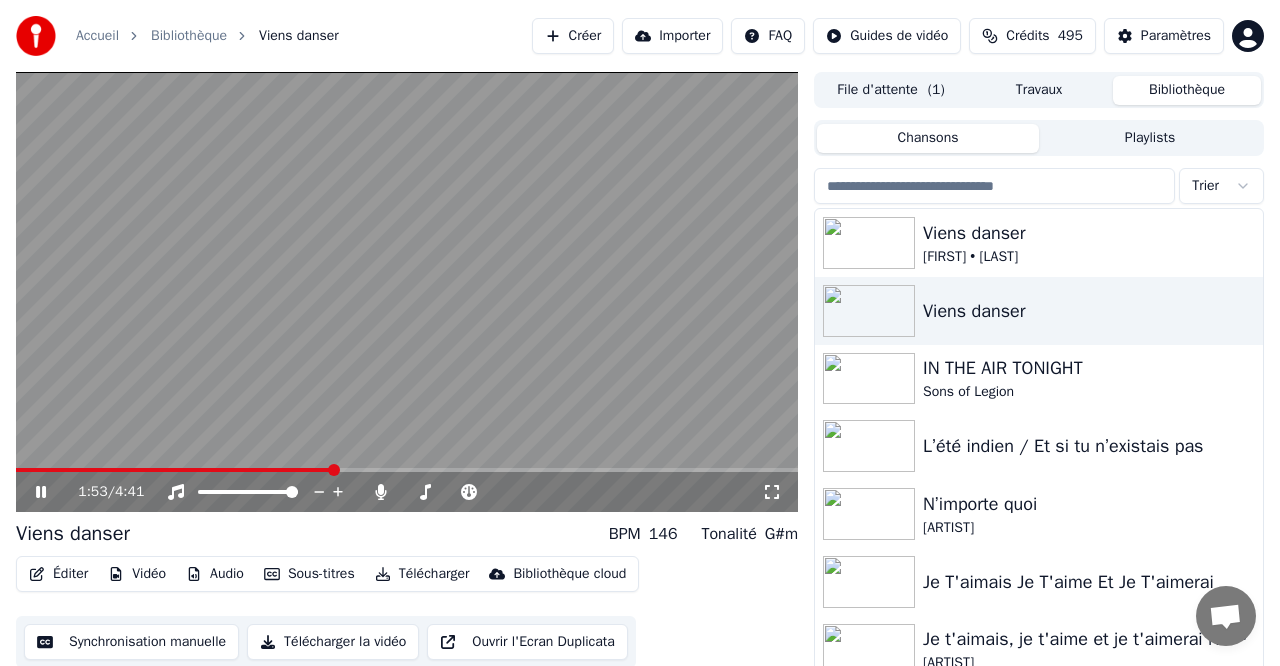 scroll, scrollTop: 3, scrollLeft: 0, axis: vertical 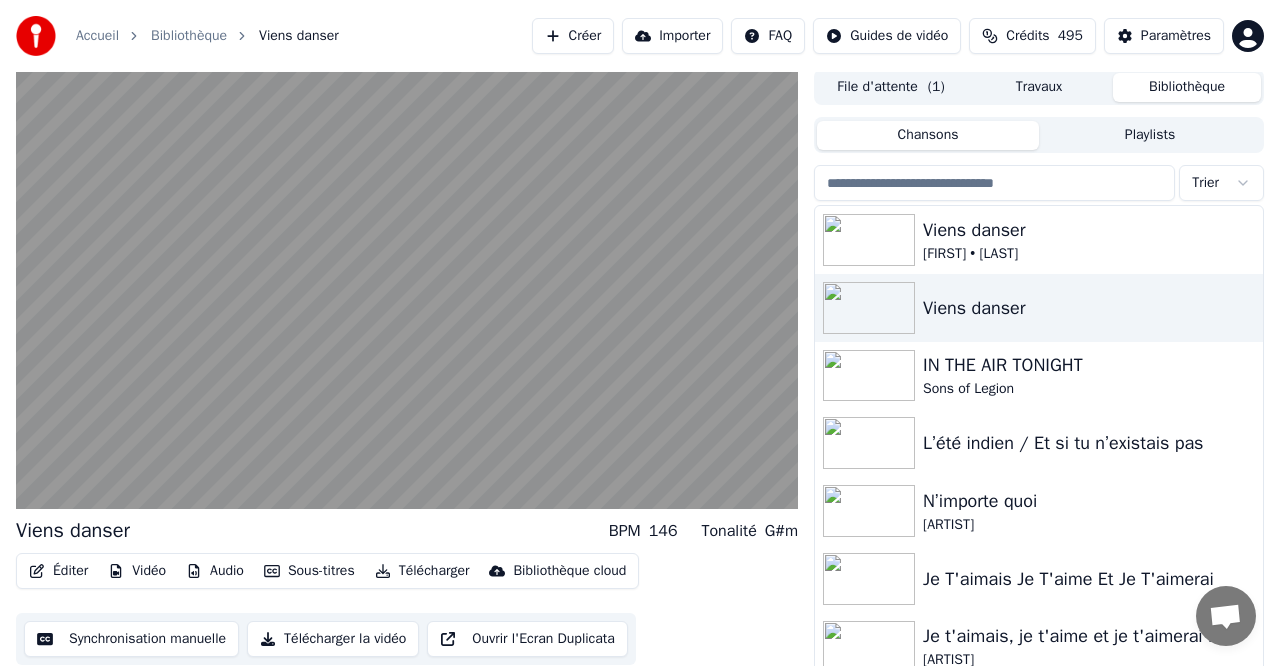click on "Créer" at bounding box center [573, 36] 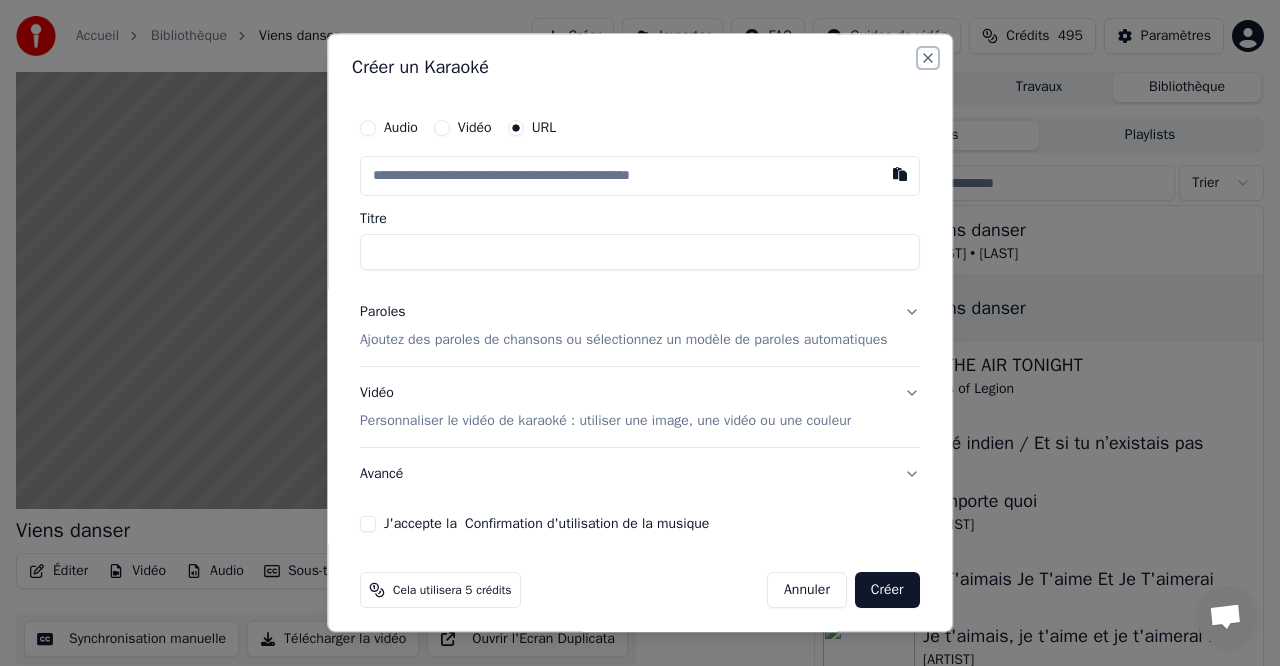 click on "Close" at bounding box center (928, 58) 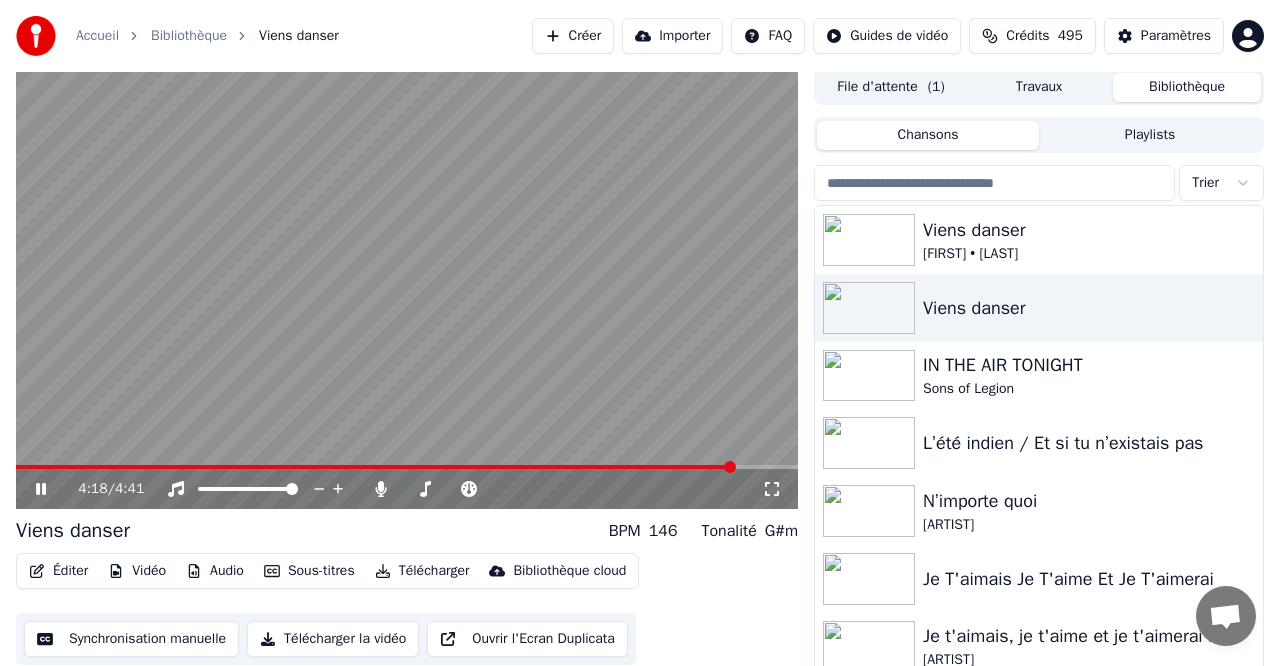 click on "Éditer" at bounding box center [58, 571] 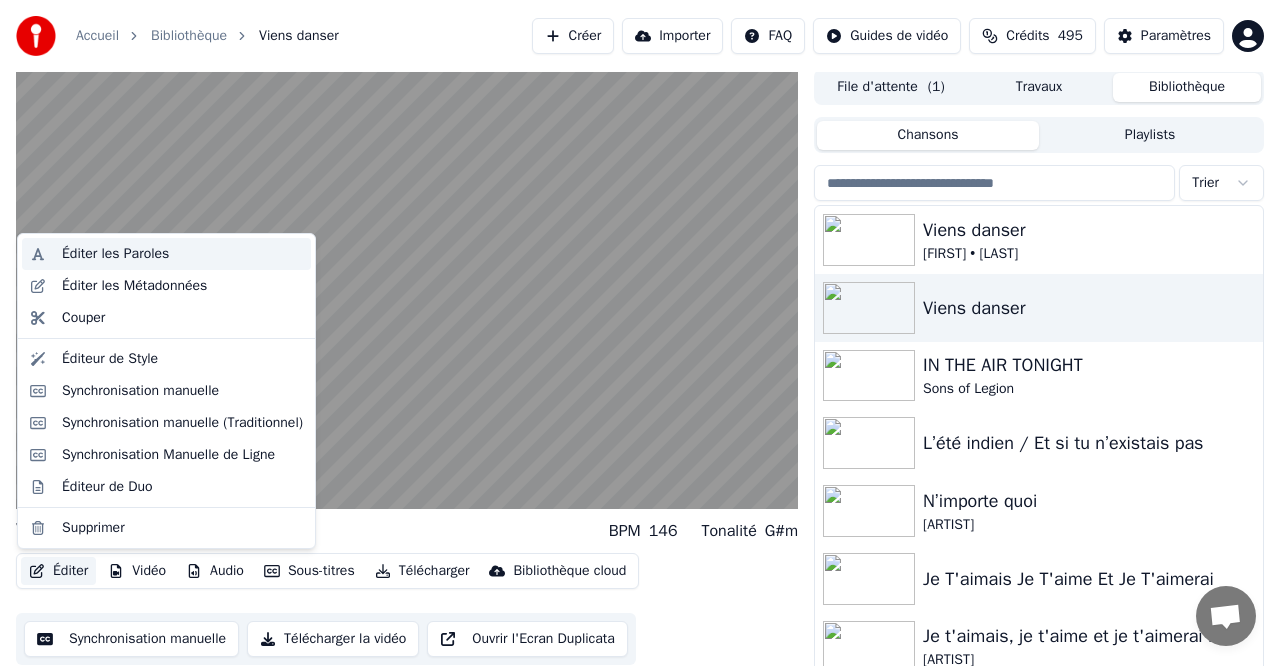 click on "Éditer les Paroles" at bounding box center (115, 254) 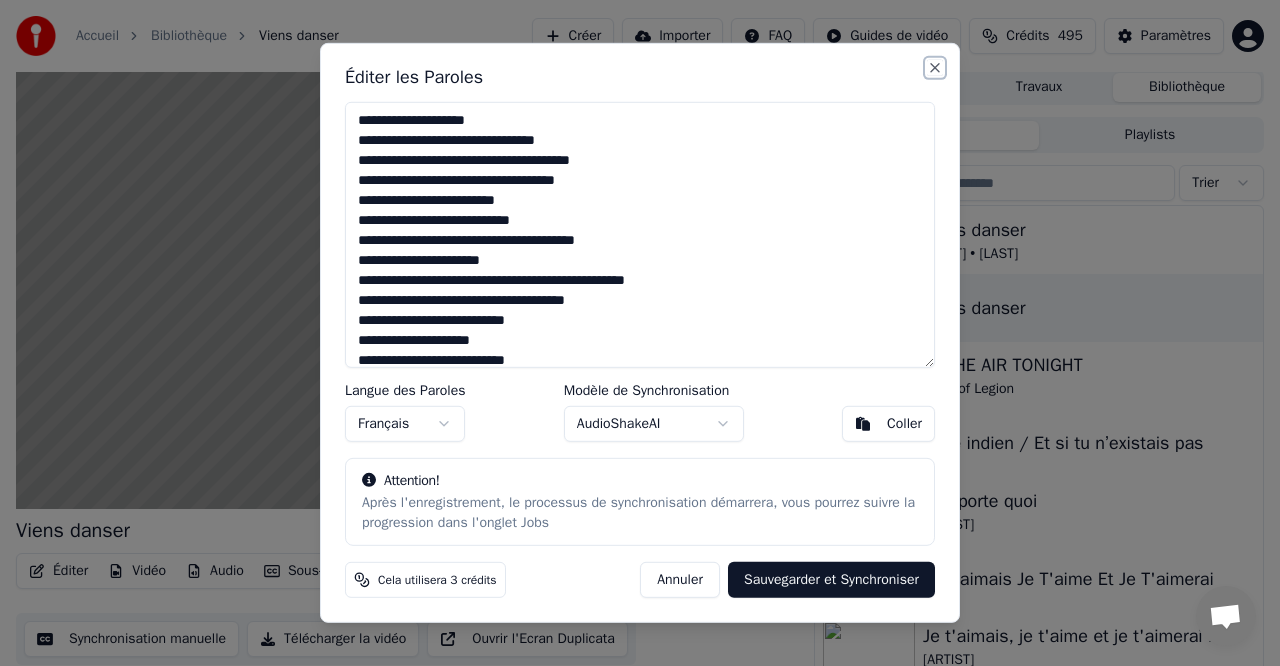 click on "Close" at bounding box center [935, 68] 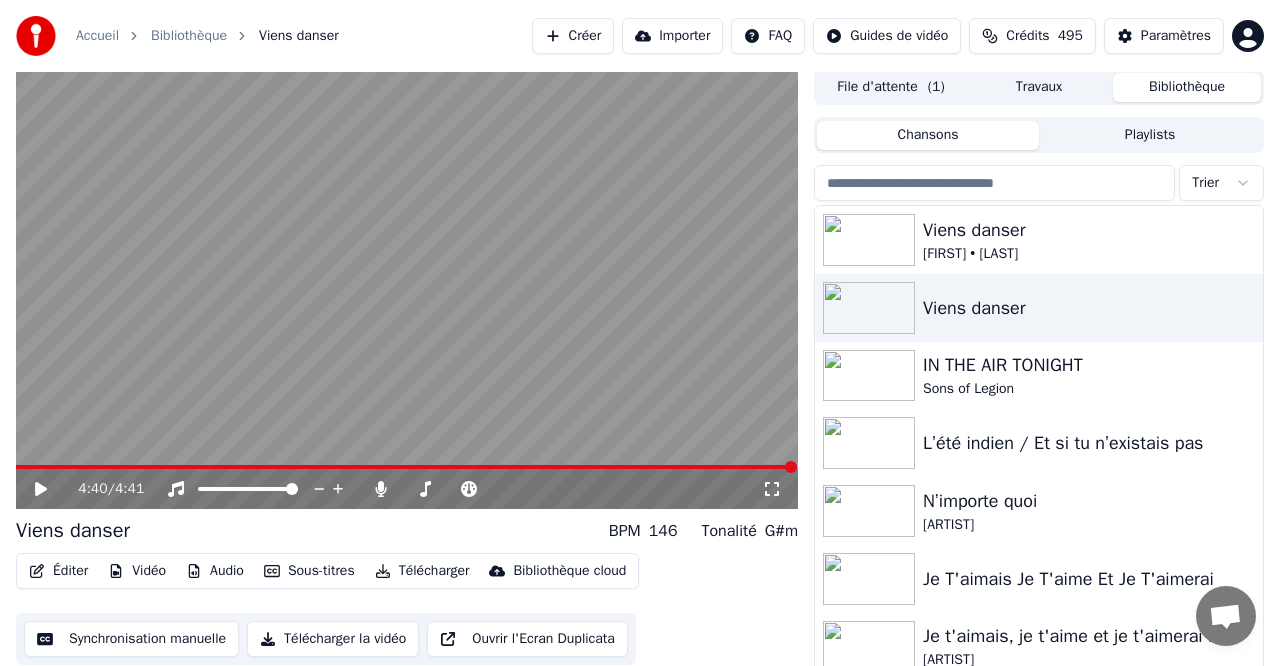 click on "Importer" at bounding box center [672, 36] 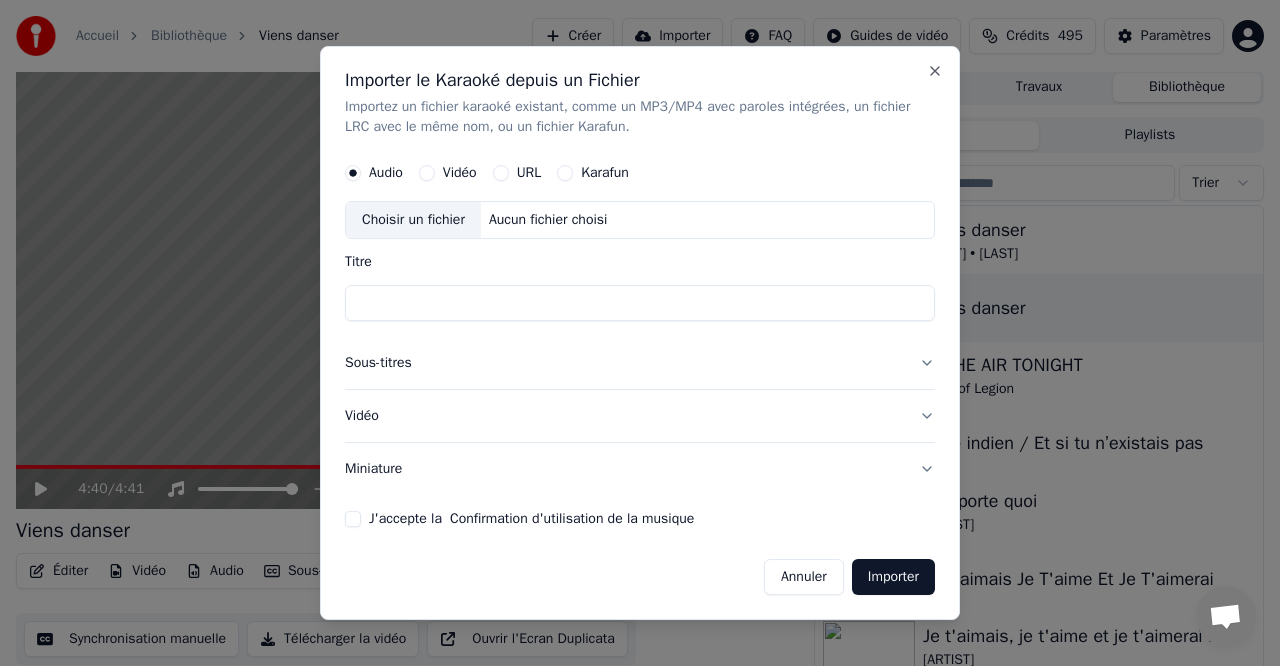 click on "URL" at bounding box center [529, 173] 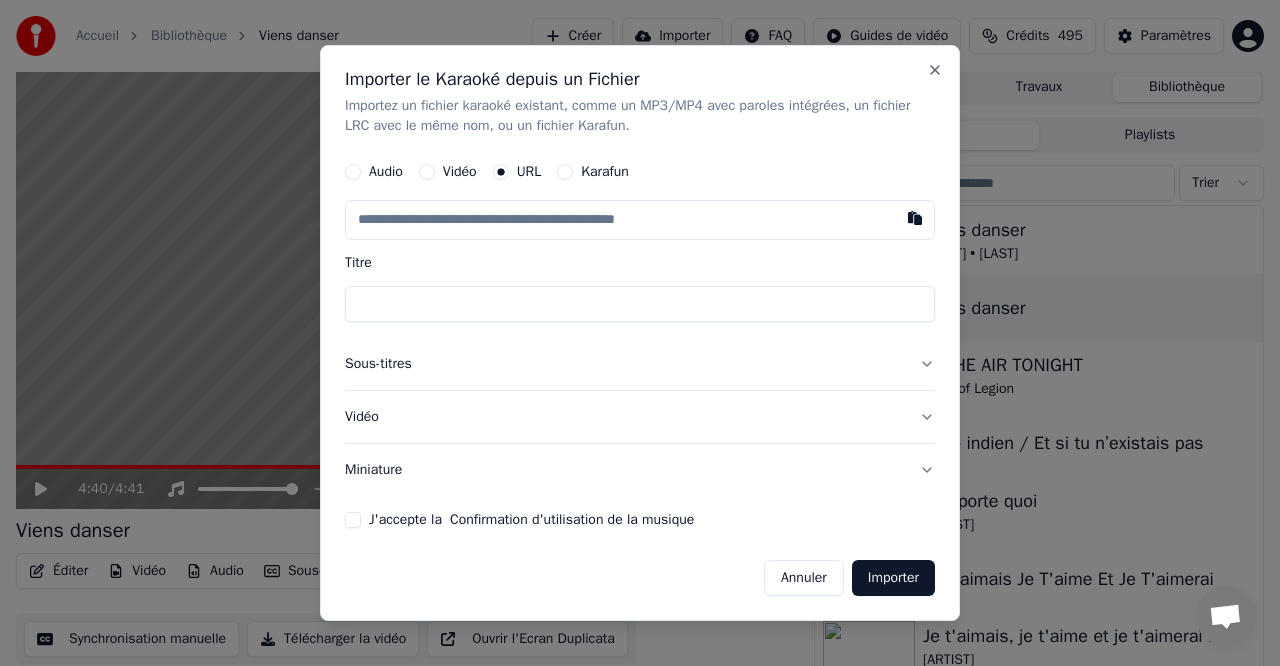 click on "Karafun" at bounding box center (565, 172) 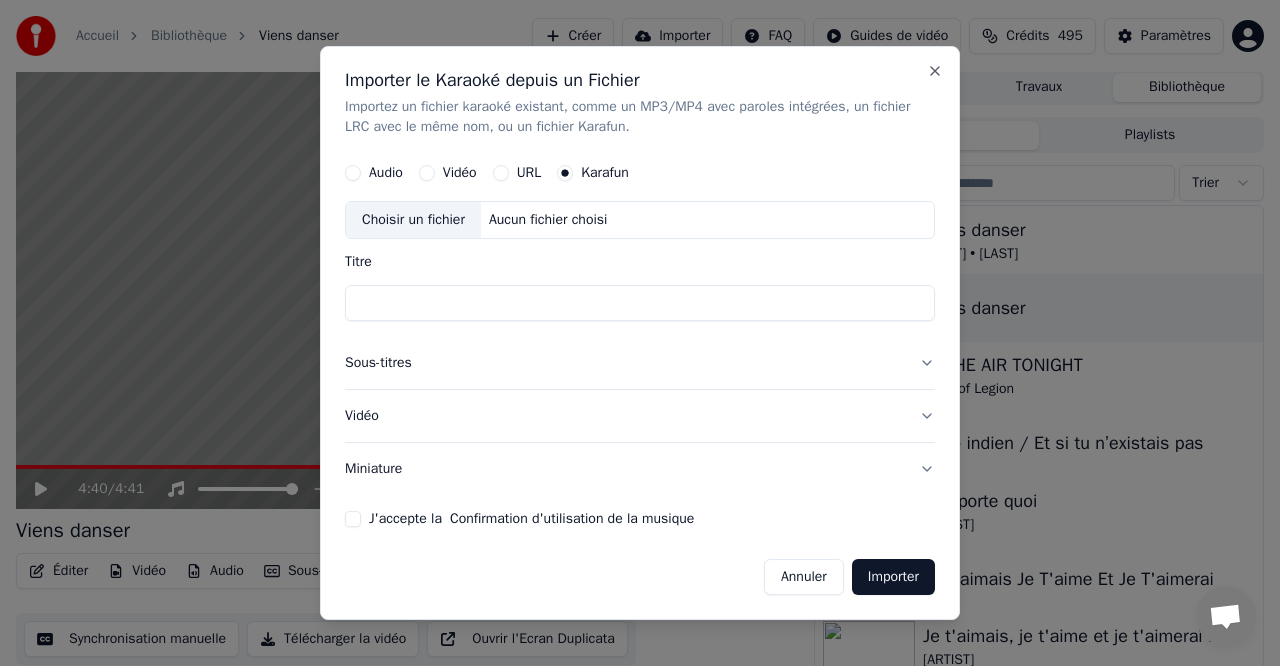 click on "URL" at bounding box center (529, 173) 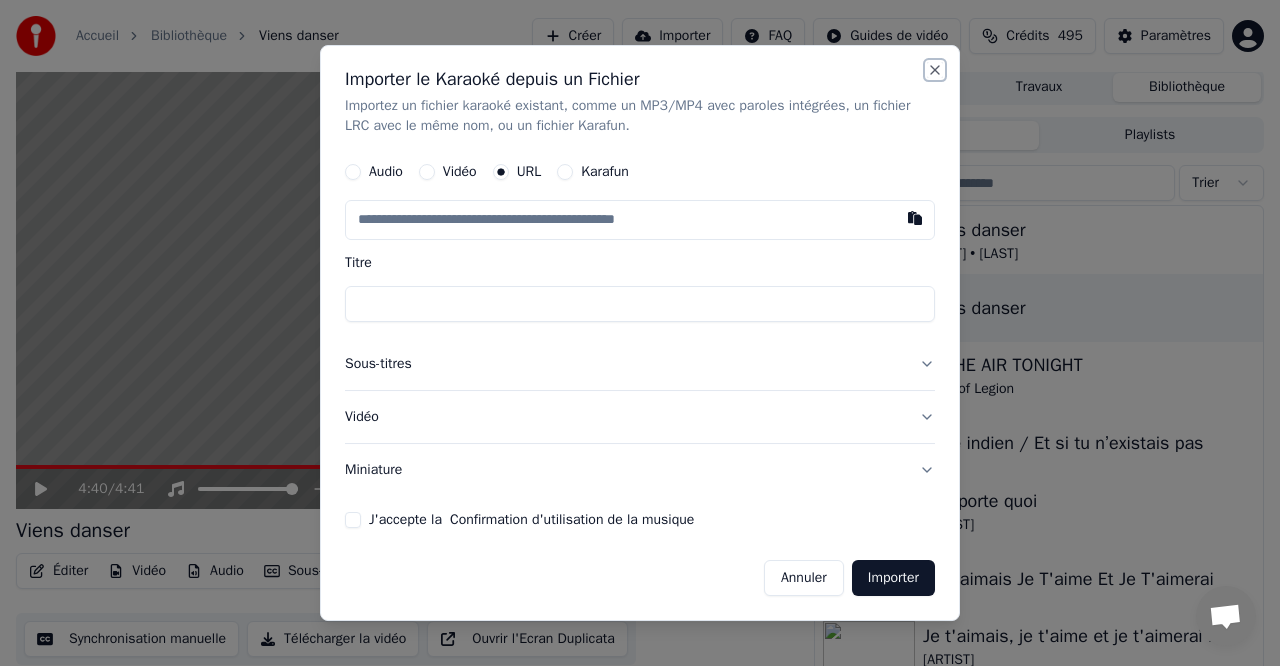 click on "Close" at bounding box center [935, 70] 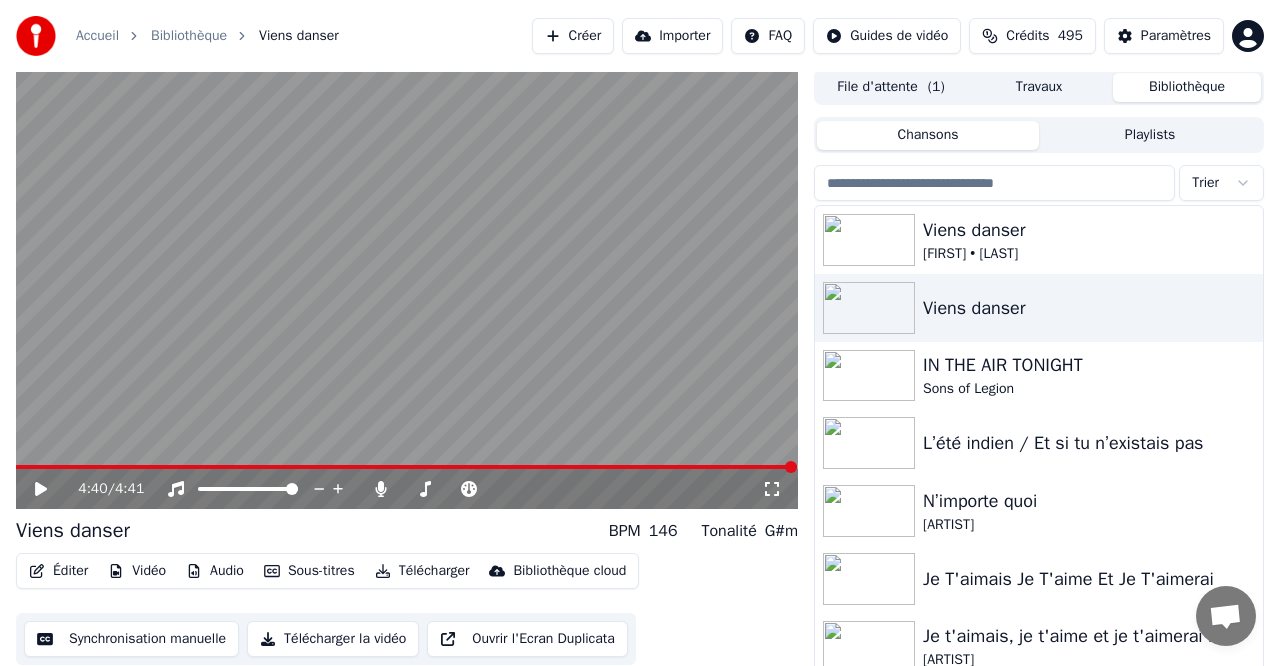 click on "Créer" at bounding box center (573, 36) 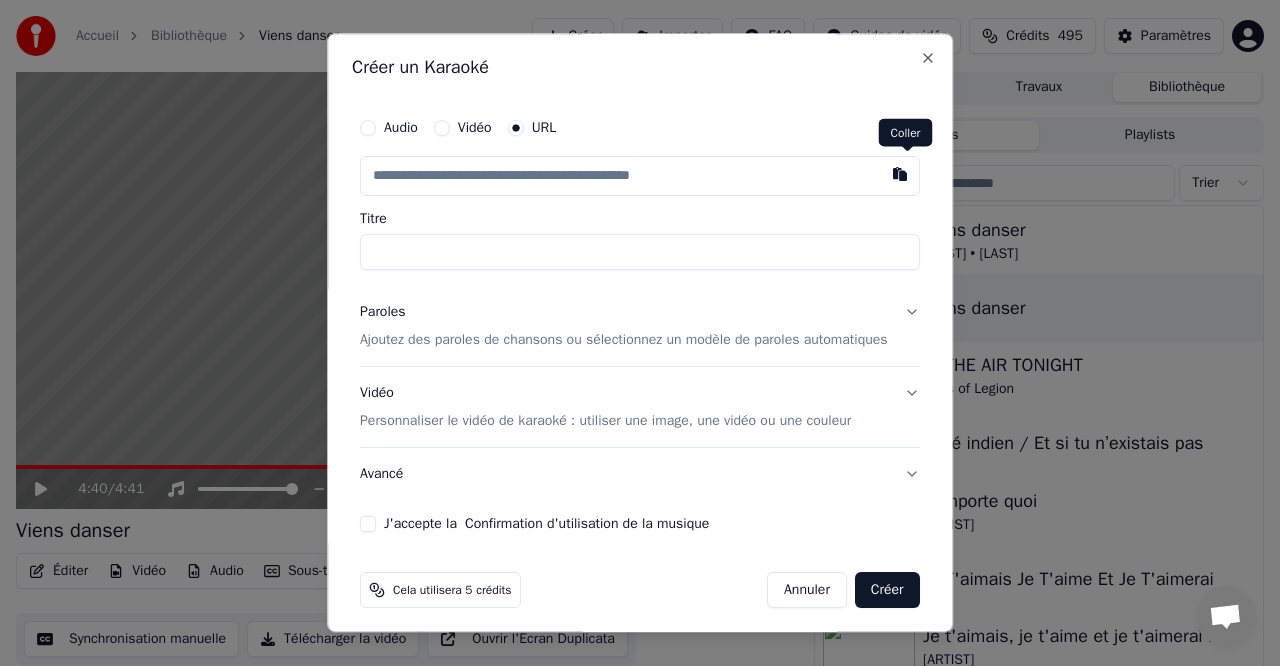 drag, startPoint x: 907, startPoint y: 177, endPoint x: 877, endPoint y: 181, distance: 30.265491 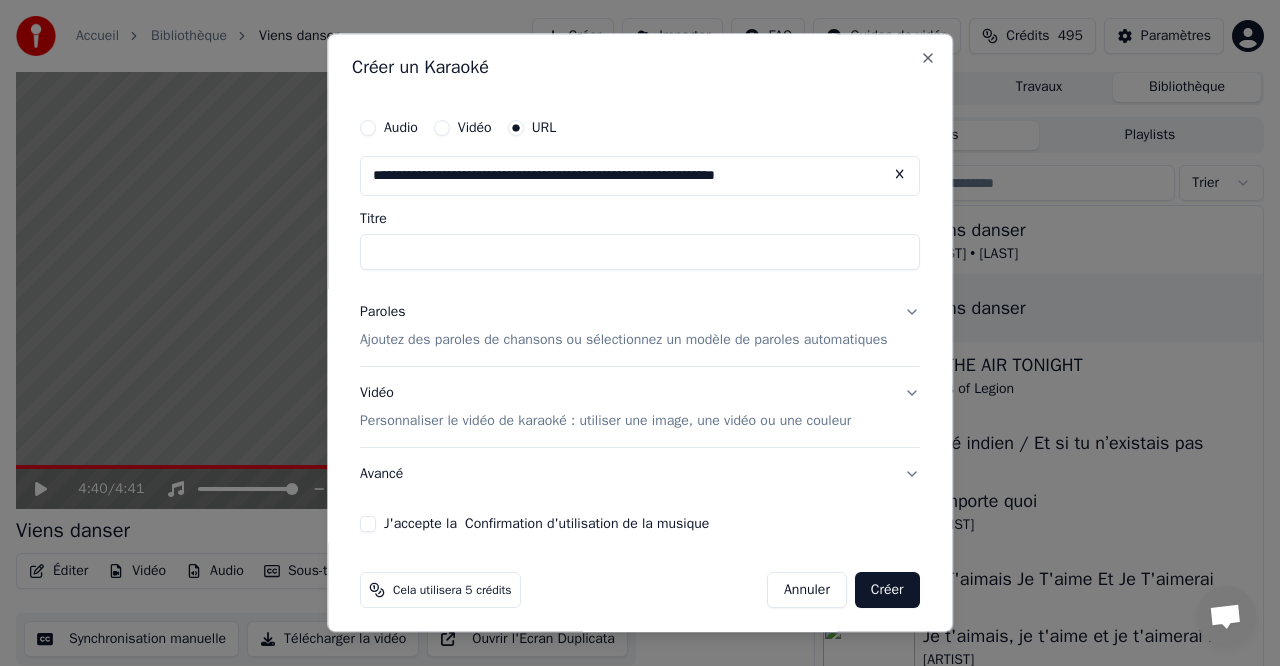 type on "**********" 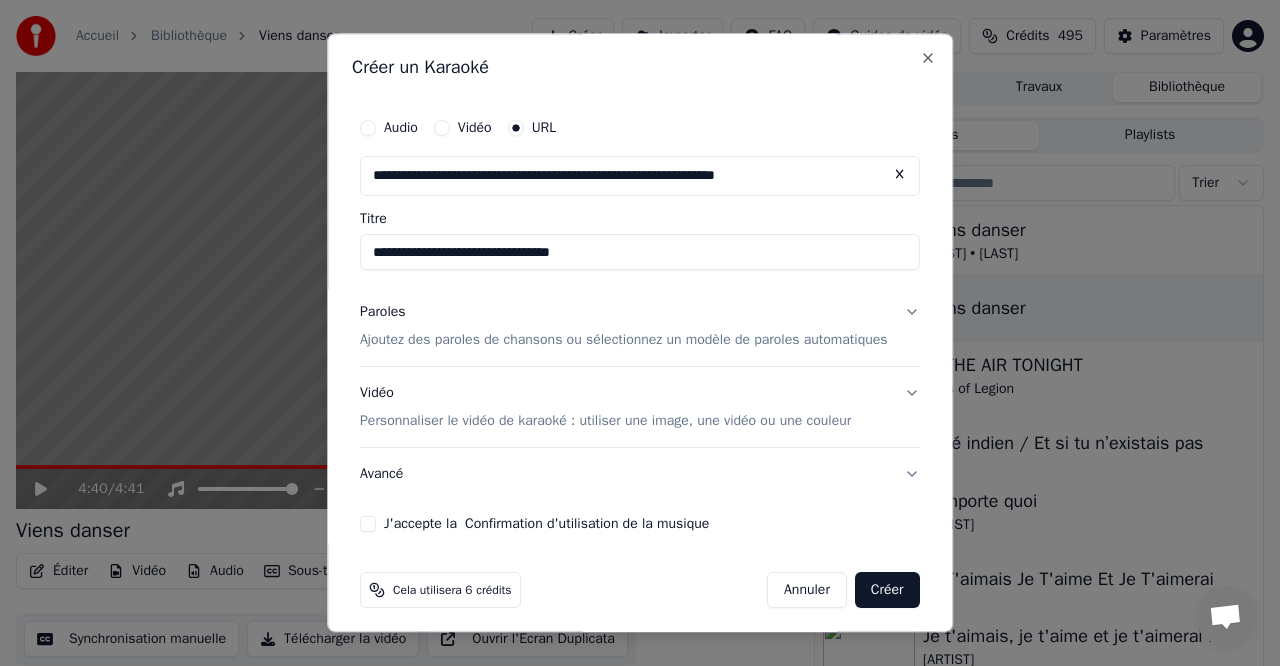 click on "Ajoutez des paroles de chansons ou sélectionnez un modèle de paroles automatiques" at bounding box center (624, 340) 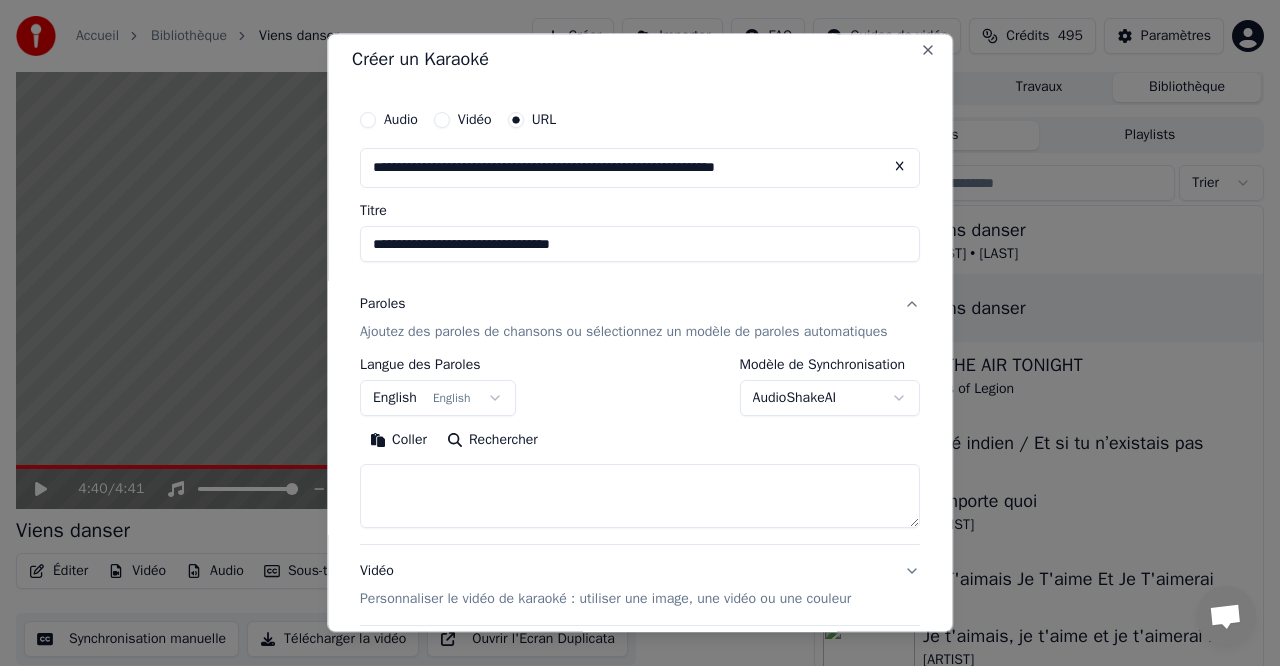 scroll, scrollTop: 13, scrollLeft: 0, axis: vertical 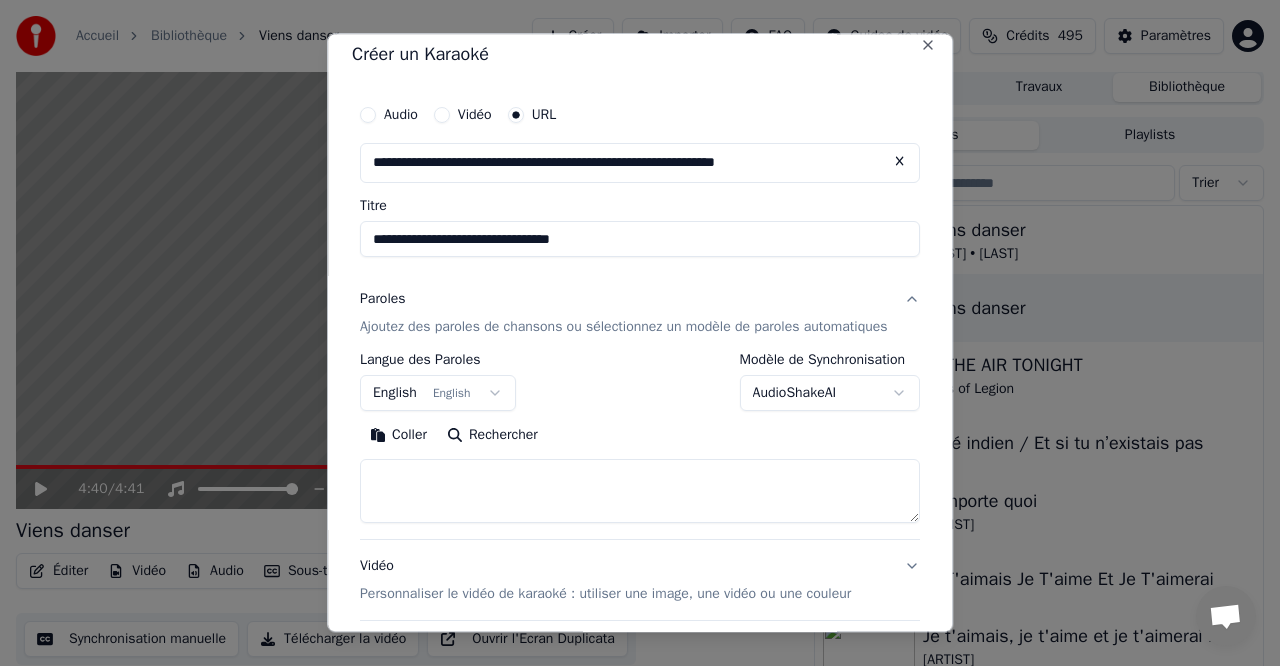 click on "Rechercher" at bounding box center (492, 435) 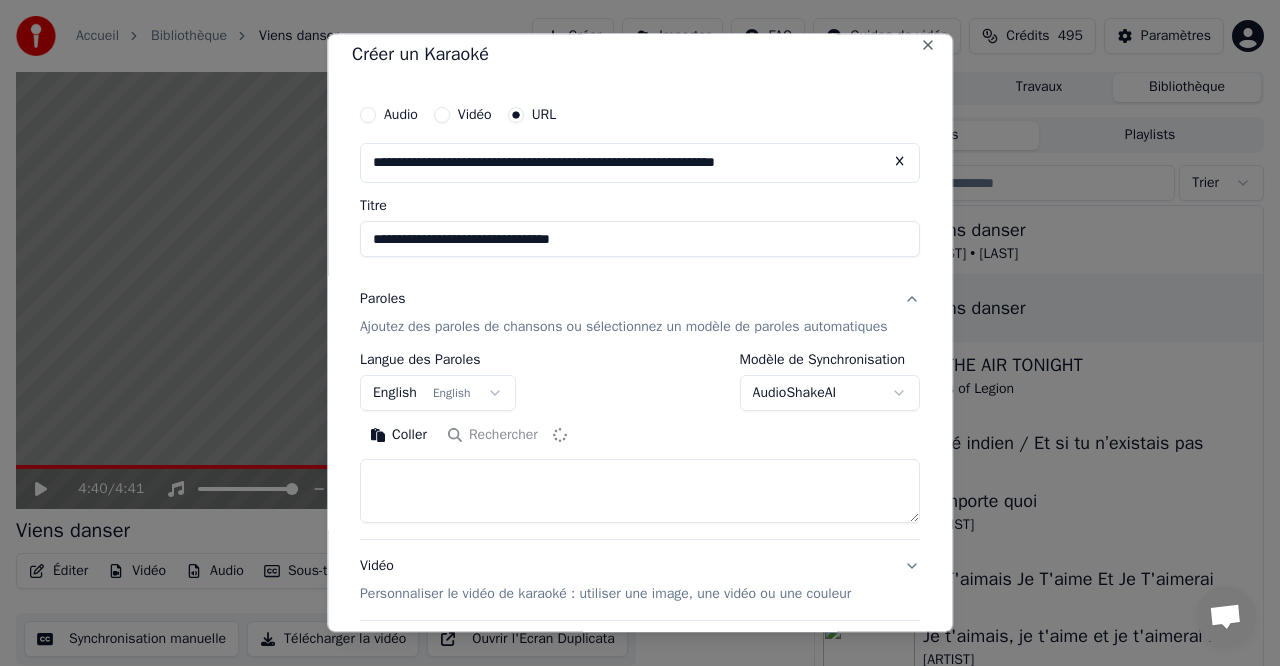type on "**********" 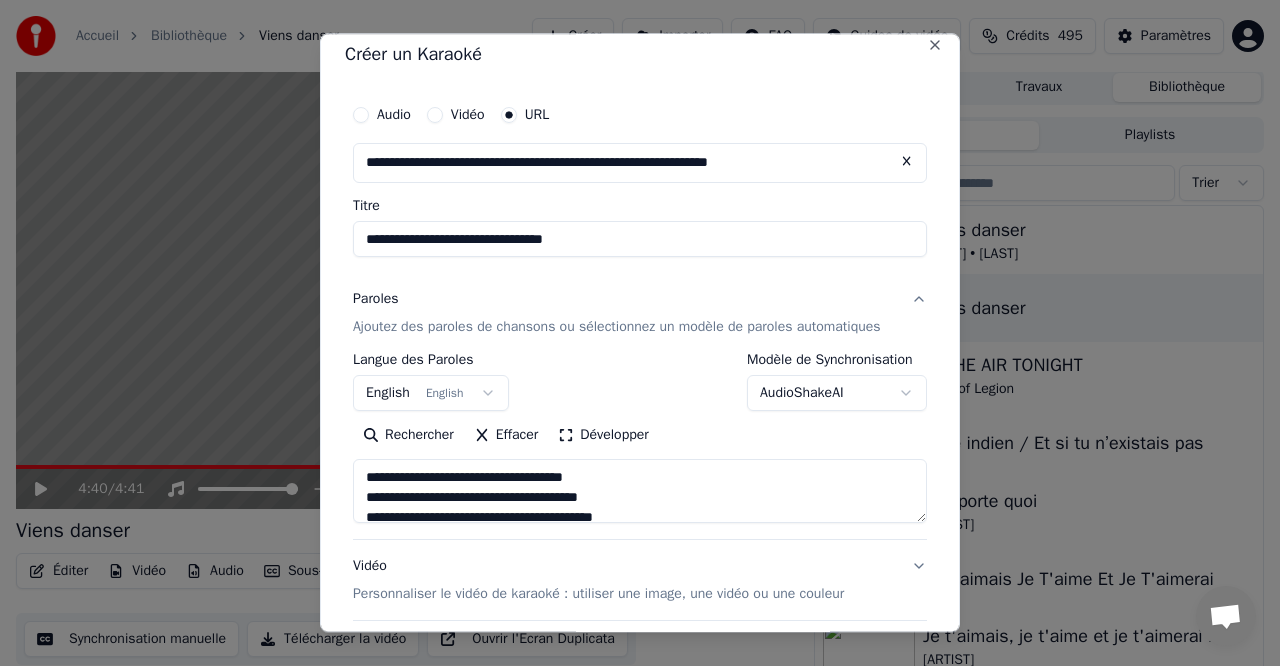 scroll, scrollTop: 60, scrollLeft: 0, axis: vertical 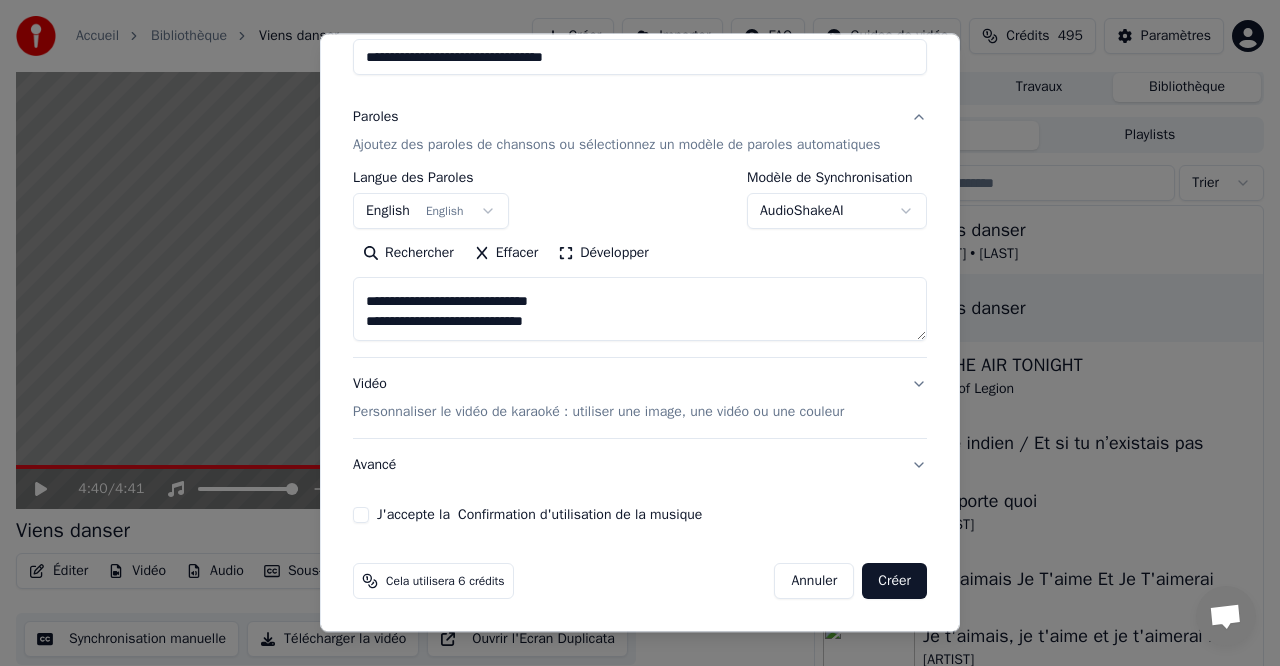 click on "Personnaliser le vidéo de karaoké : utiliser une image, une vidéo ou une couleur" at bounding box center (598, 412) 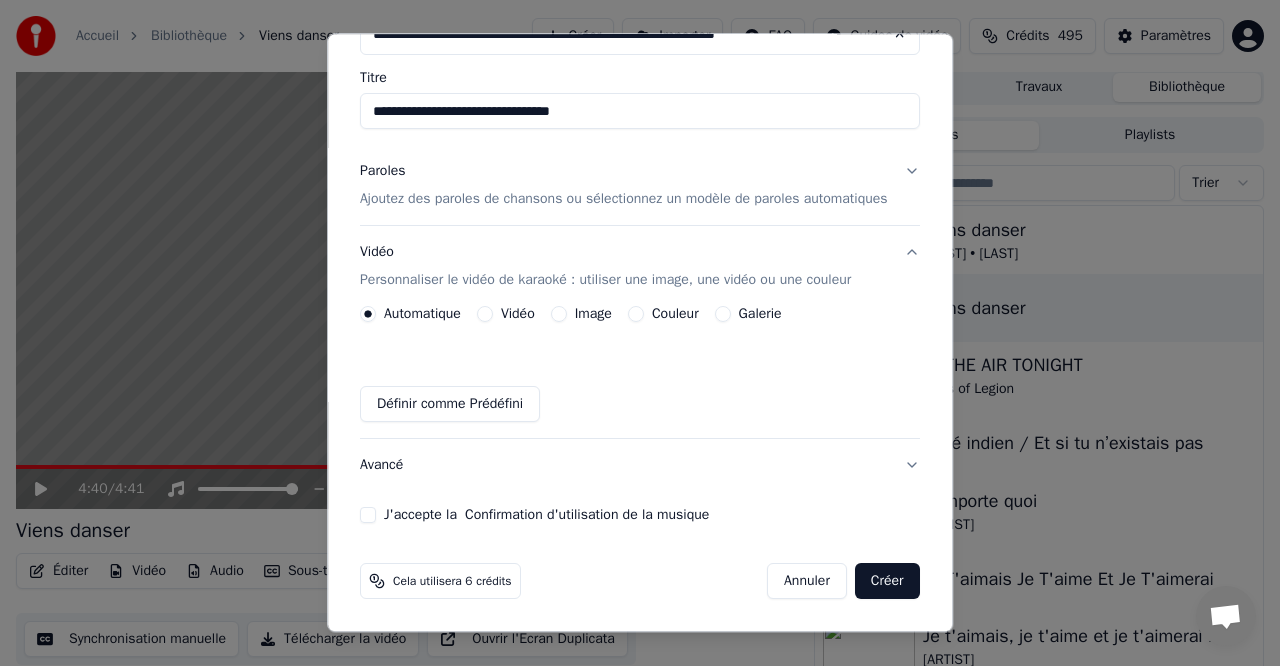 click on "Couleur" at bounding box center [675, 314] 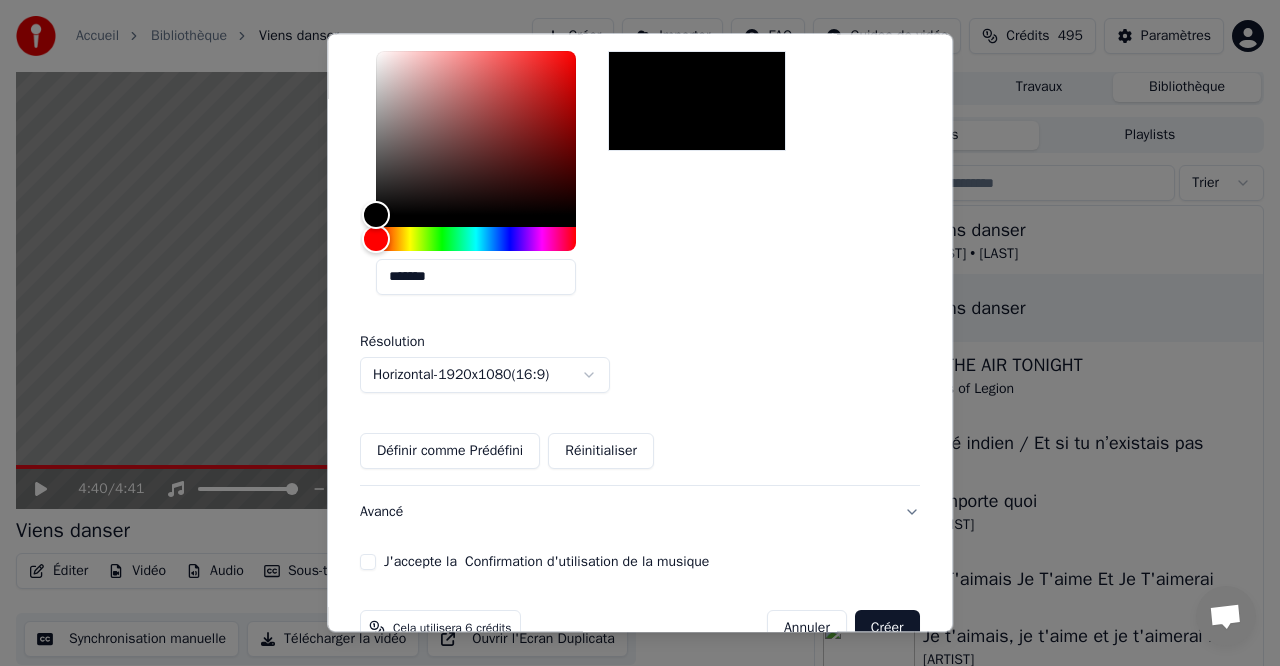 scroll, scrollTop: 502, scrollLeft: 0, axis: vertical 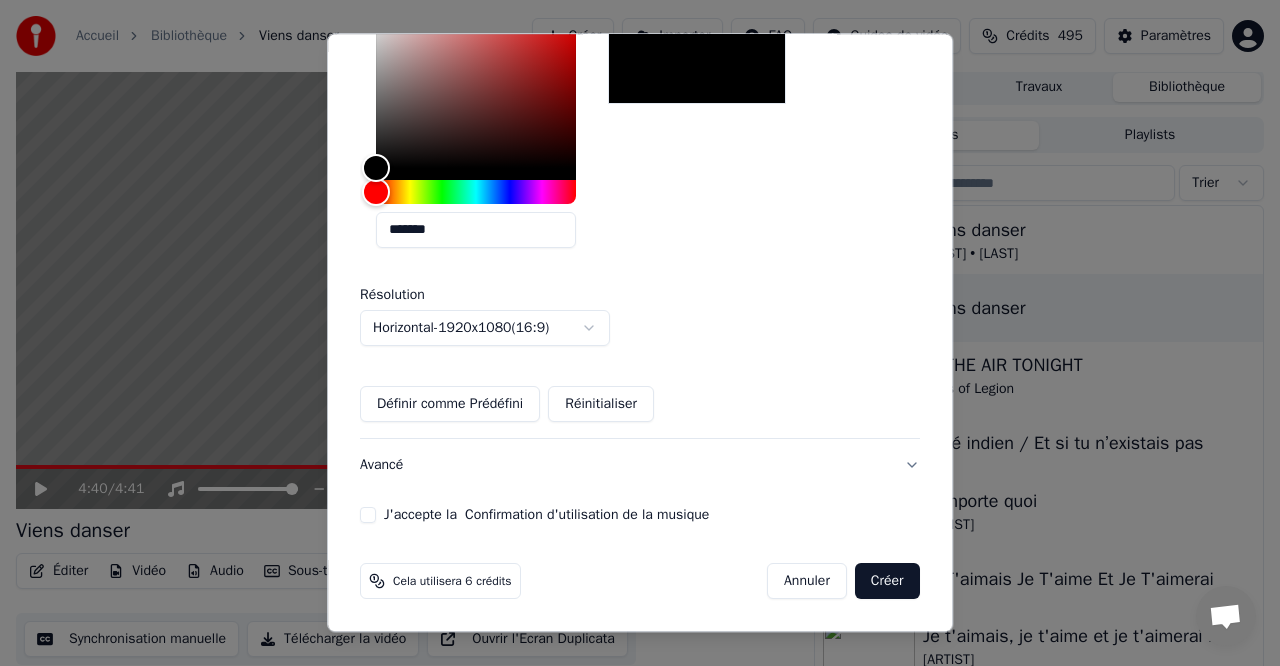 click on "J'accepte la   Confirmation d'utilisation de la musique" at bounding box center (368, 515) 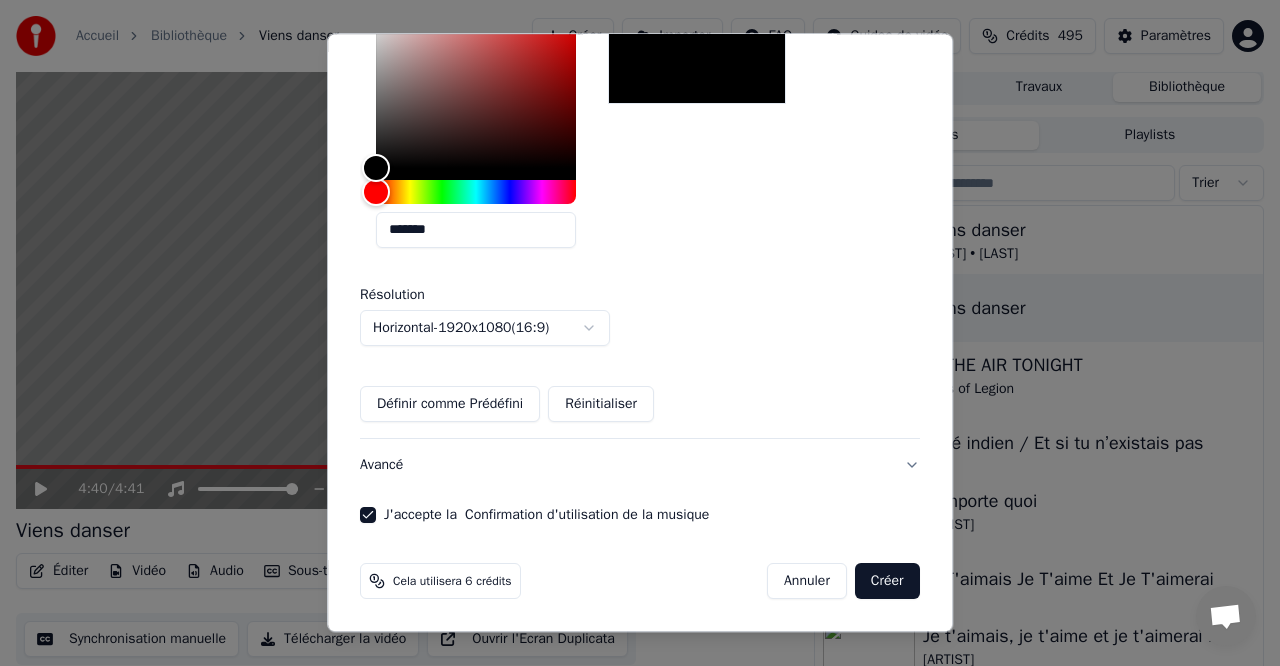 click on "Créer" at bounding box center (887, 581) 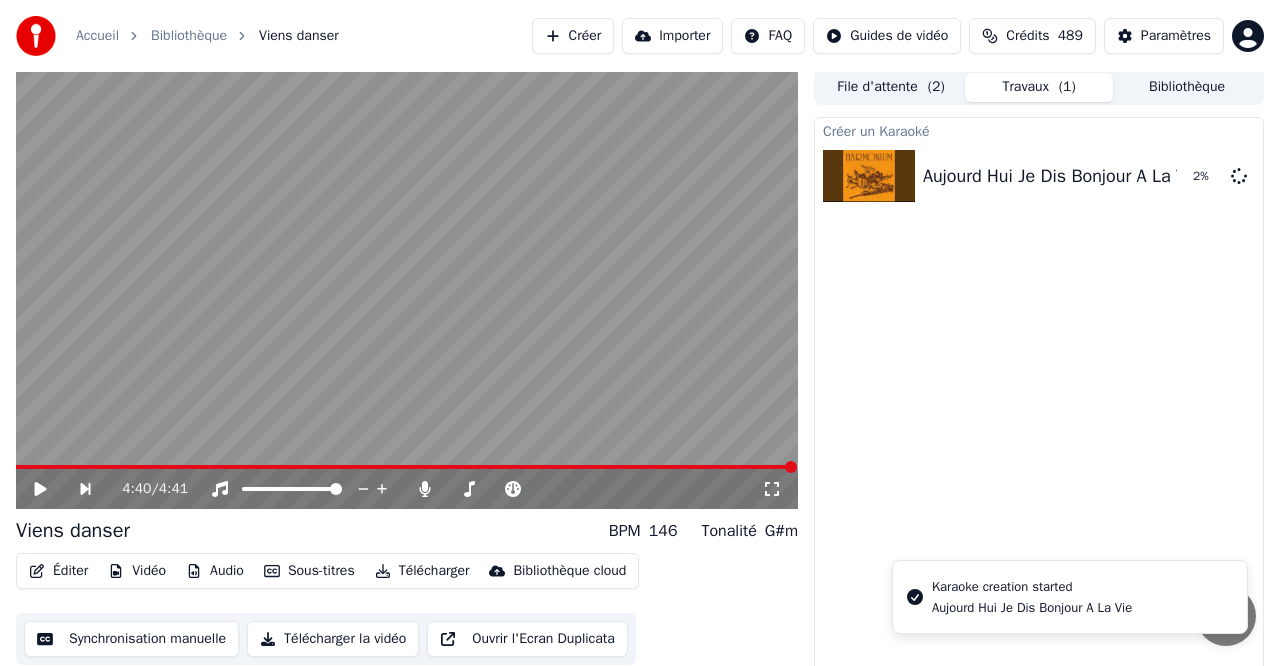 click on "File d'attente ( 2 )" at bounding box center [891, 87] 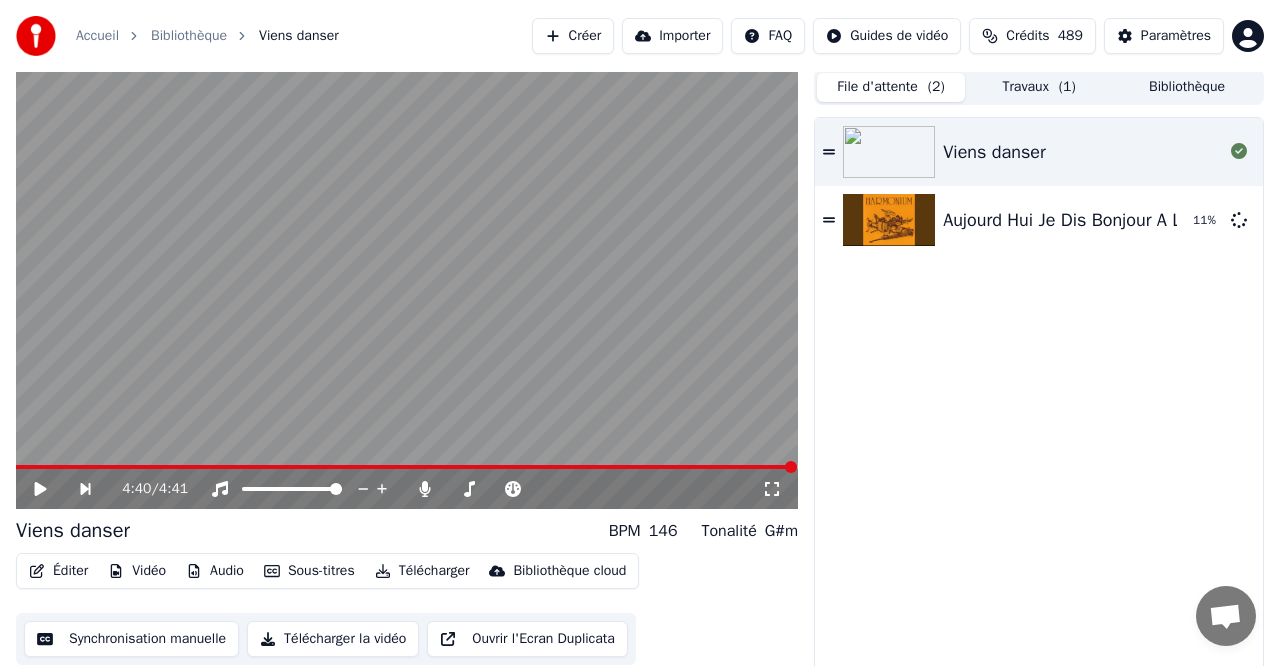 scroll, scrollTop: 20, scrollLeft: 0, axis: vertical 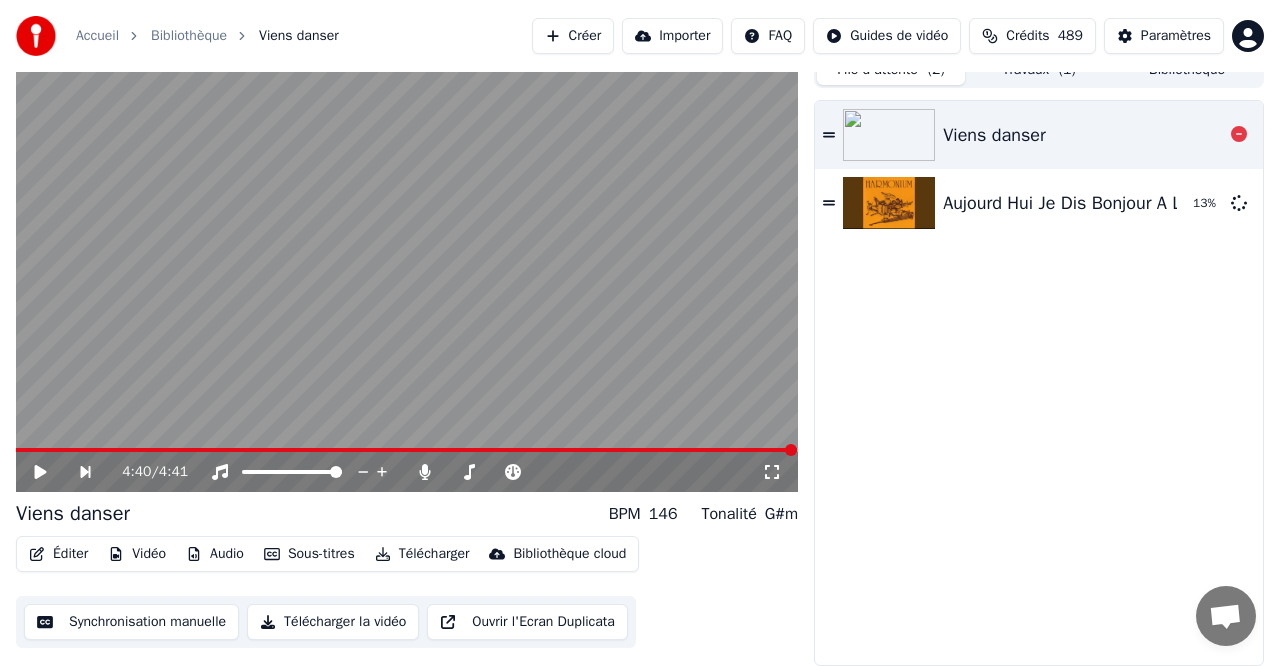 click at bounding box center (889, 135) 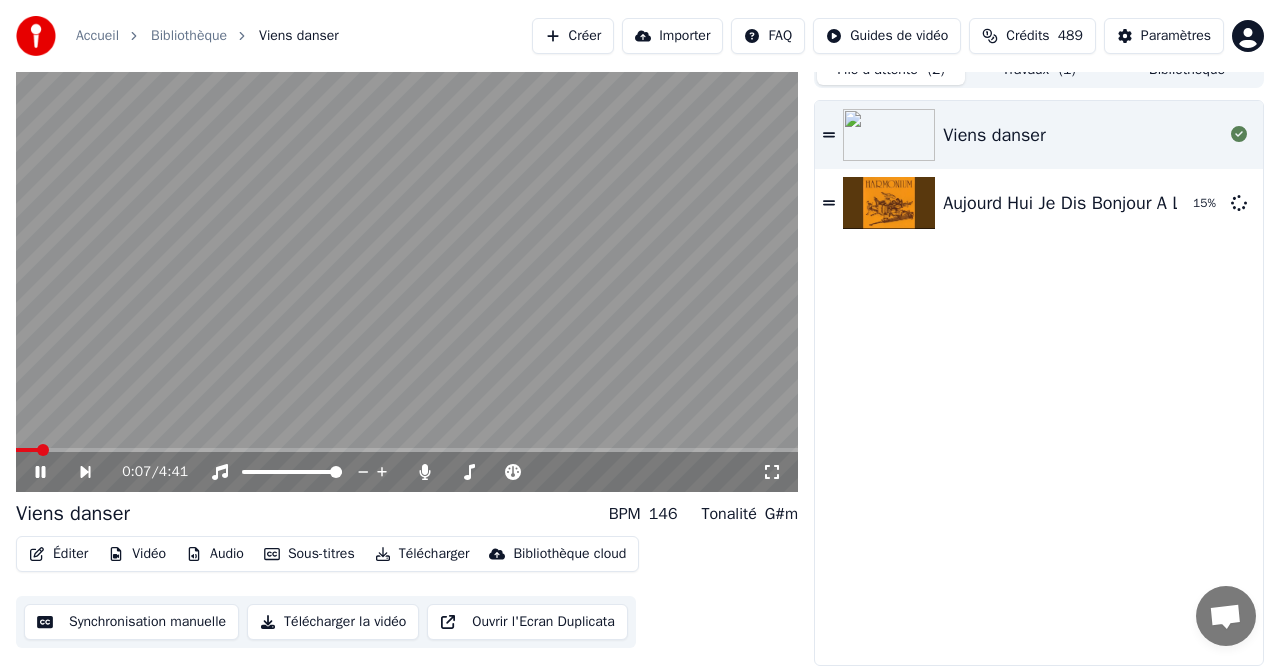 click at bounding box center [407, 272] 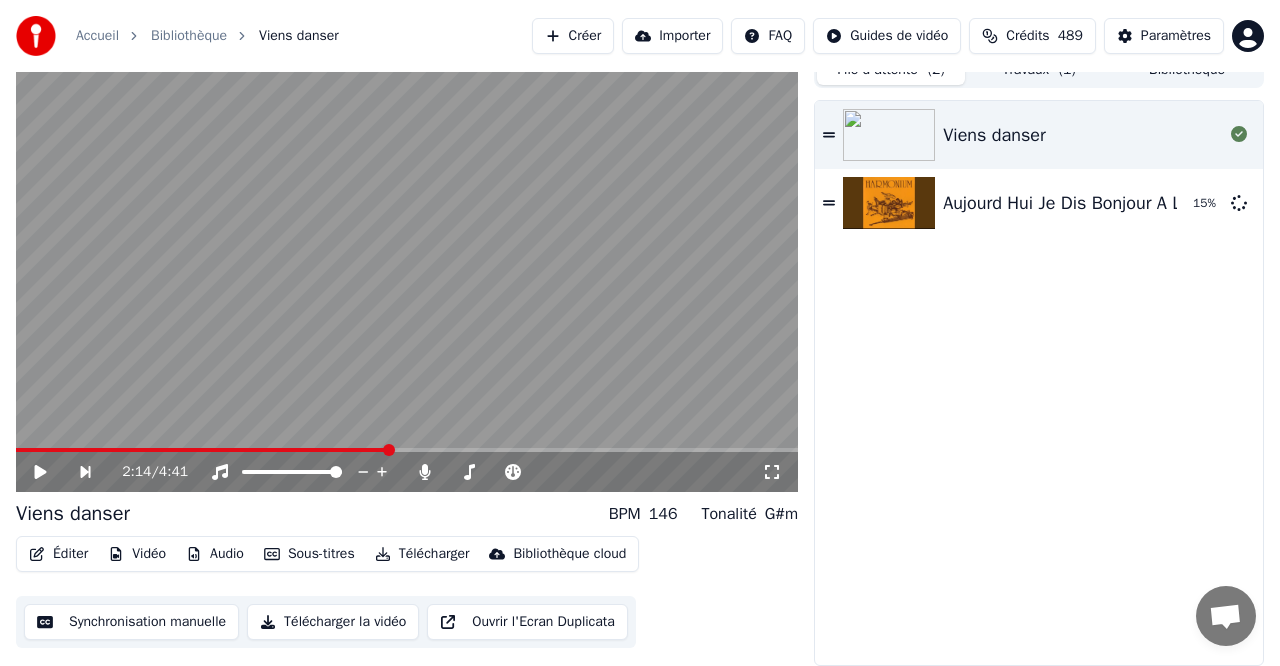 click at bounding box center [407, 450] 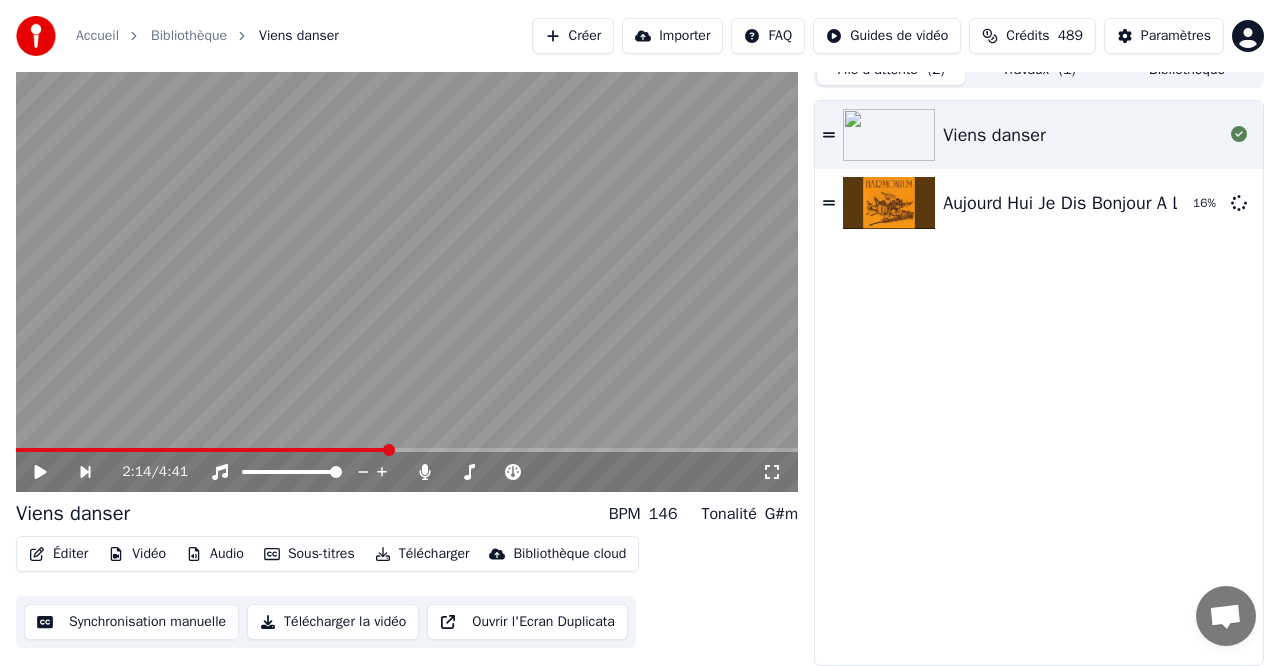click 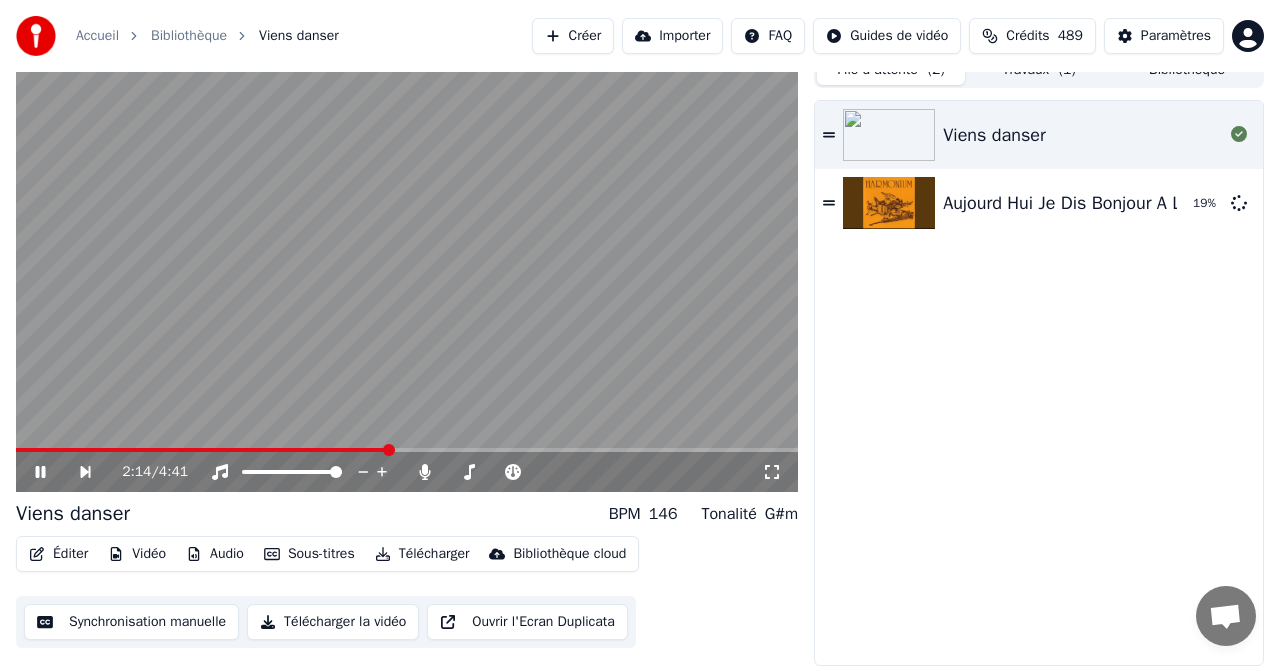 click at bounding box center (389, 450) 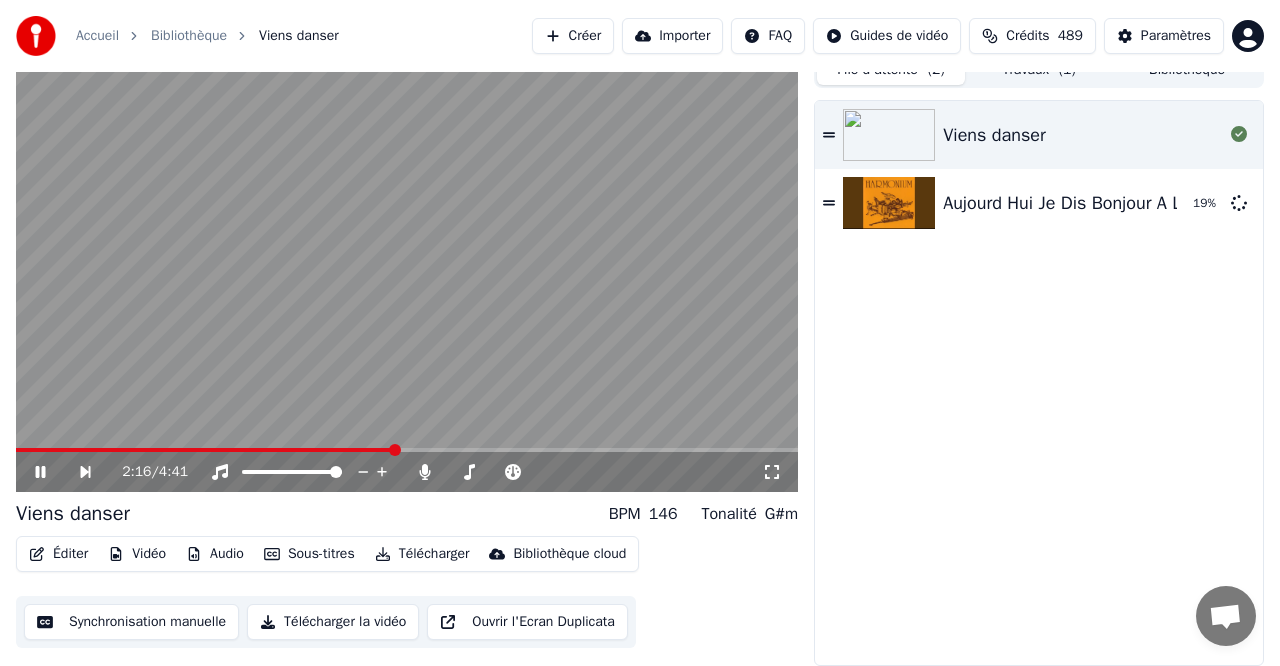 click at bounding box center [407, 450] 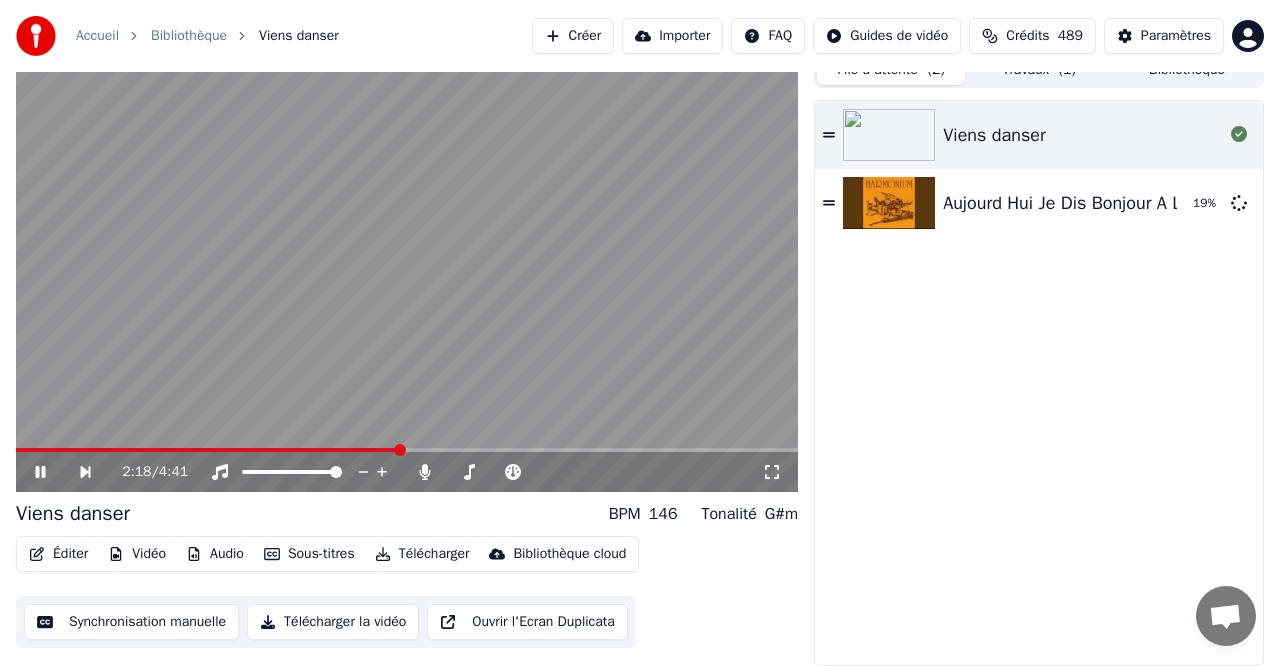click at bounding box center [400, 450] 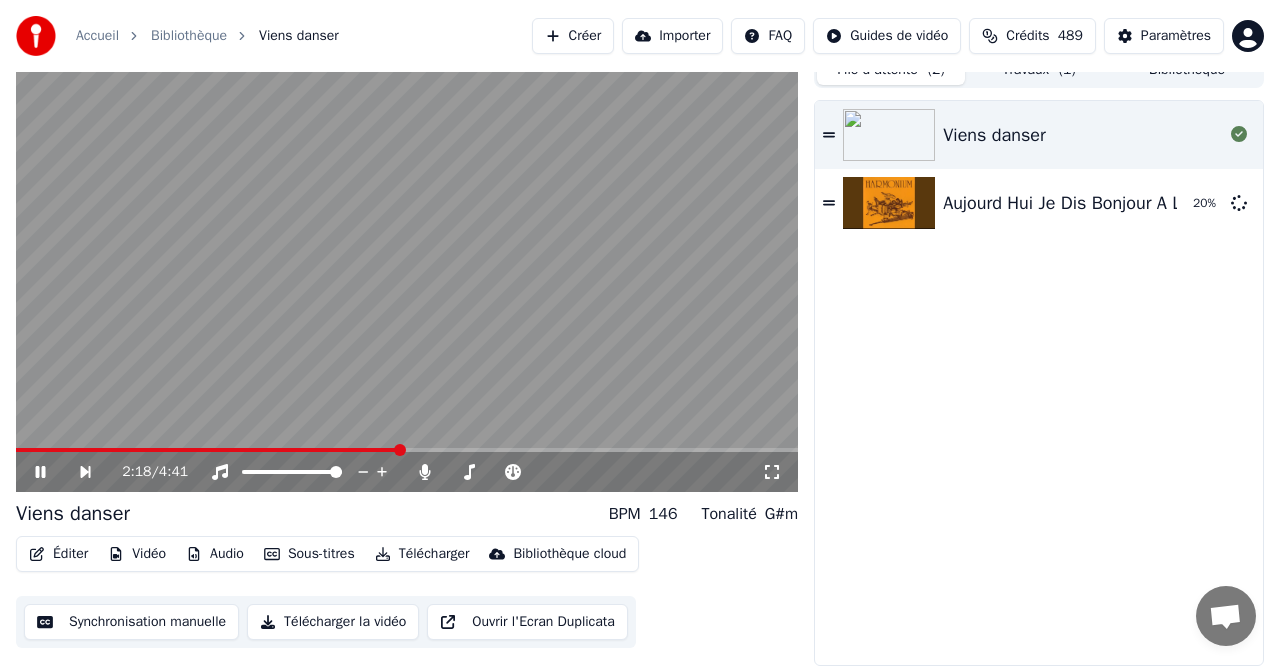 click at bounding box center [407, 450] 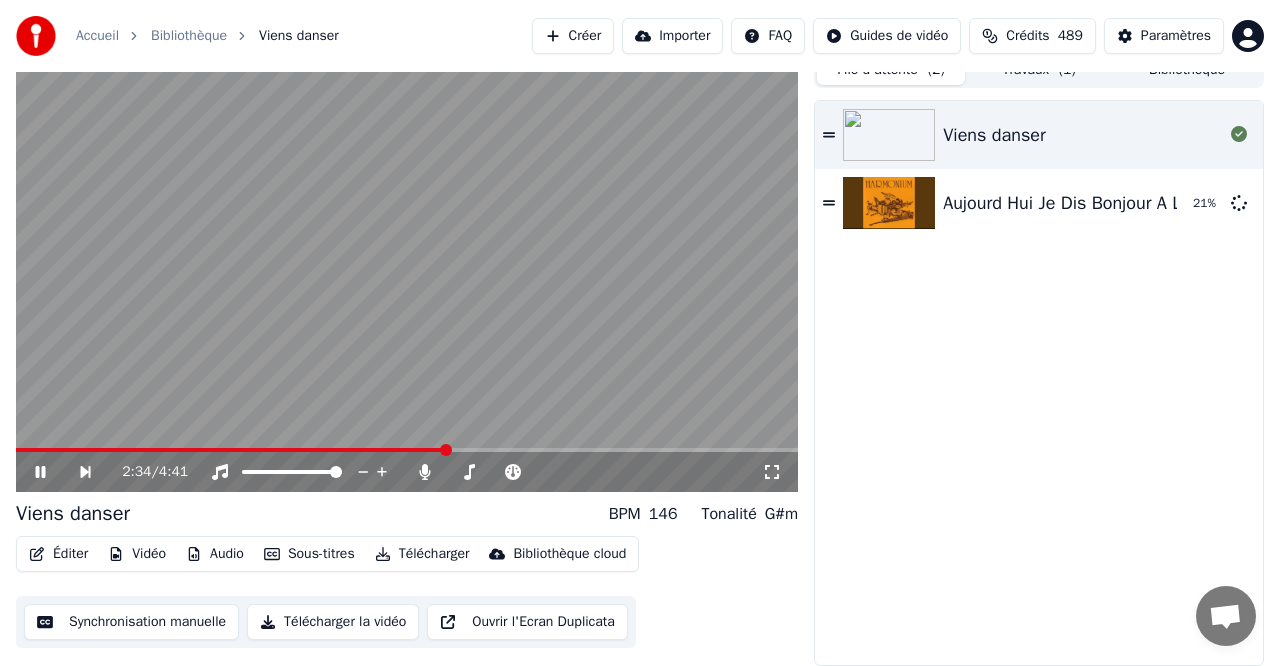 click at bounding box center (407, 450) 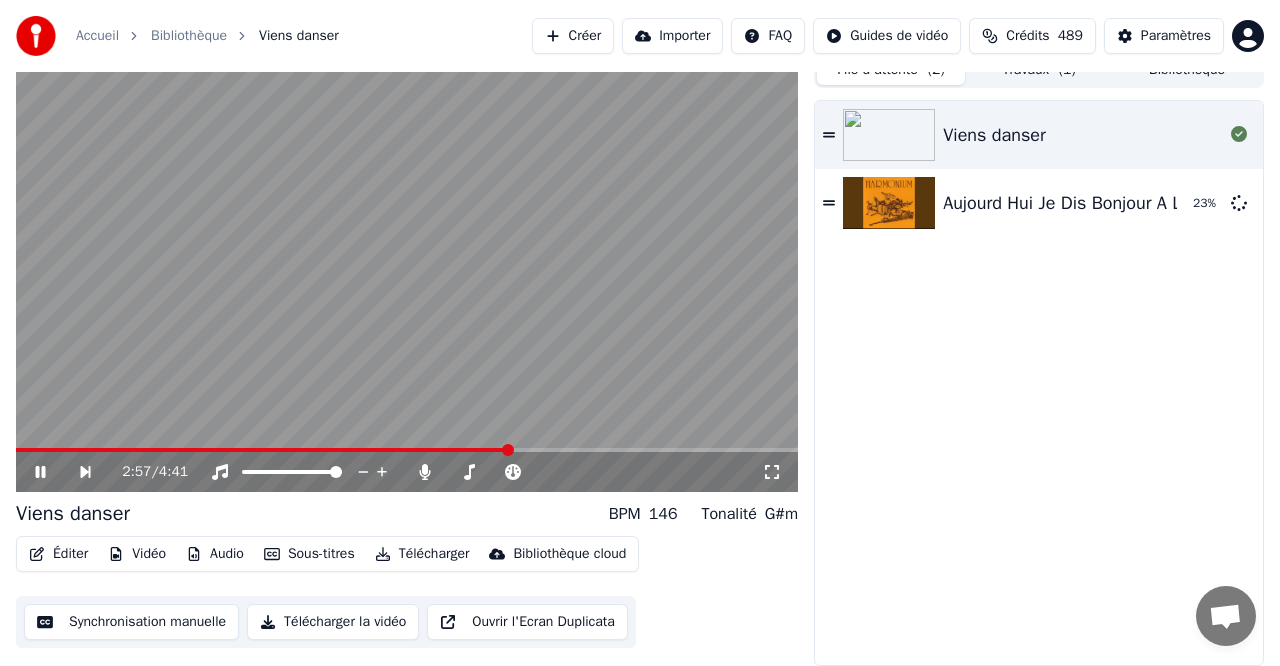 click at bounding box center [508, 450] 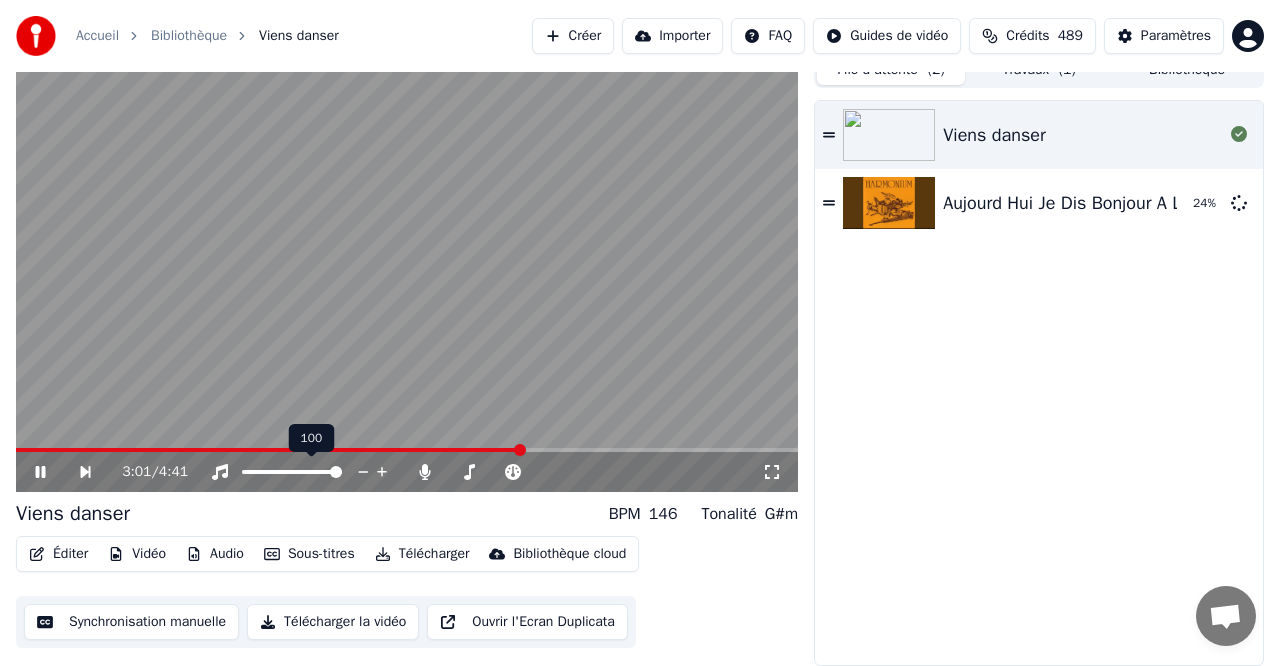 click at bounding box center (336, 472) 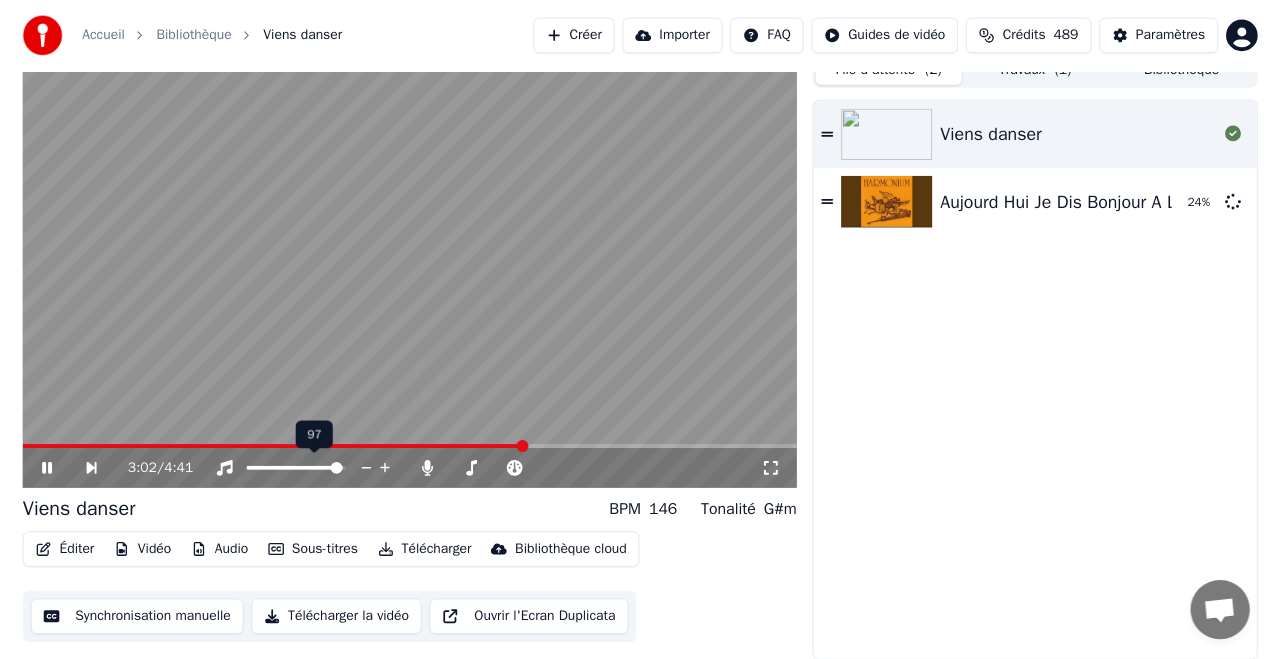 scroll, scrollTop: 20, scrollLeft: 0, axis: vertical 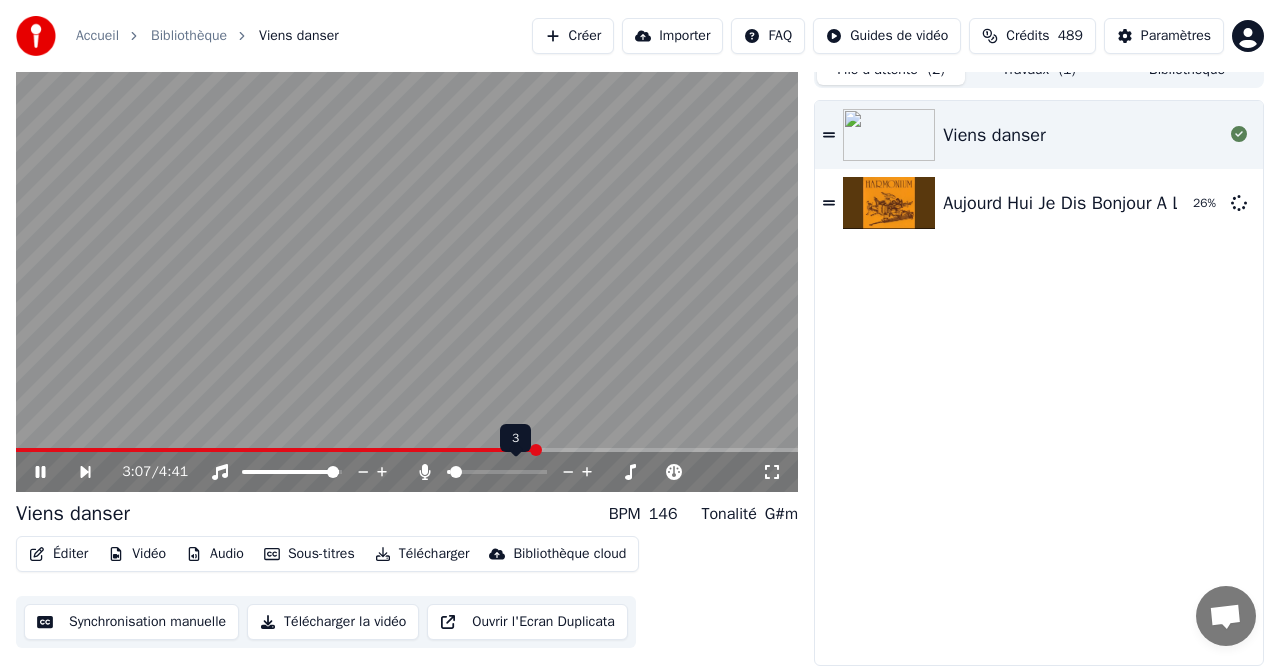 click at bounding box center [456, 472] 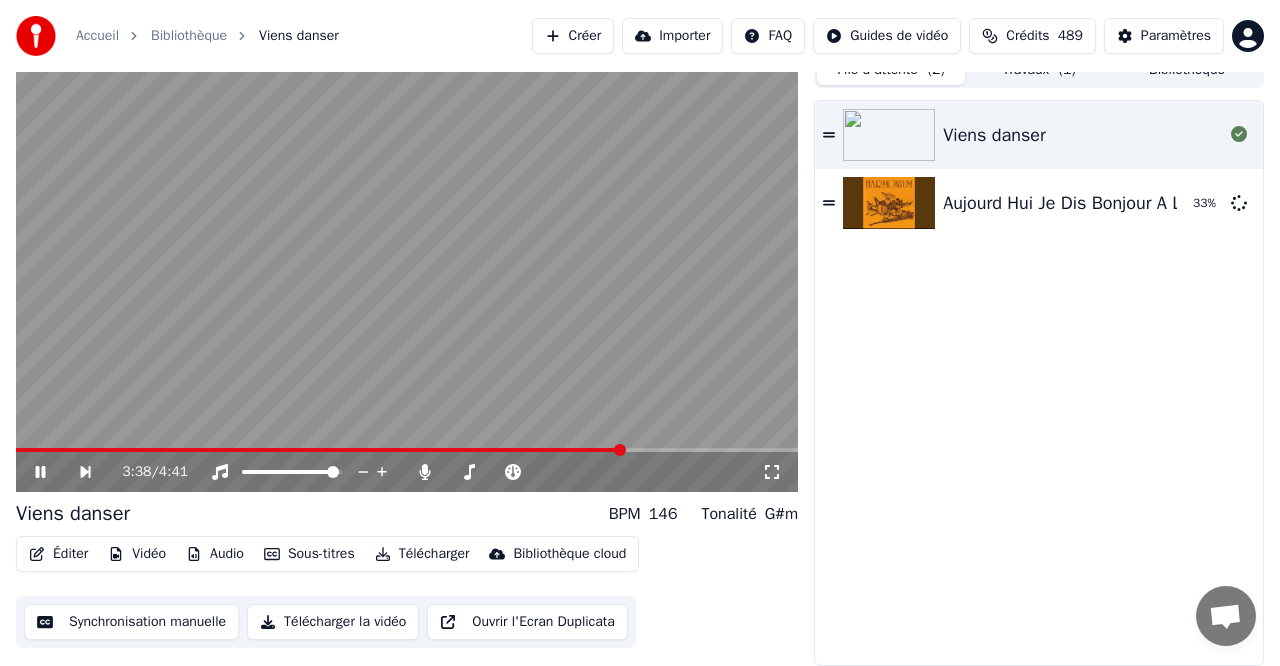 drag, startPoint x: 43, startPoint y: 468, endPoint x: 70, endPoint y: 443, distance: 36.796738 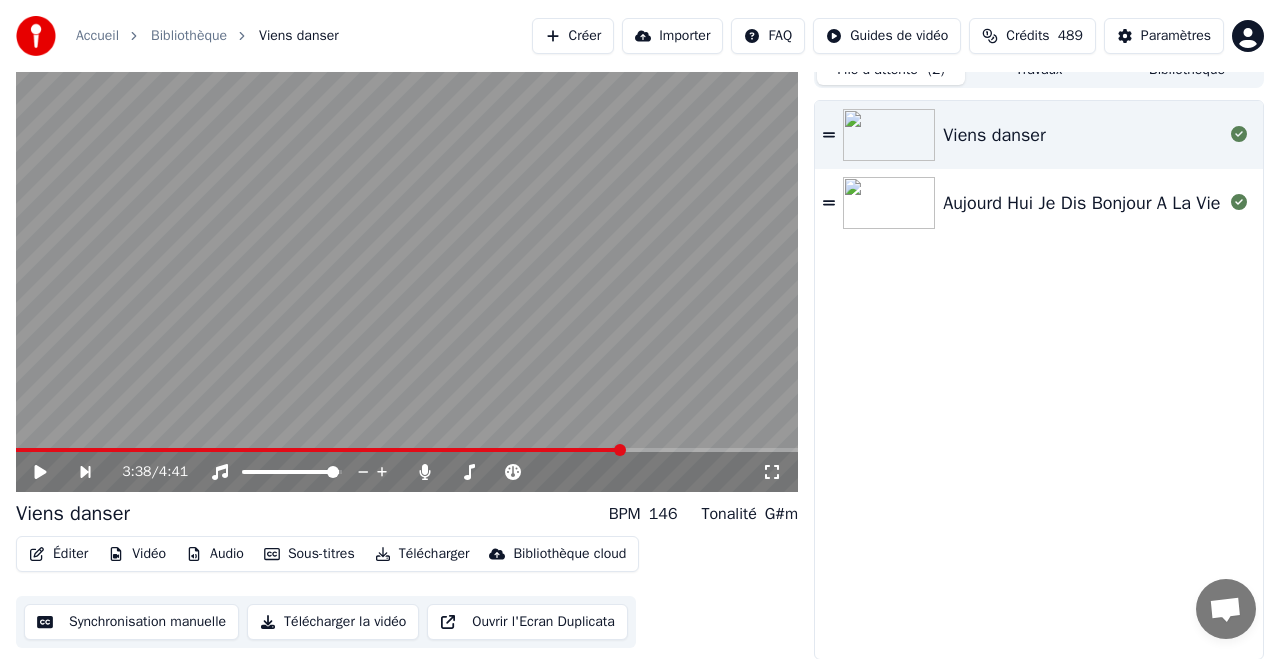 click on "Importer" at bounding box center [672, 36] 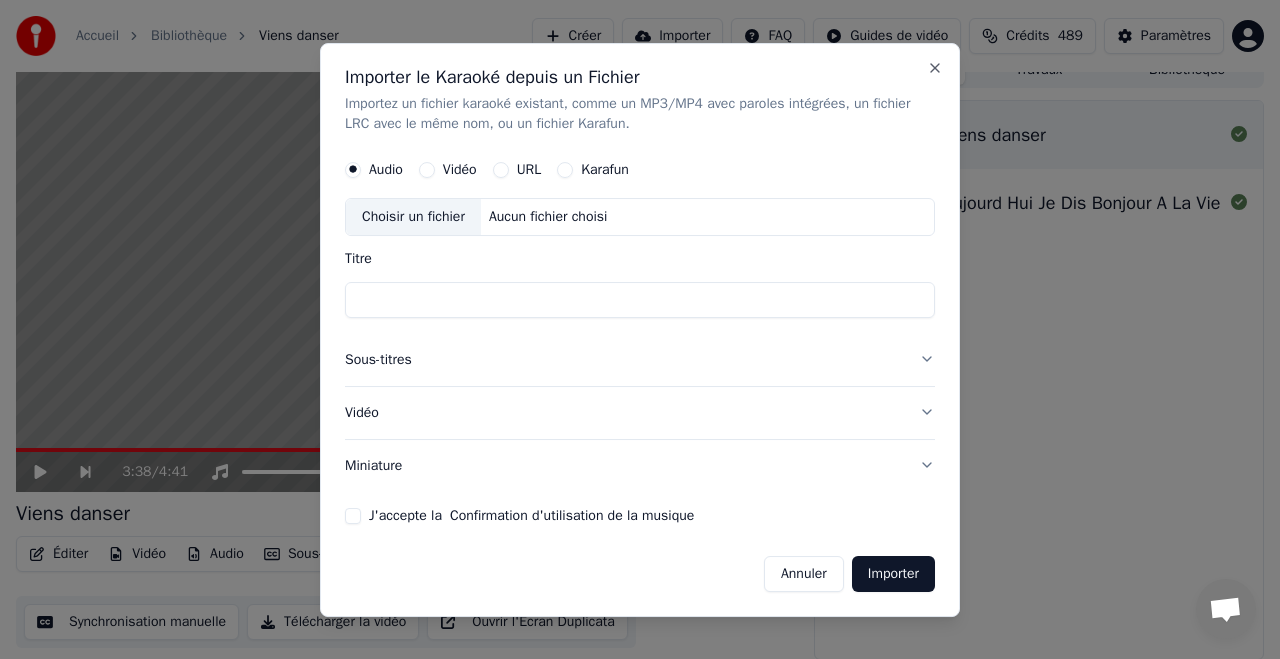 click on "Karafun" at bounding box center [593, 170] 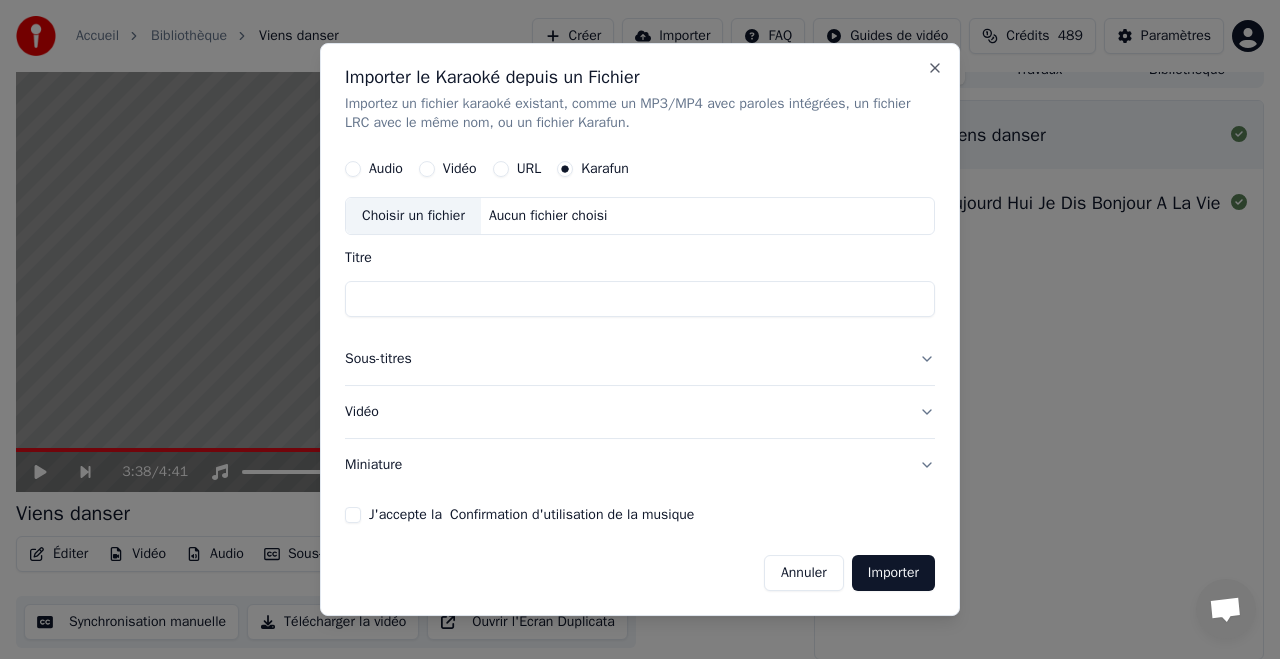 click on "Titre" at bounding box center (640, 259) 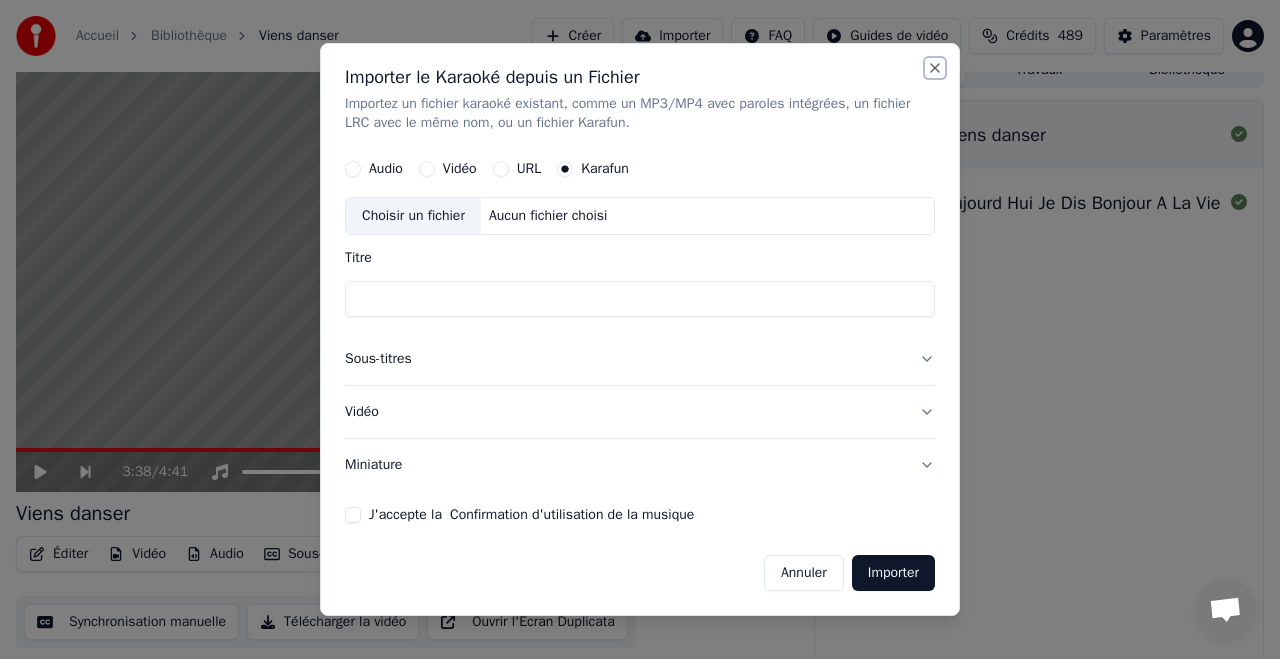drag, startPoint x: 935, startPoint y: 67, endPoint x: 895, endPoint y: 65, distance: 40.04997 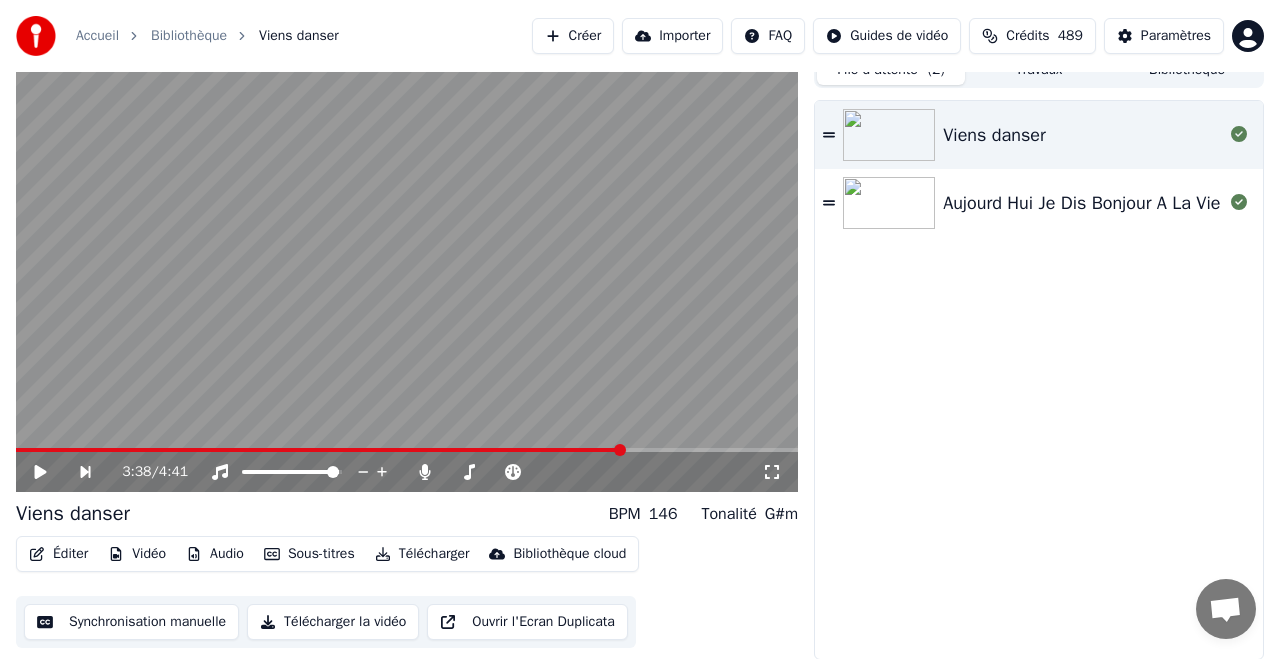 click on "Créer" at bounding box center (573, 36) 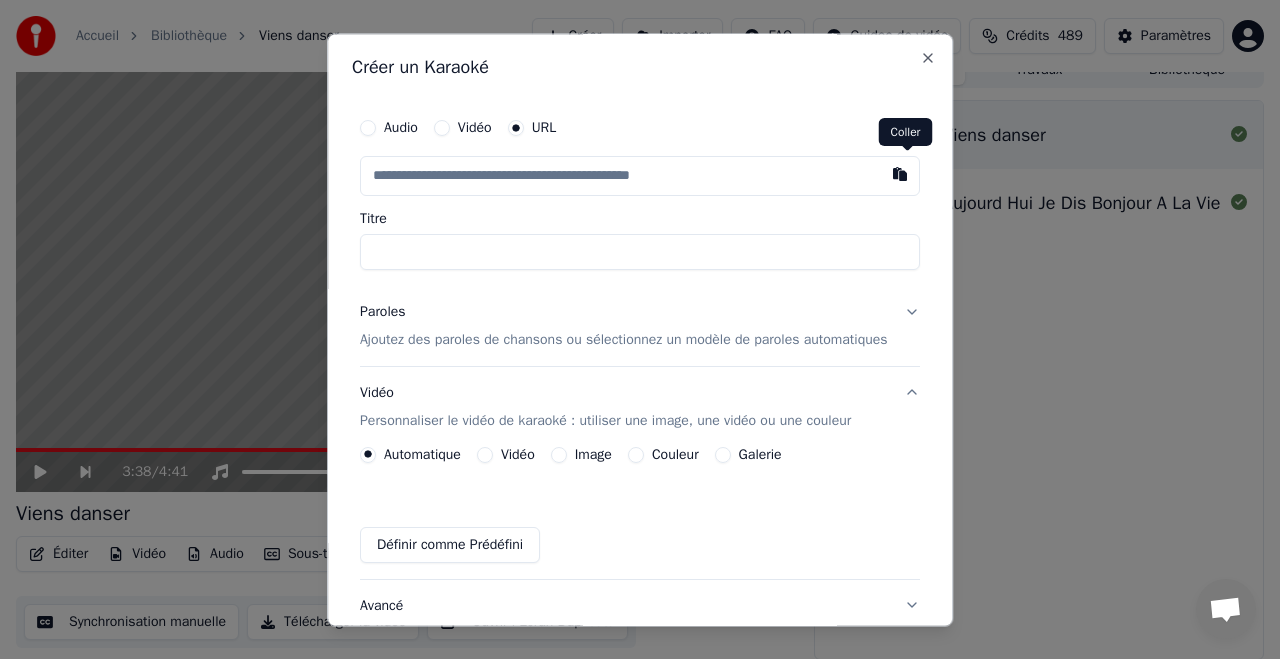 click at bounding box center (900, 174) 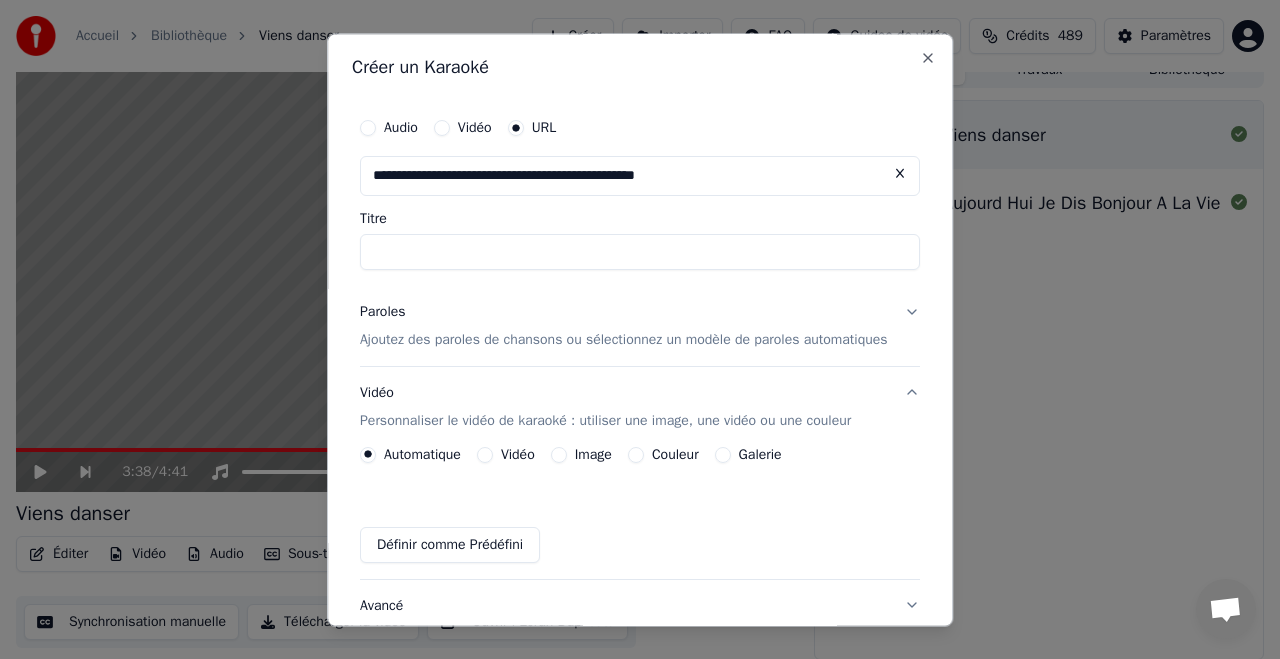 type on "**********" 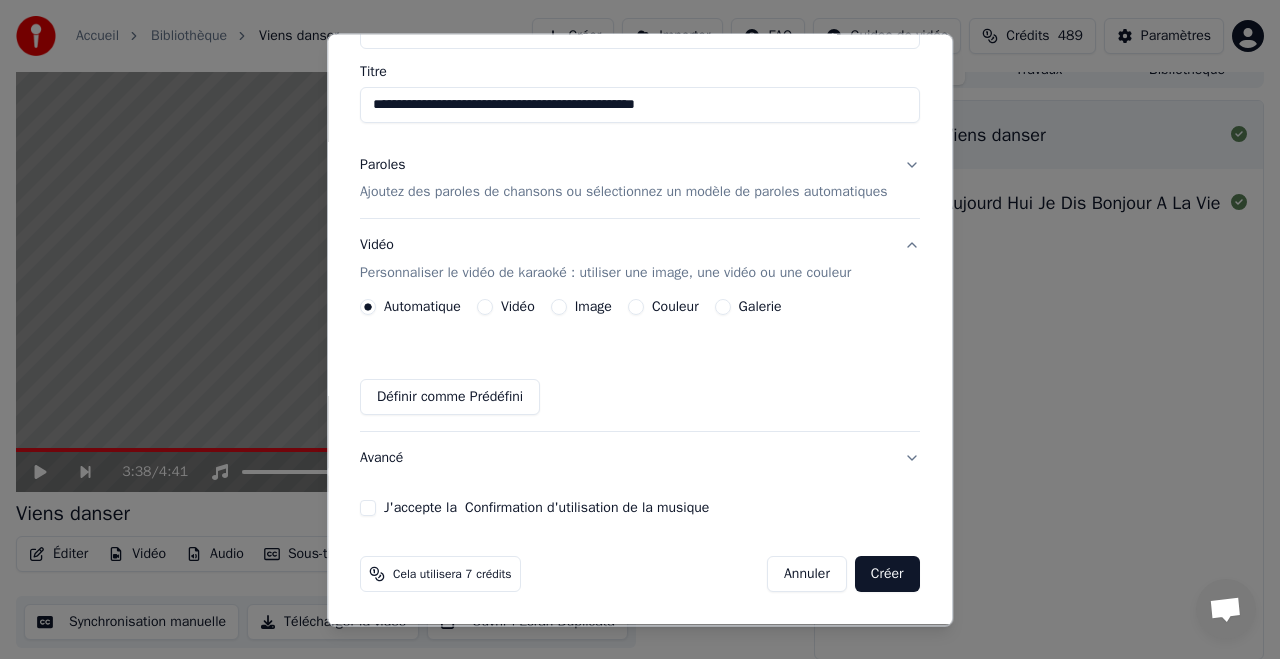 scroll, scrollTop: 156, scrollLeft: 0, axis: vertical 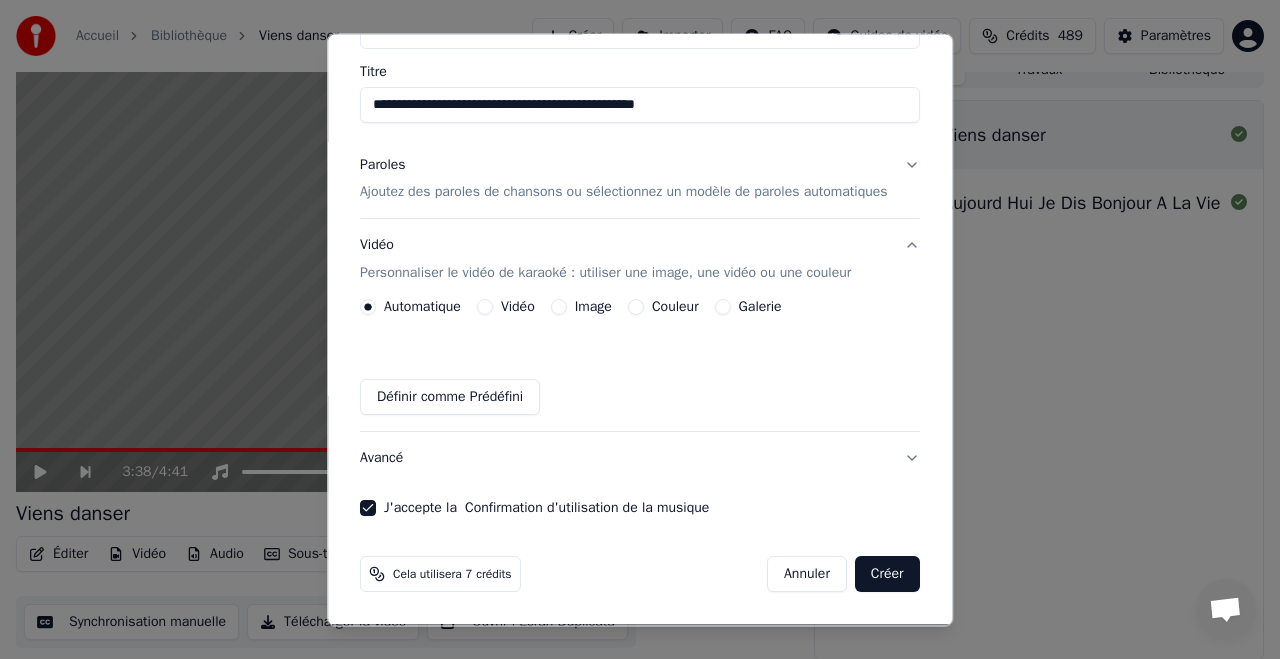 click on "Créer" at bounding box center (887, 575) 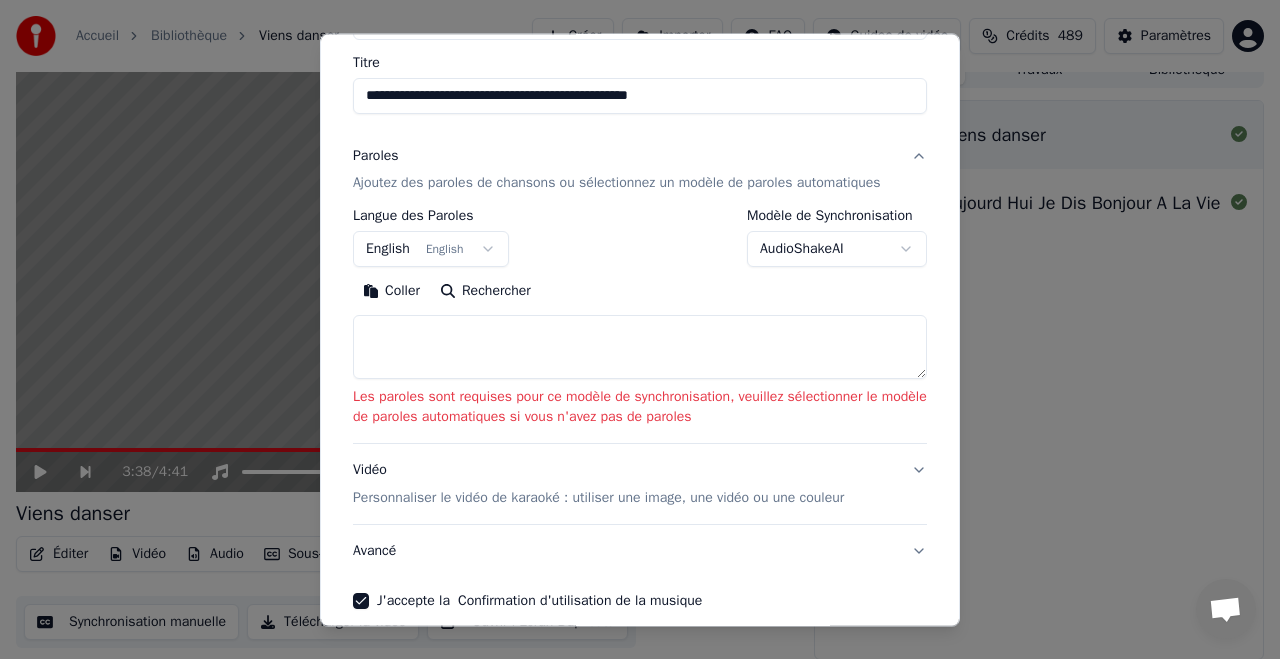 scroll, scrollTop: 269, scrollLeft: 0, axis: vertical 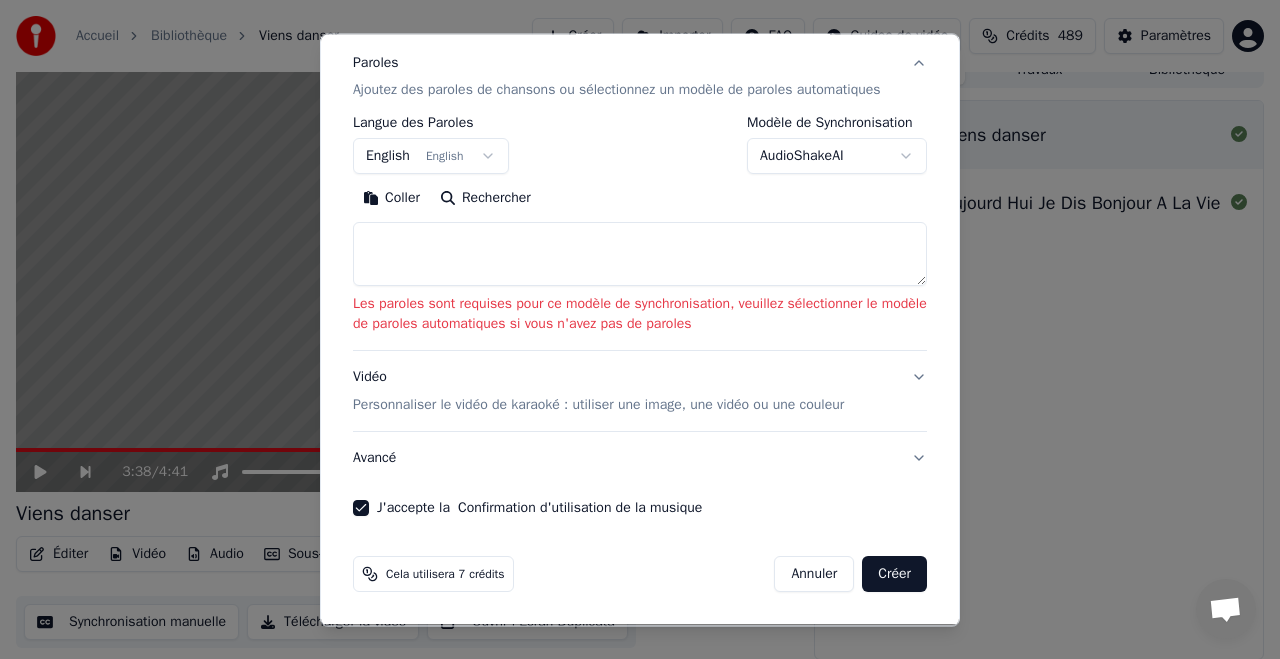 click on "Annuler" at bounding box center (814, 575) 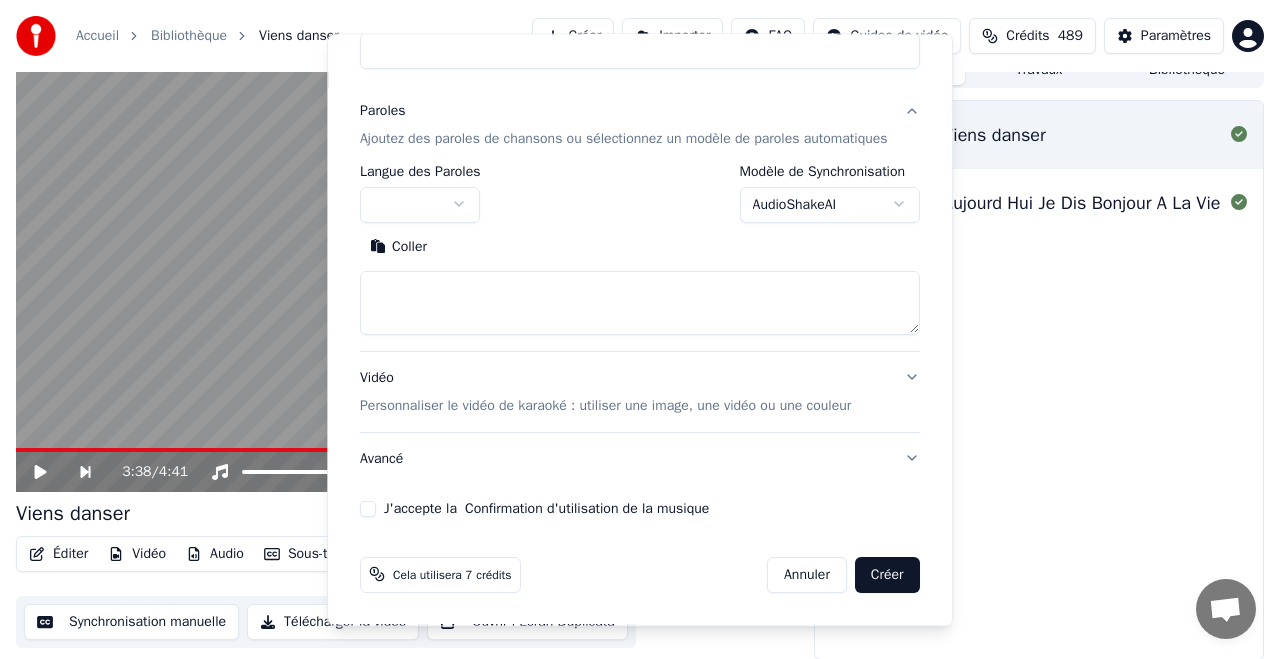 scroll, scrollTop: 221, scrollLeft: 0, axis: vertical 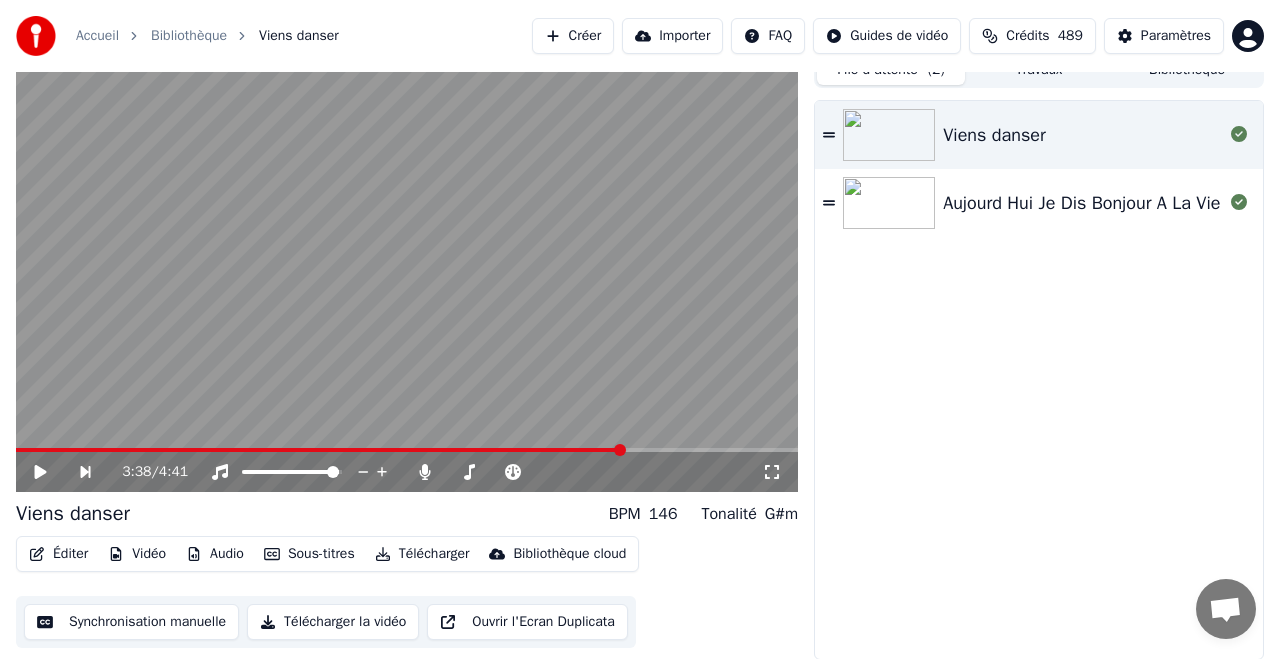 click on "Accueil Bibliothèque Viens danser Créer Importer FAQ Guides de vidéo Crédits 489 Paramètres 3:38  /  4:41 Viens danser BPM 146 Tonalité G#m Éditer Vidéo Audio Sous-titres Télécharger Bibliothèque cloud Synchronisation manuelle Télécharger la vidéo Ouvrir l'Ecran Duplicata File d'attente ( 2 ) Travaux Bibliothèque Viens danser Aujourd Hui Je Dis Bonjour A La Vie" at bounding box center (640, 309) 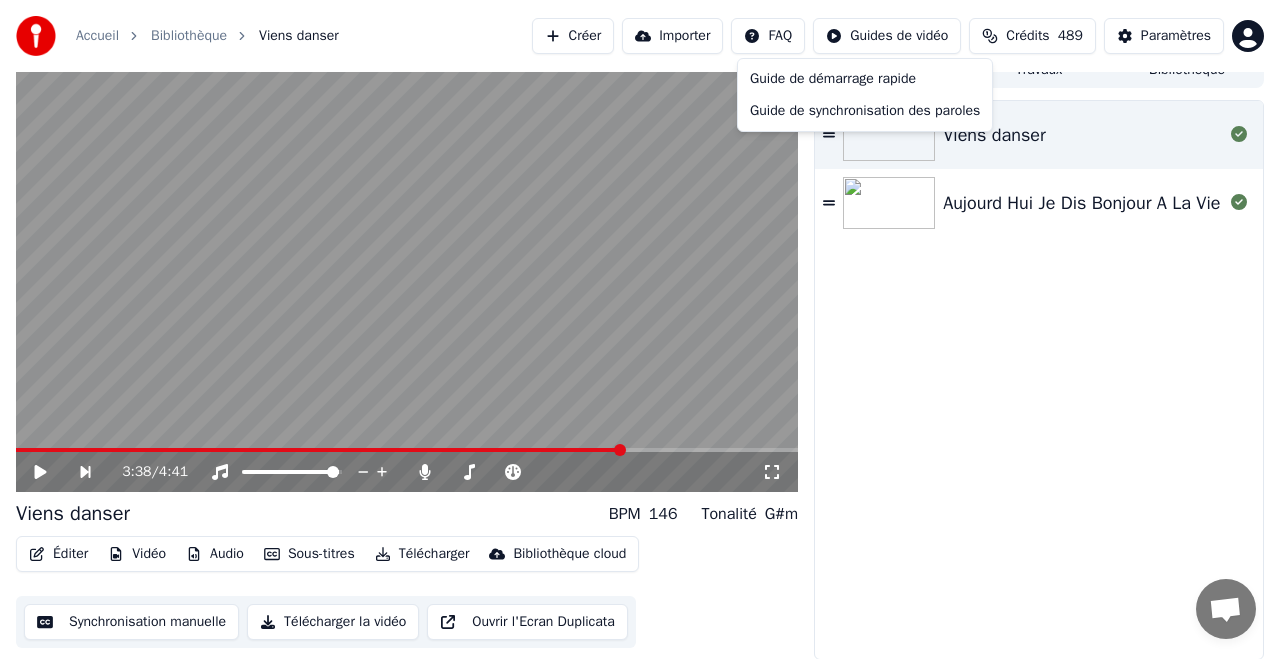 click on "Accueil Bibliothèque Viens danser Créer Importer FAQ Guides de vidéo Crédits 489 Paramètres 3:38  /  4:41 Viens danser BPM 146 Tonalité G#m Éditer Vidéo Audio Sous-titres Télécharger Bibliothèque cloud Synchronisation manuelle Télécharger la vidéo Ouvrir l'Ecran Duplicata File d'attente ( 2 ) Travaux Bibliothèque Viens danser Aujourd Hui Je Dis Bonjour A La Vie Guide de démarrage rapide Guide de synchronisation des paroles" at bounding box center (640, 309) 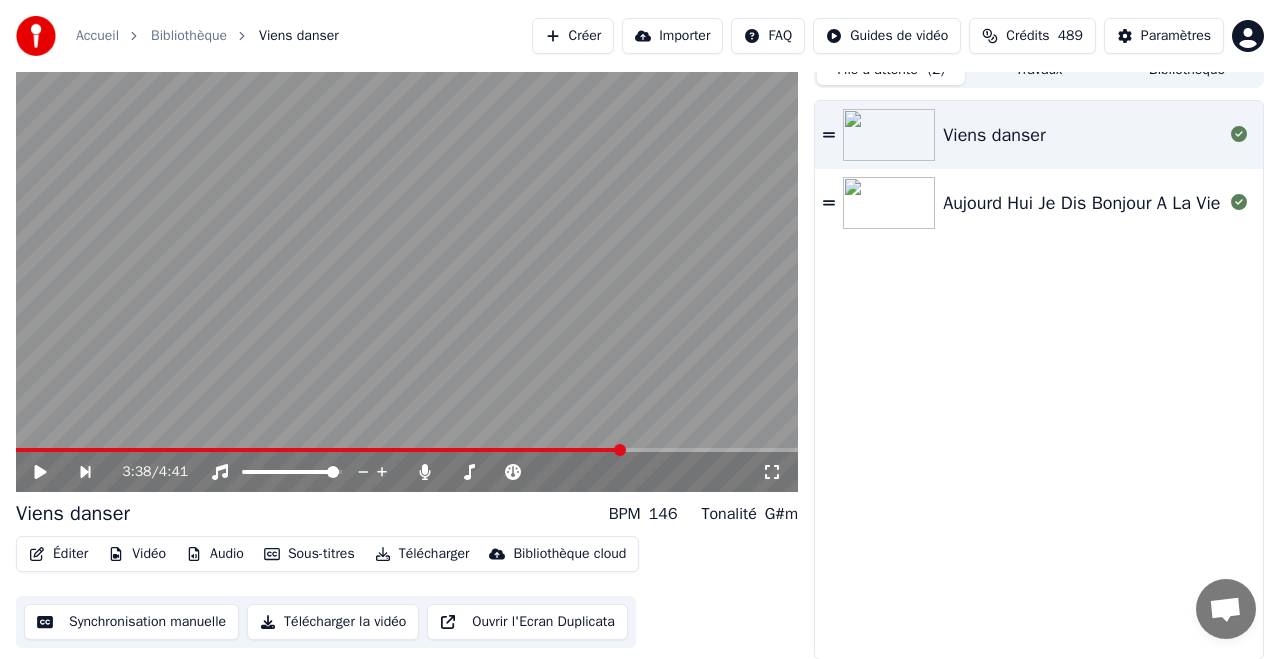 scroll, scrollTop: 21, scrollLeft: 0, axis: vertical 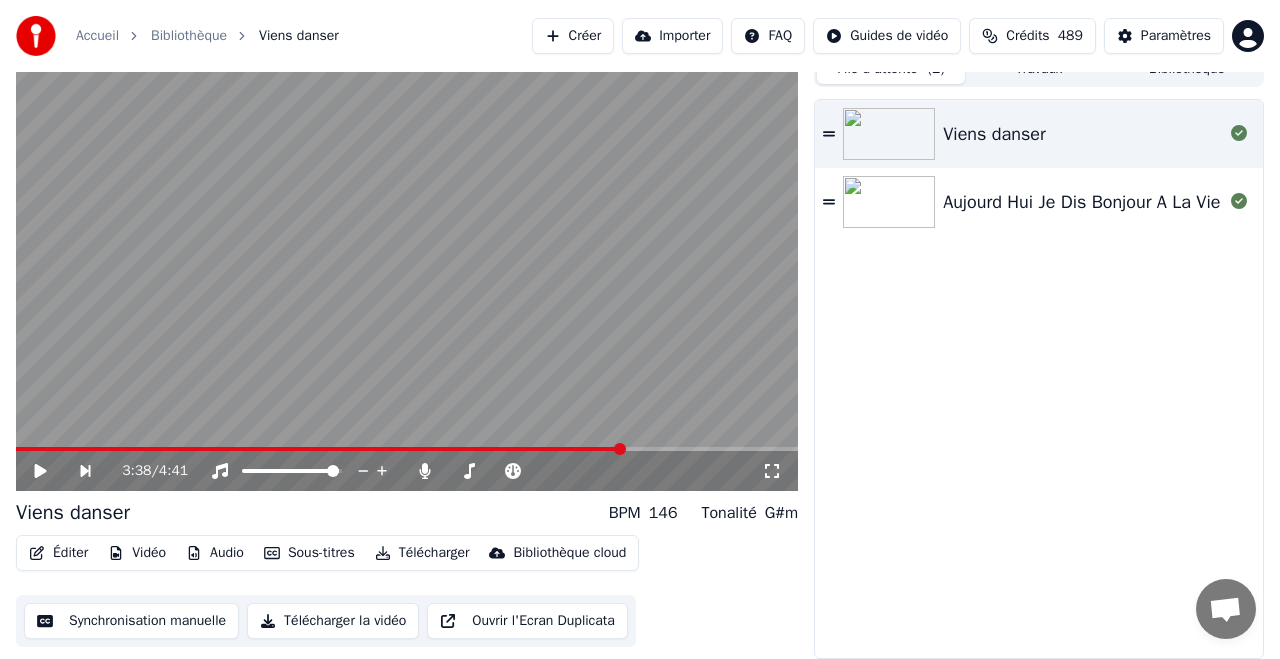 click on "Créer" at bounding box center (573, 36) 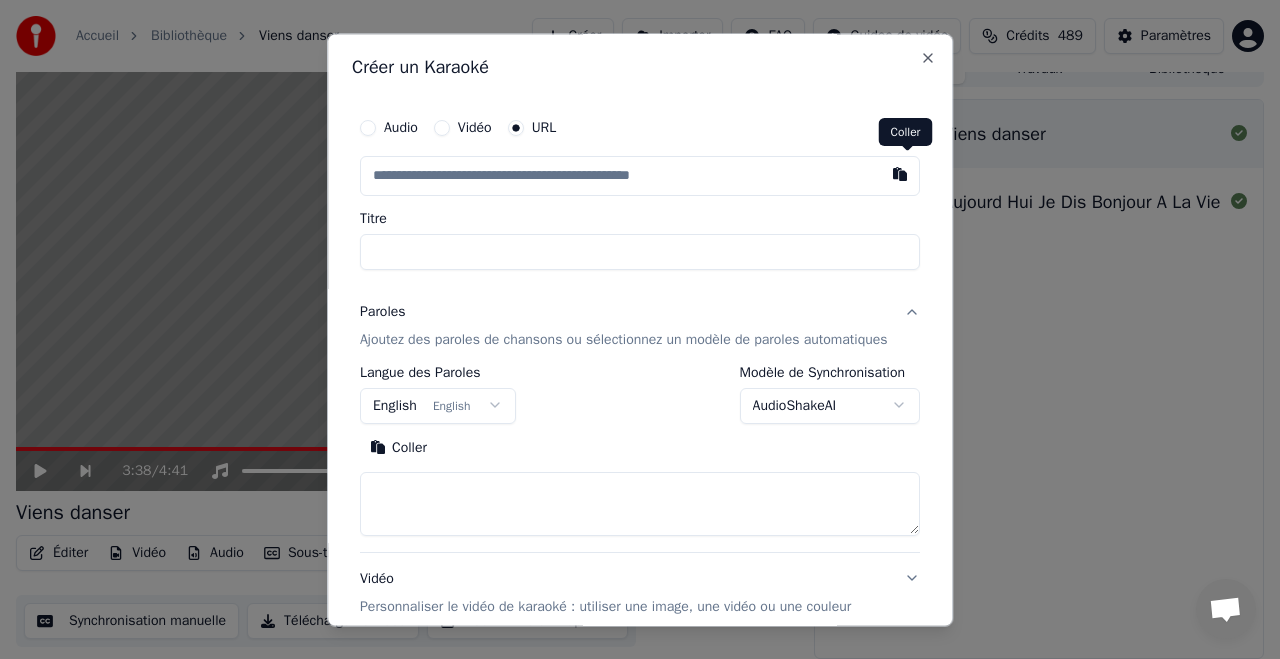 click at bounding box center (900, 174) 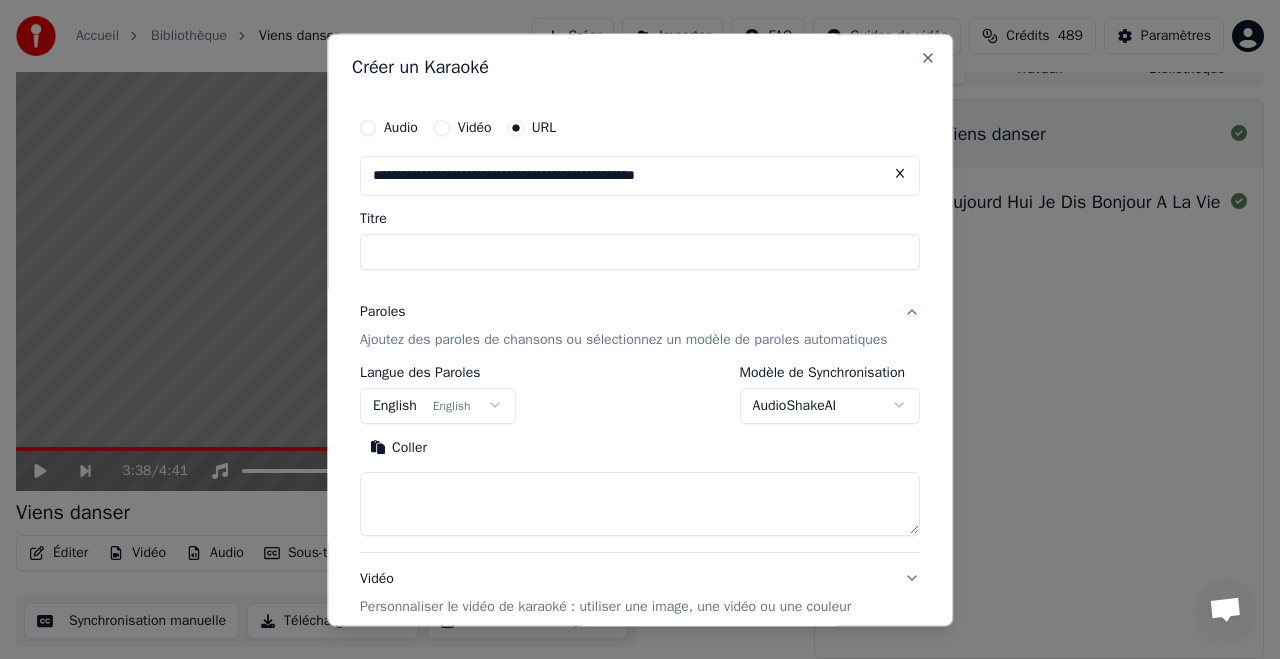 type on "**********" 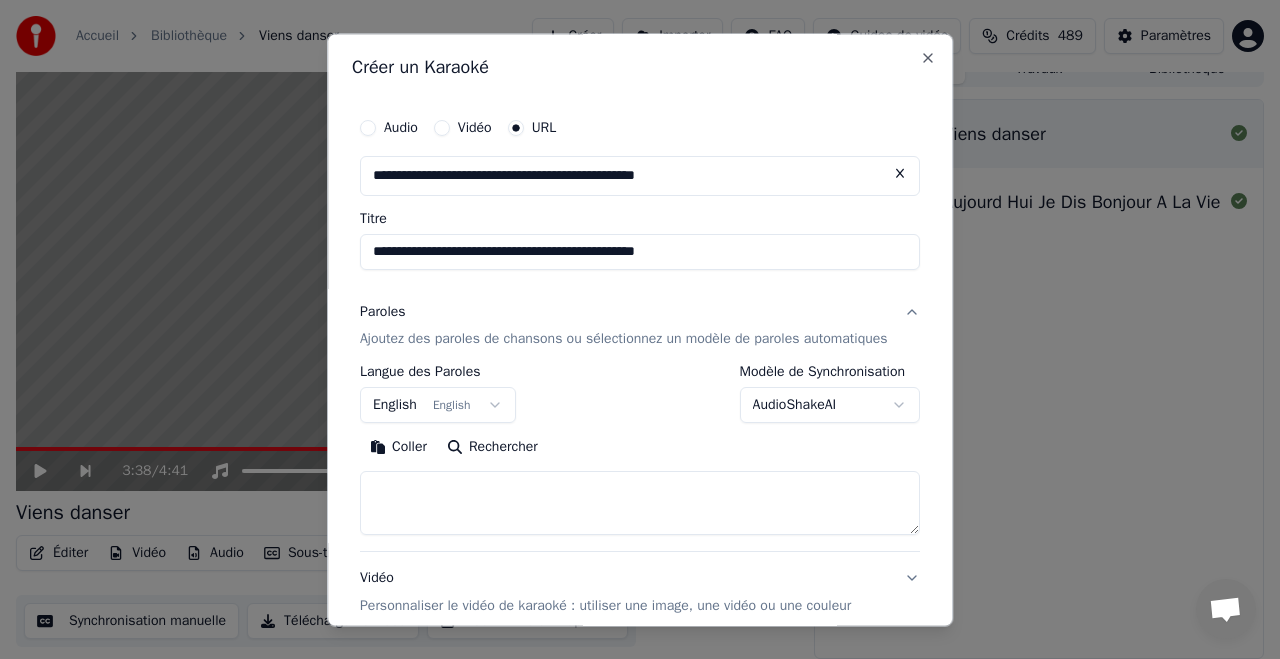 click on "Rechercher" at bounding box center [492, 448] 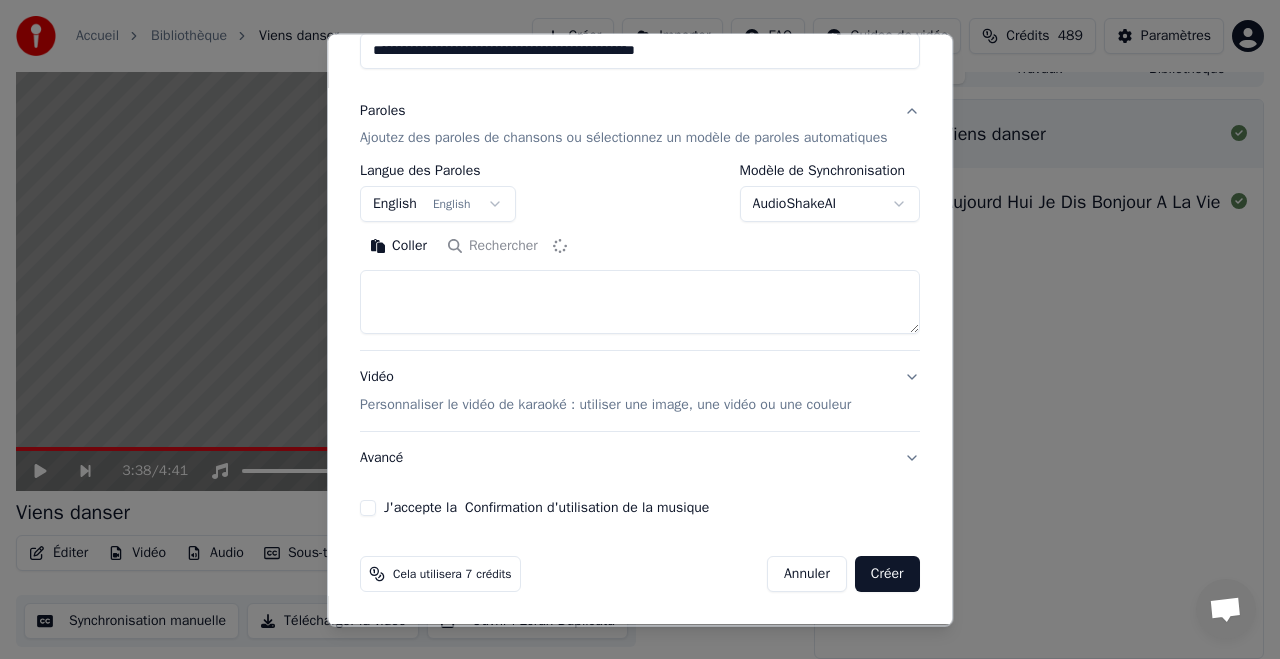 scroll, scrollTop: 221, scrollLeft: 0, axis: vertical 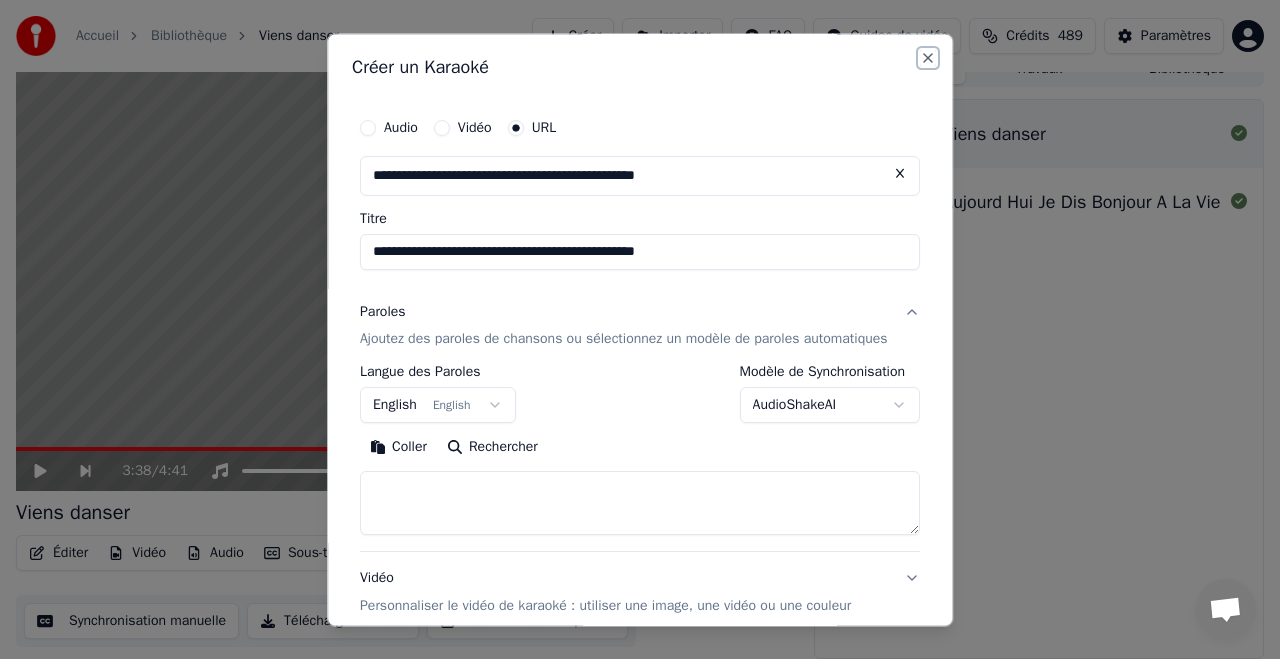 click on "Close" at bounding box center [928, 58] 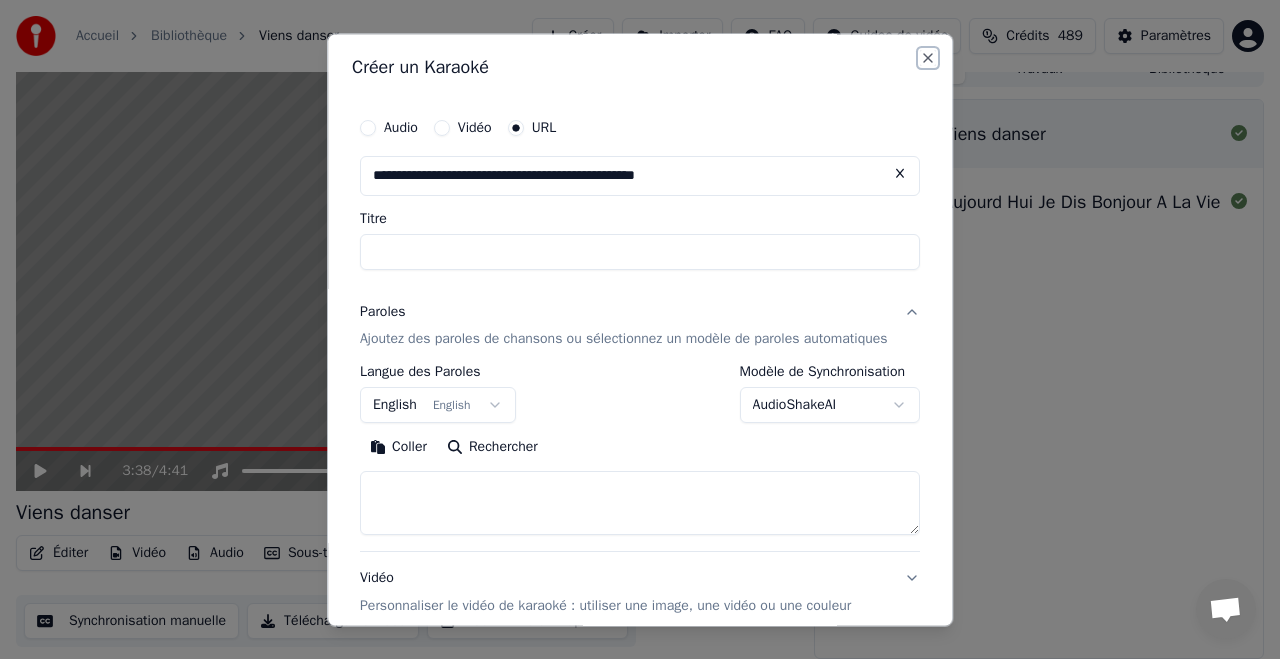select 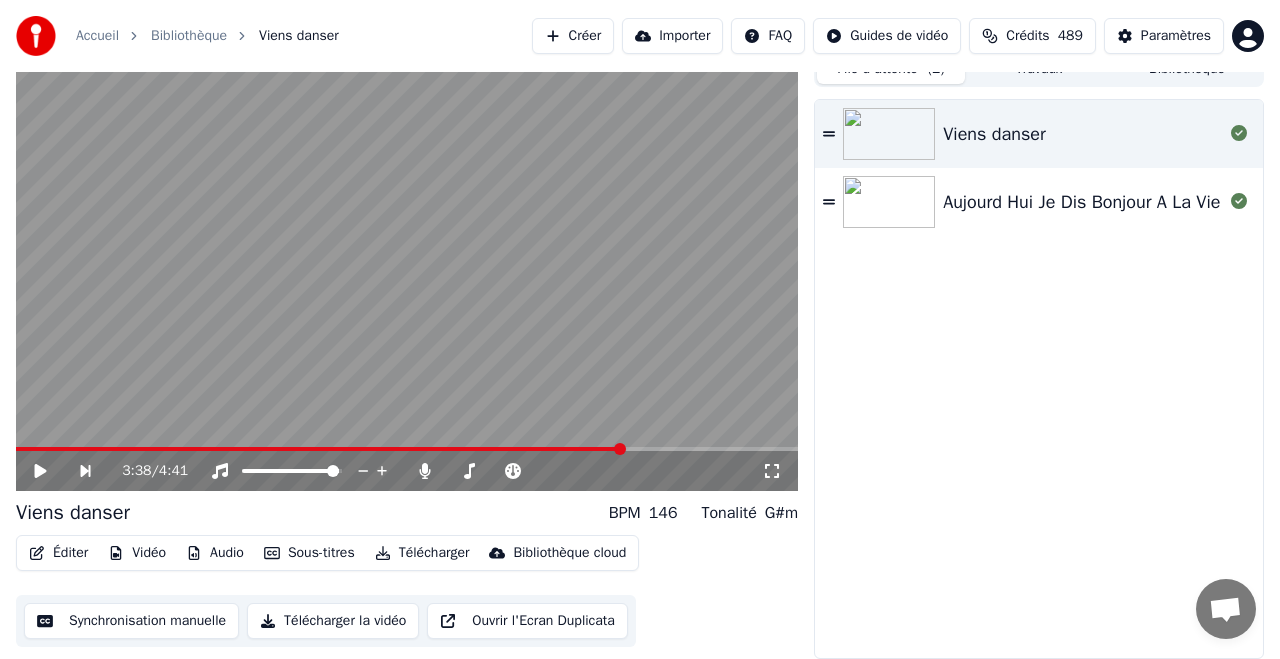 click on "Importer" at bounding box center (672, 36) 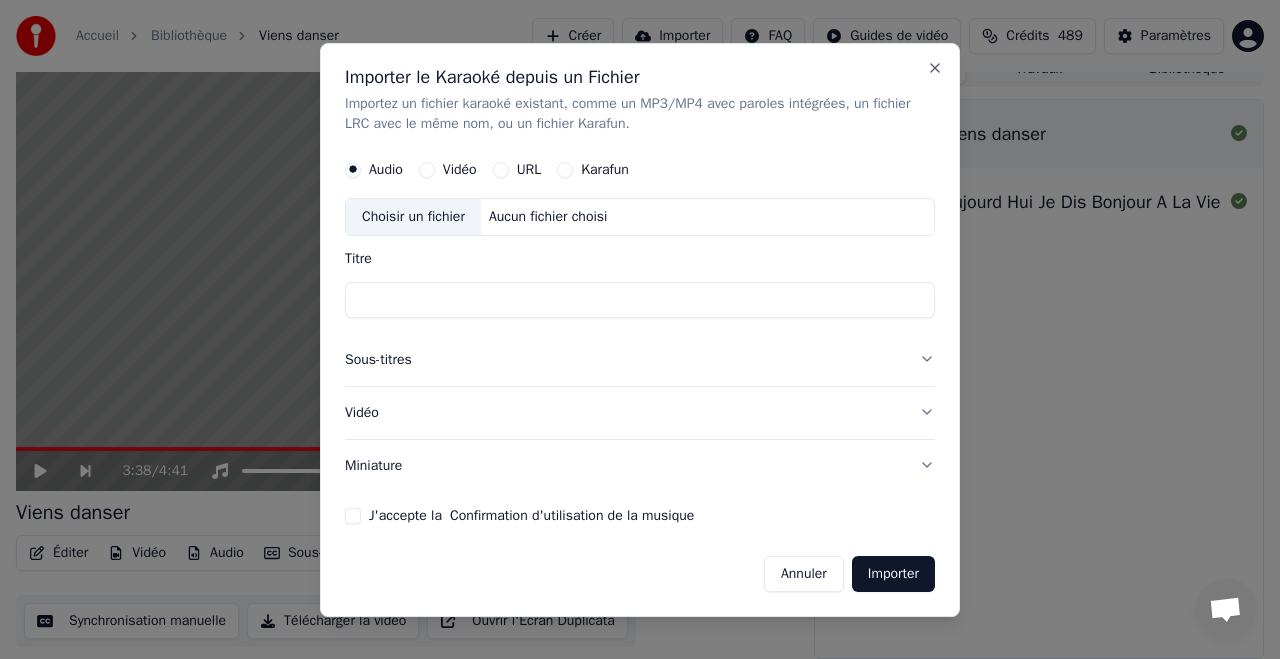 click on "Vidéo" at bounding box center [460, 170] 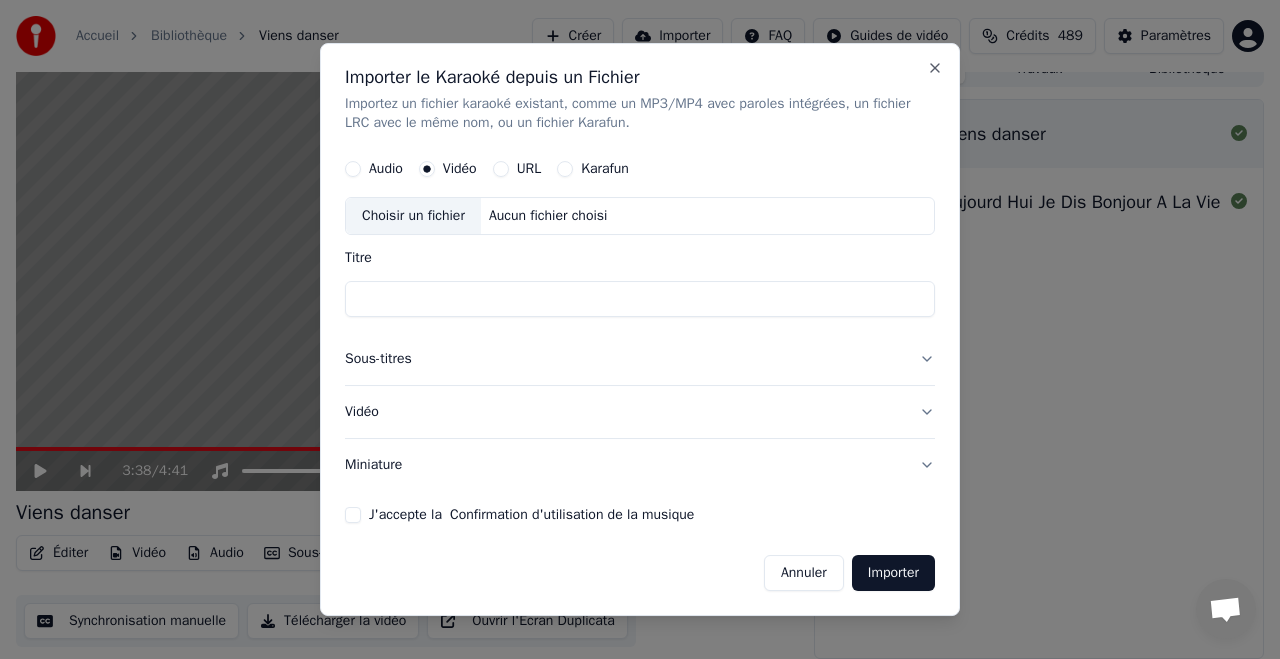 click on "URL" at bounding box center [501, 170] 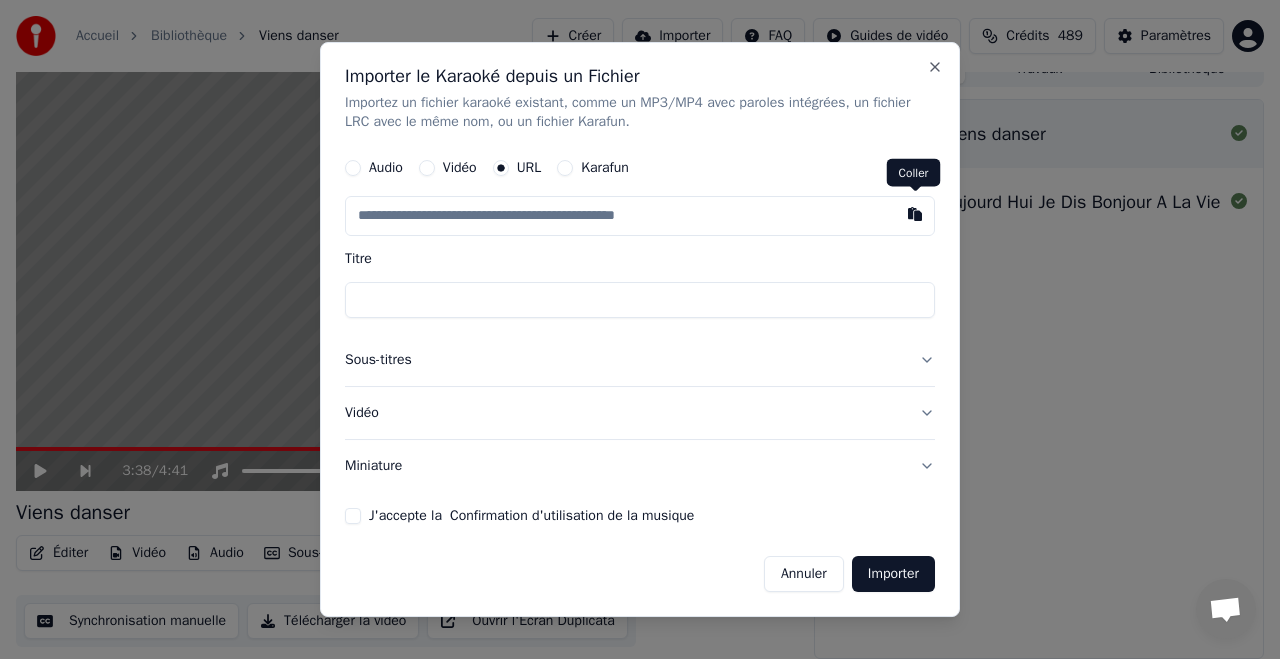 click at bounding box center [915, 215] 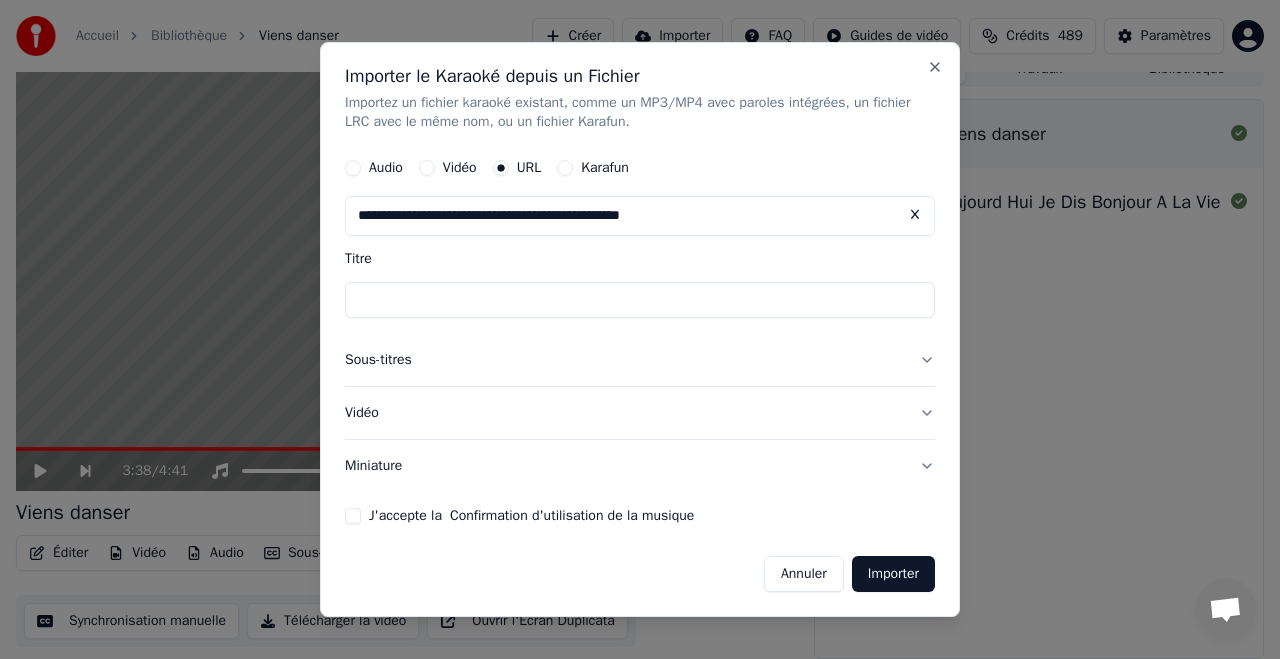 type on "**********" 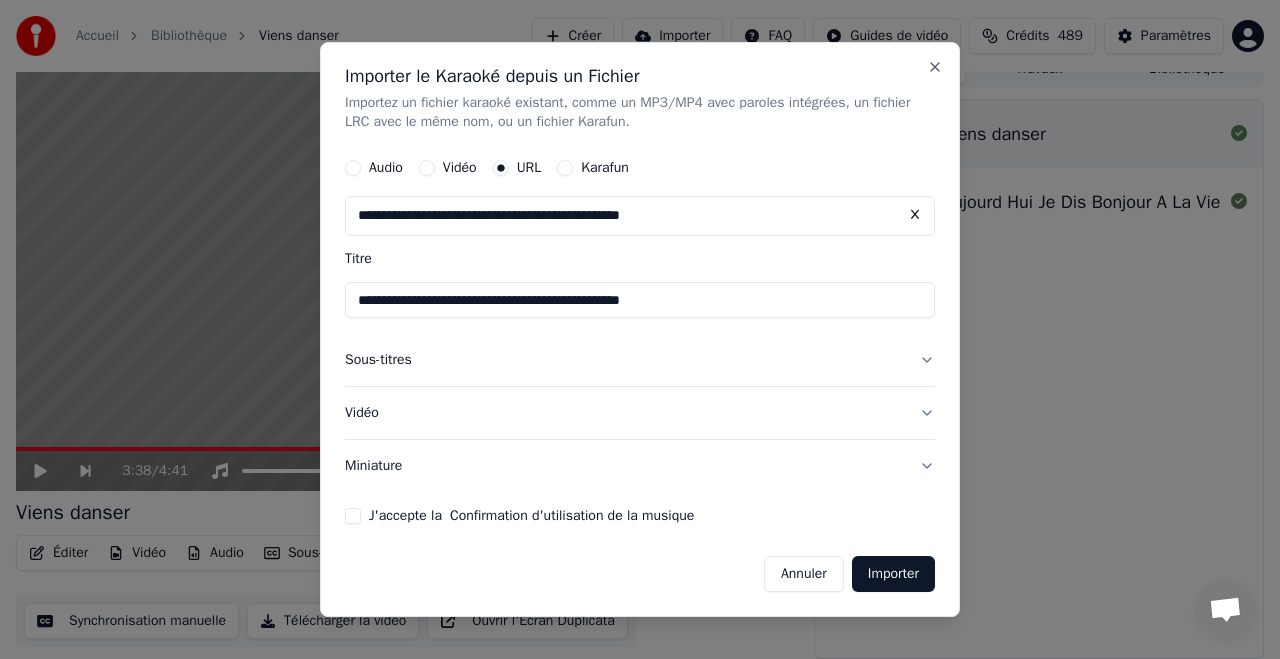 click on "Vidéo" at bounding box center (448, 169) 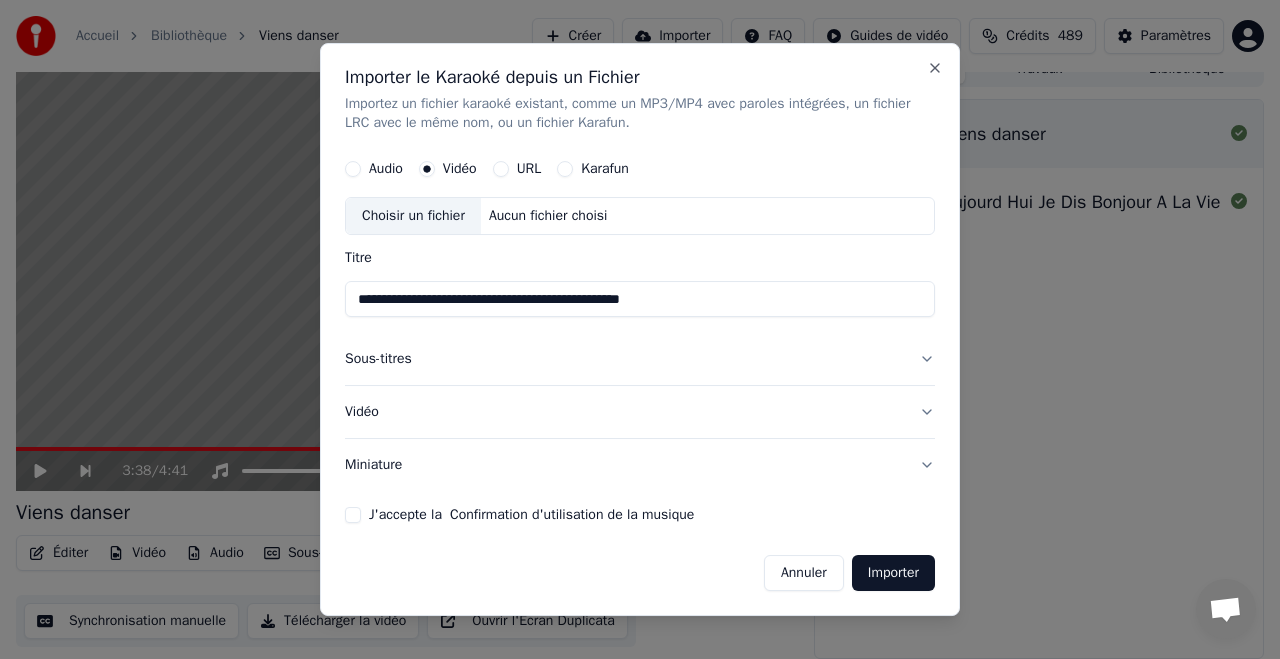 click on "URL" at bounding box center (529, 170) 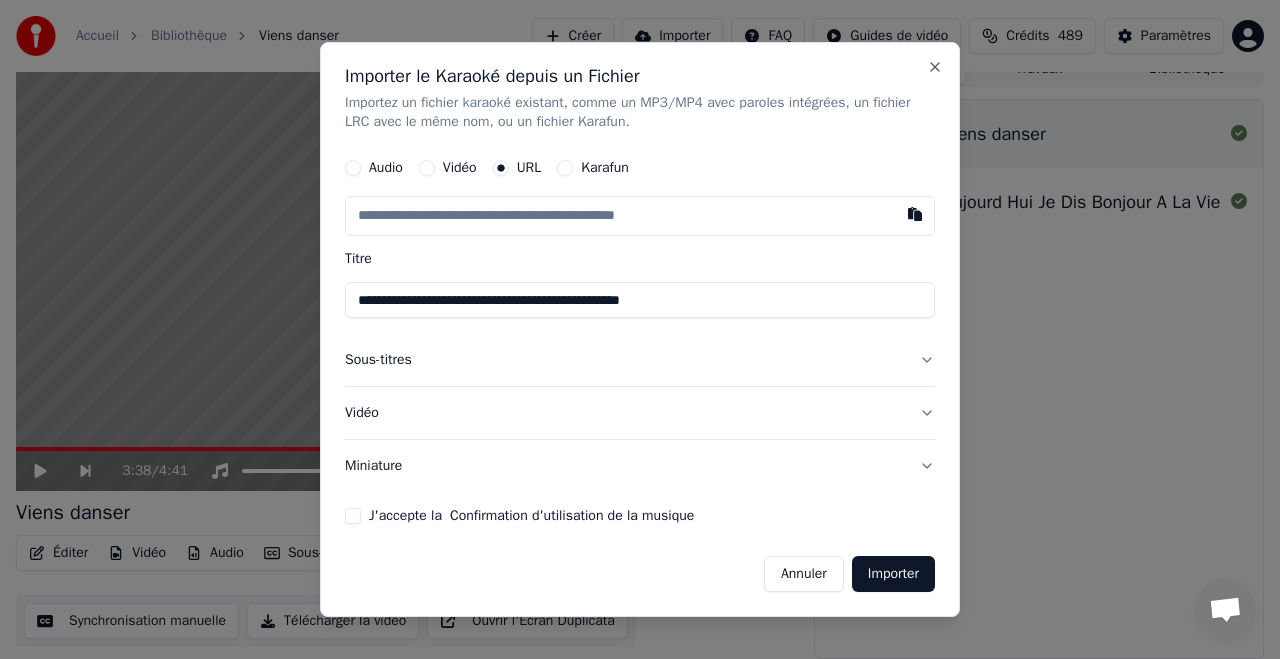 click on "J'accepte la   Confirmation d'utilisation de la musique" at bounding box center [353, 516] 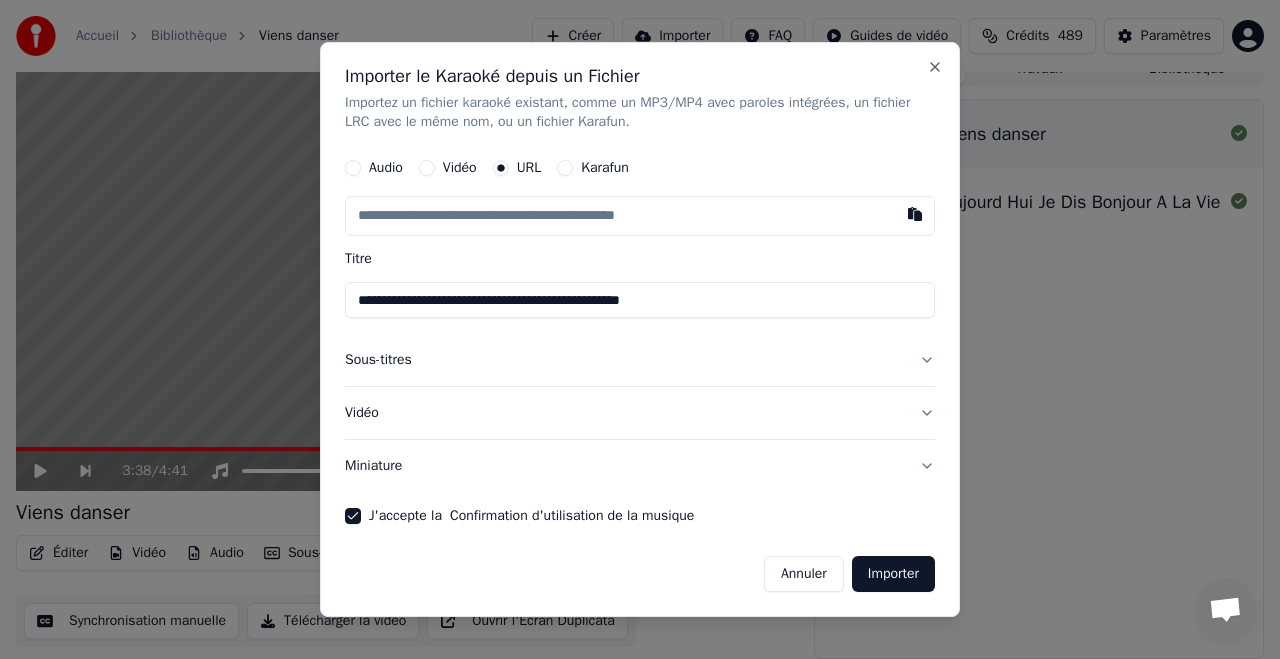 click on "Vidéo" at bounding box center (640, 413) 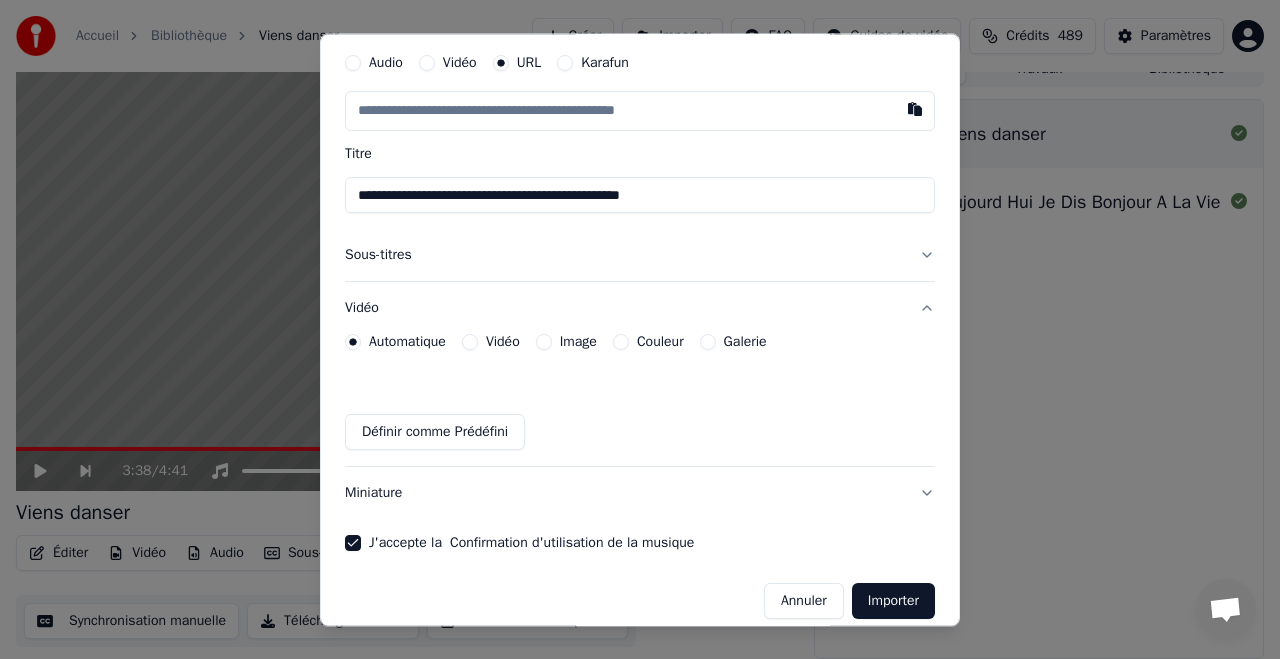 scroll, scrollTop: 115, scrollLeft: 0, axis: vertical 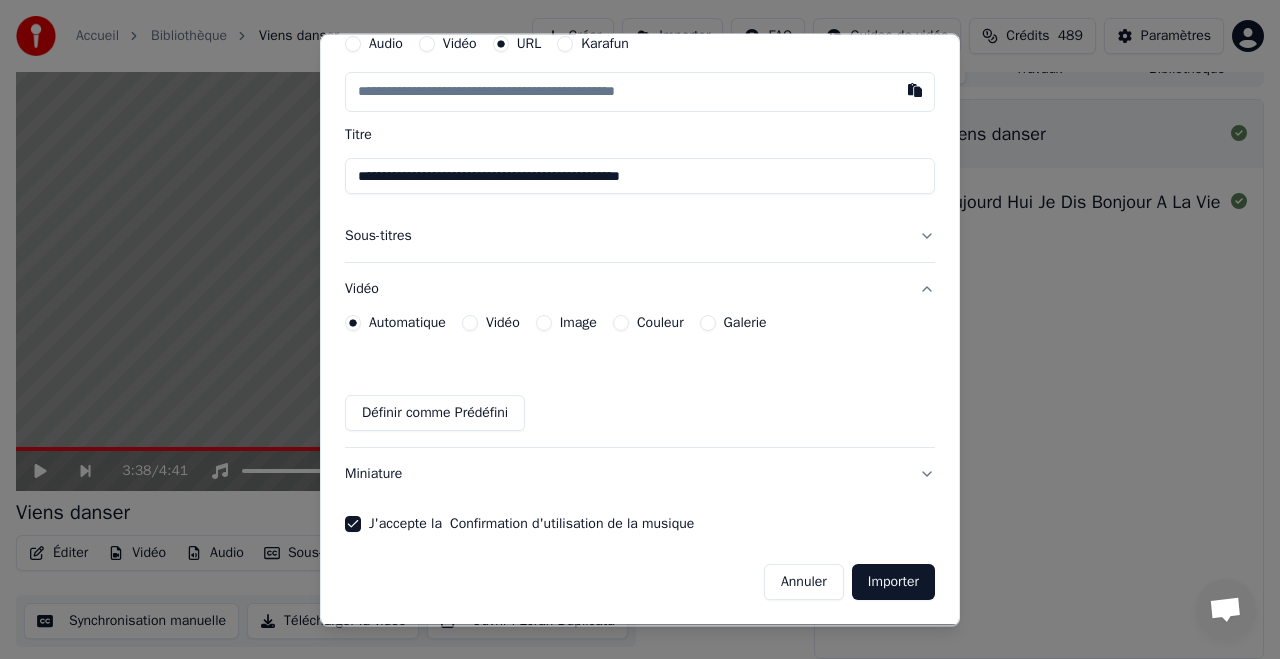 click on "Définir comme Prédéfini" at bounding box center (435, 414) 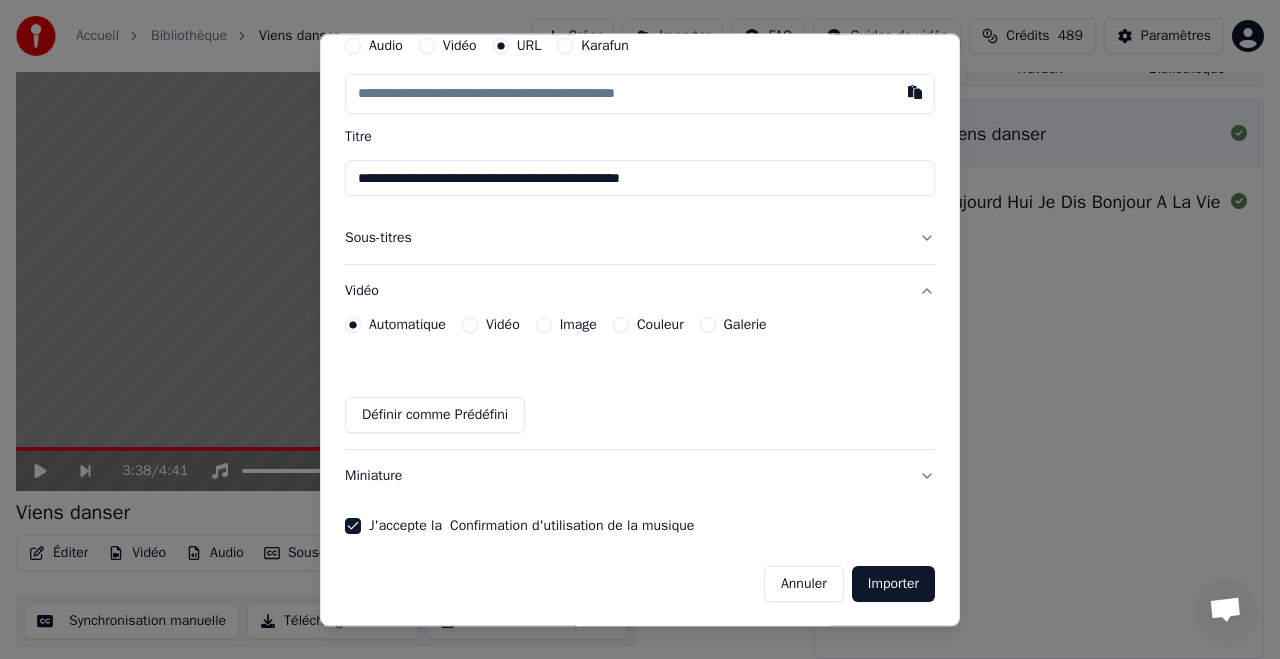 scroll, scrollTop: 115, scrollLeft: 0, axis: vertical 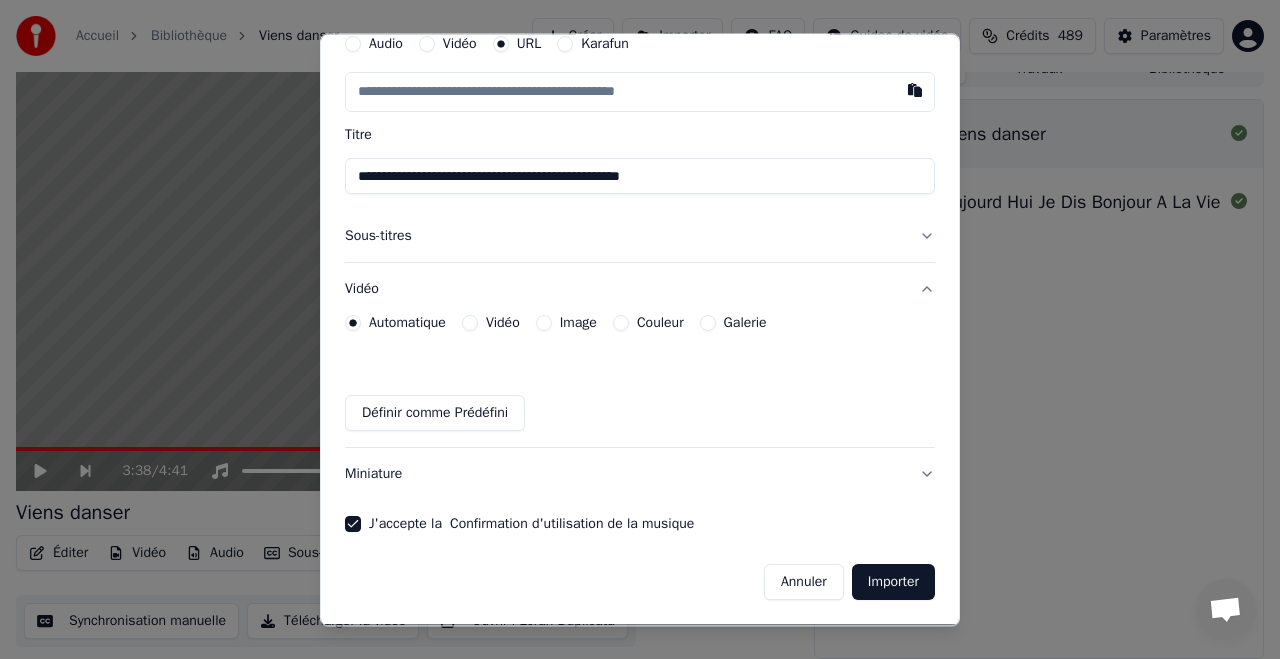 click on "Importer" at bounding box center (893, 583) 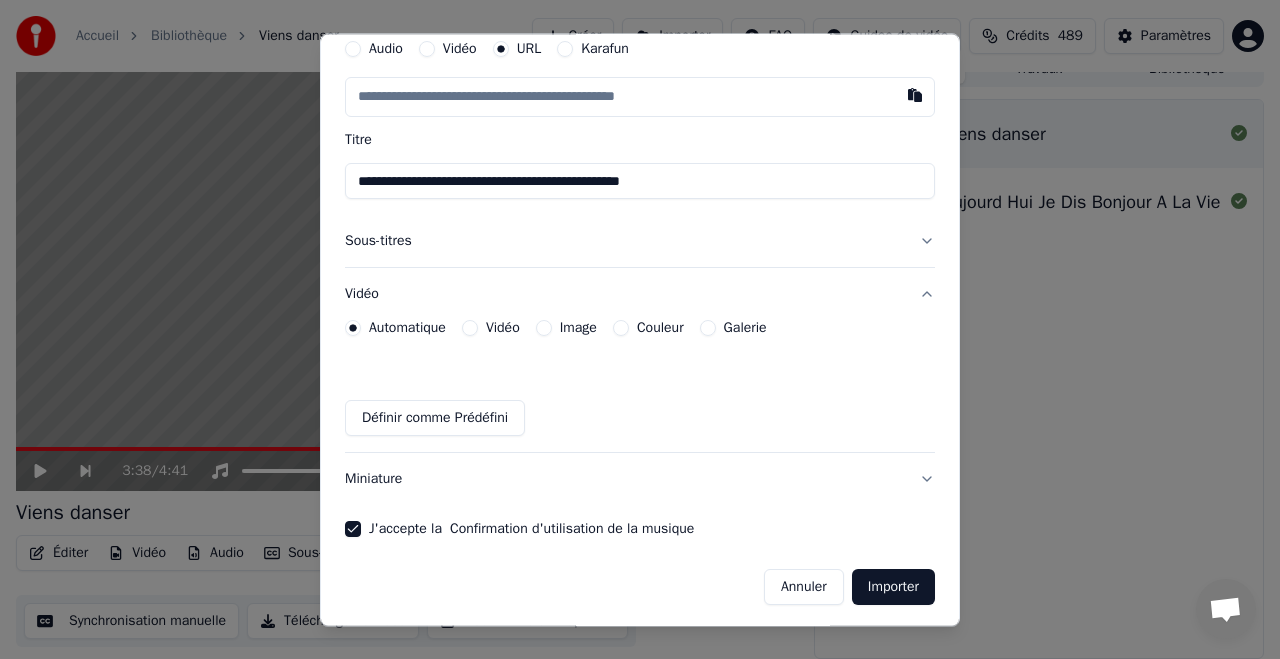 scroll, scrollTop: 115, scrollLeft: 0, axis: vertical 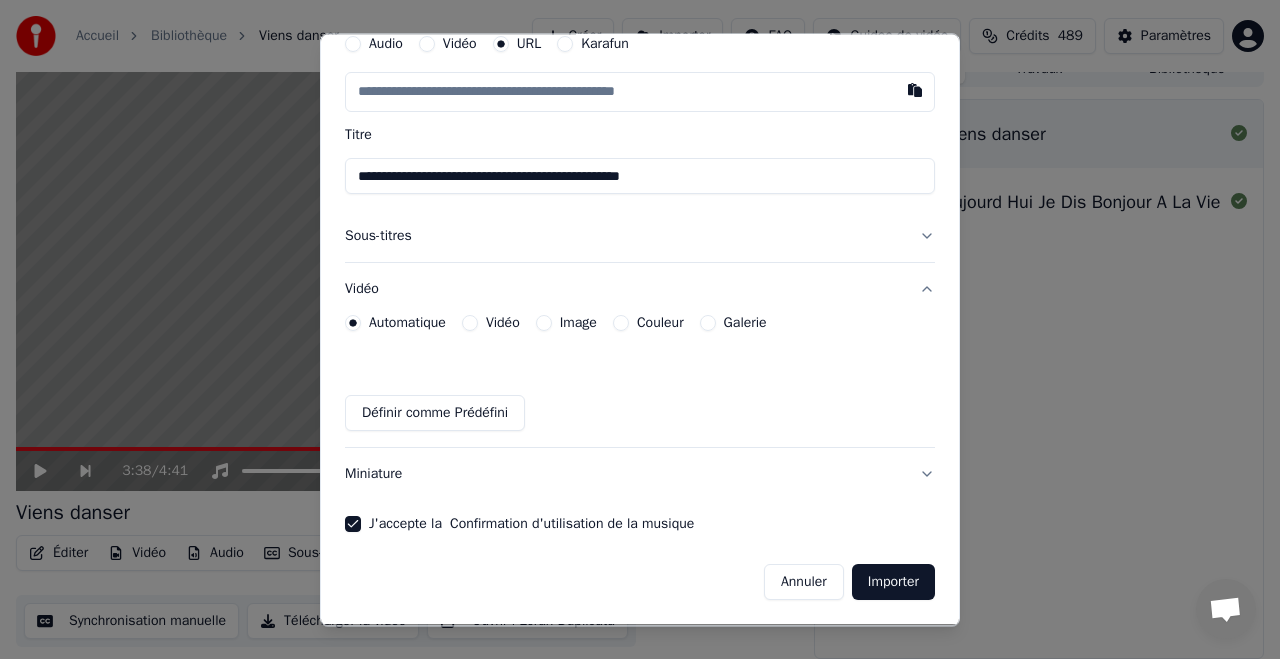 click on "Importer" at bounding box center [893, 583] 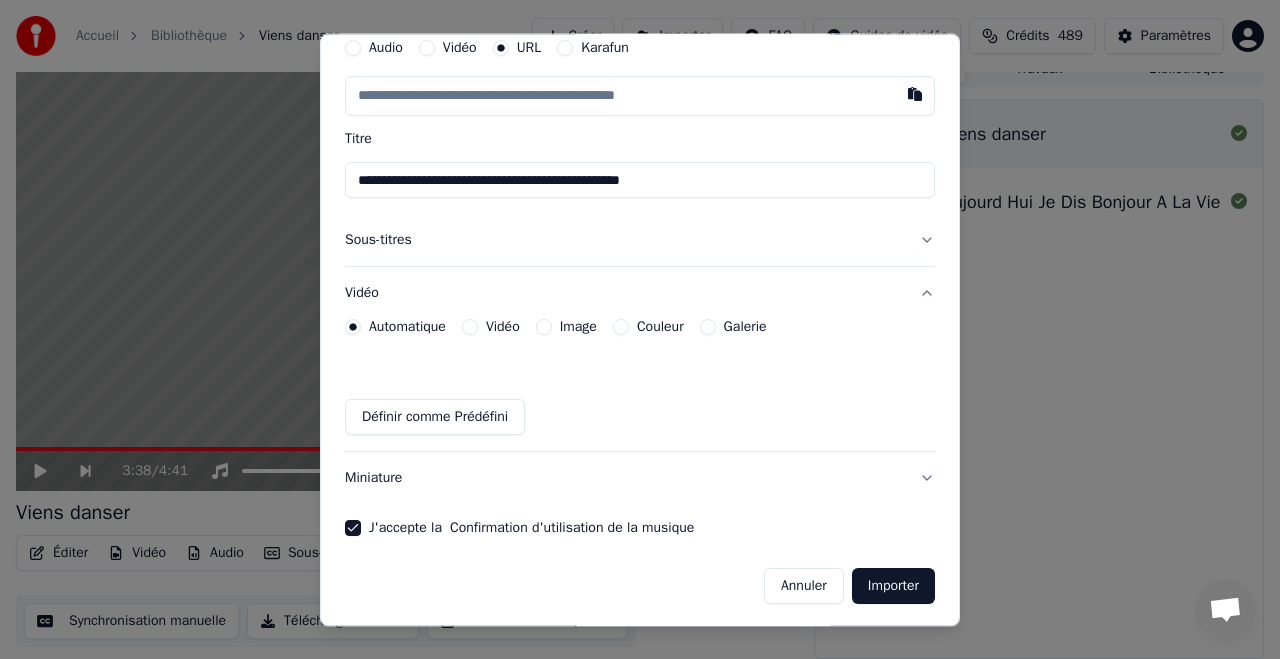 scroll, scrollTop: 0, scrollLeft: 0, axis: both 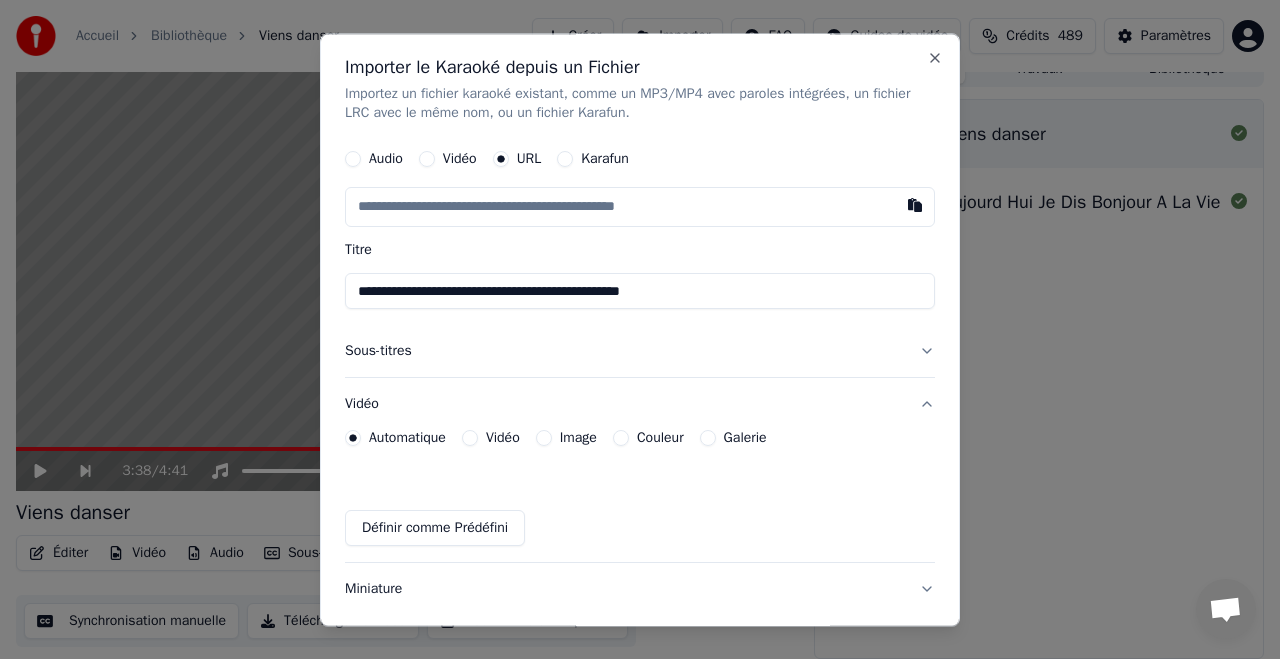 click on "Couleur" at bounding box center (660, 439) 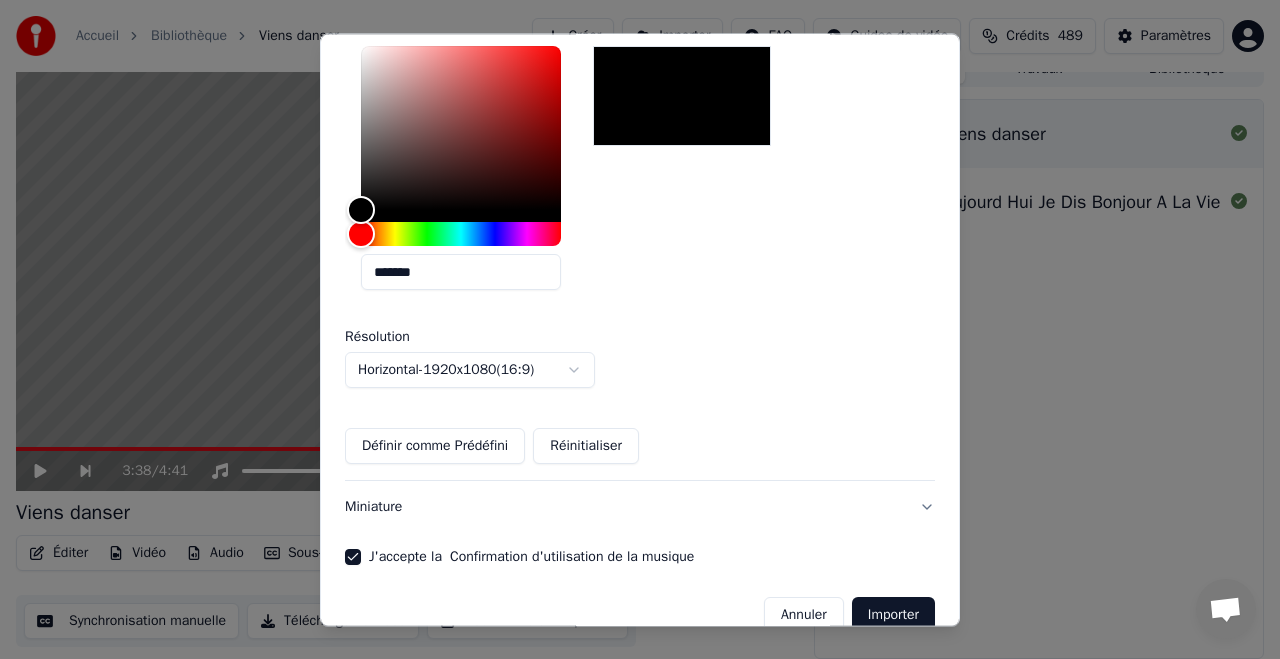 scroll, scrollTop: 465, scrollLeft: 0, axis: vertical 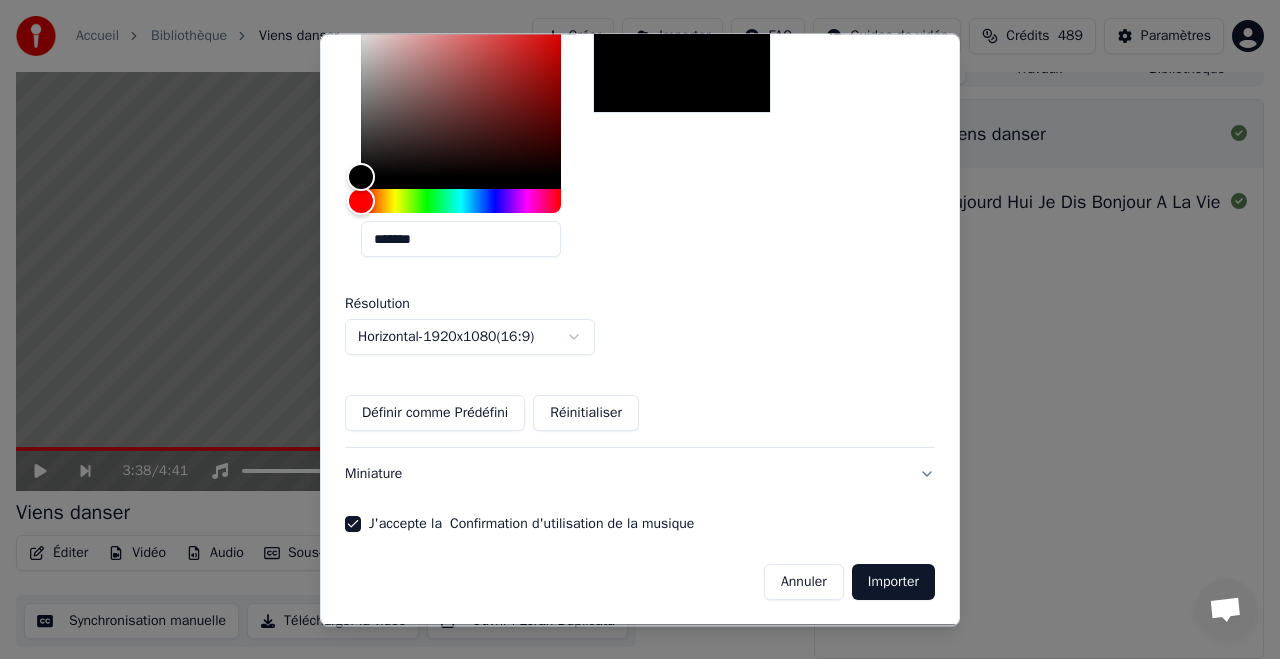 click on "Importer" at bounding box center (893, 583) 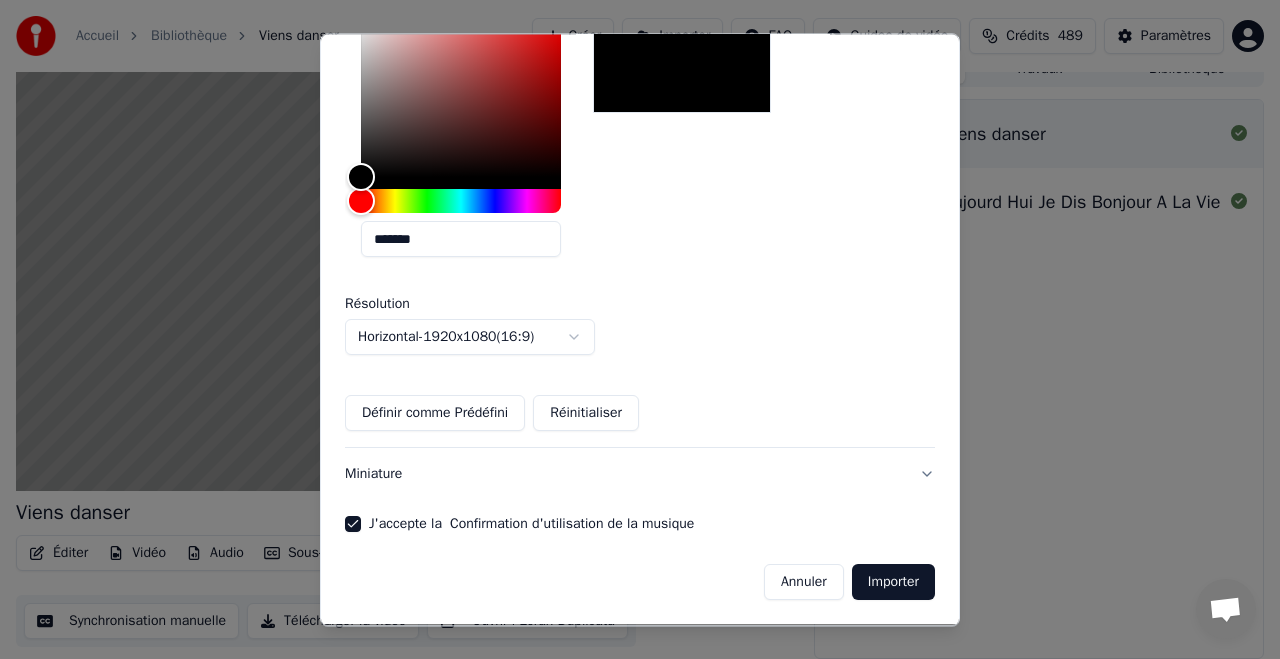 click on "Importer" at bounding box center (893, 583) 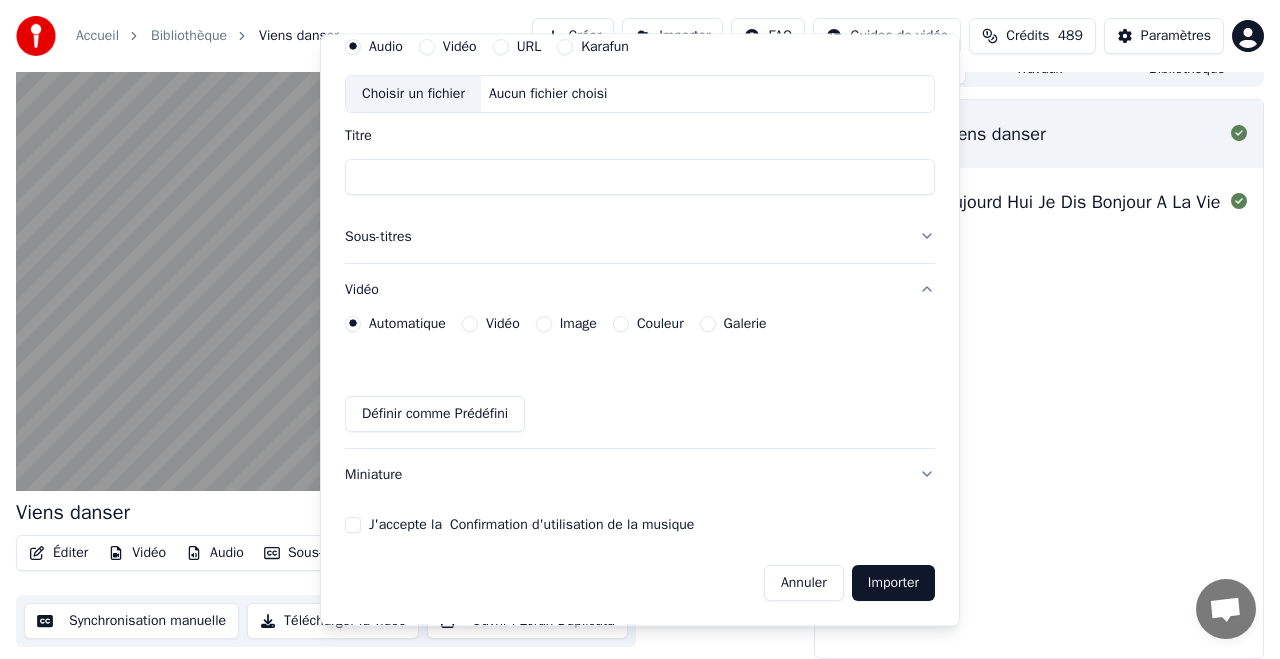 scroll, scrollTop: 113, scrollLeft: 0, axis: vertical 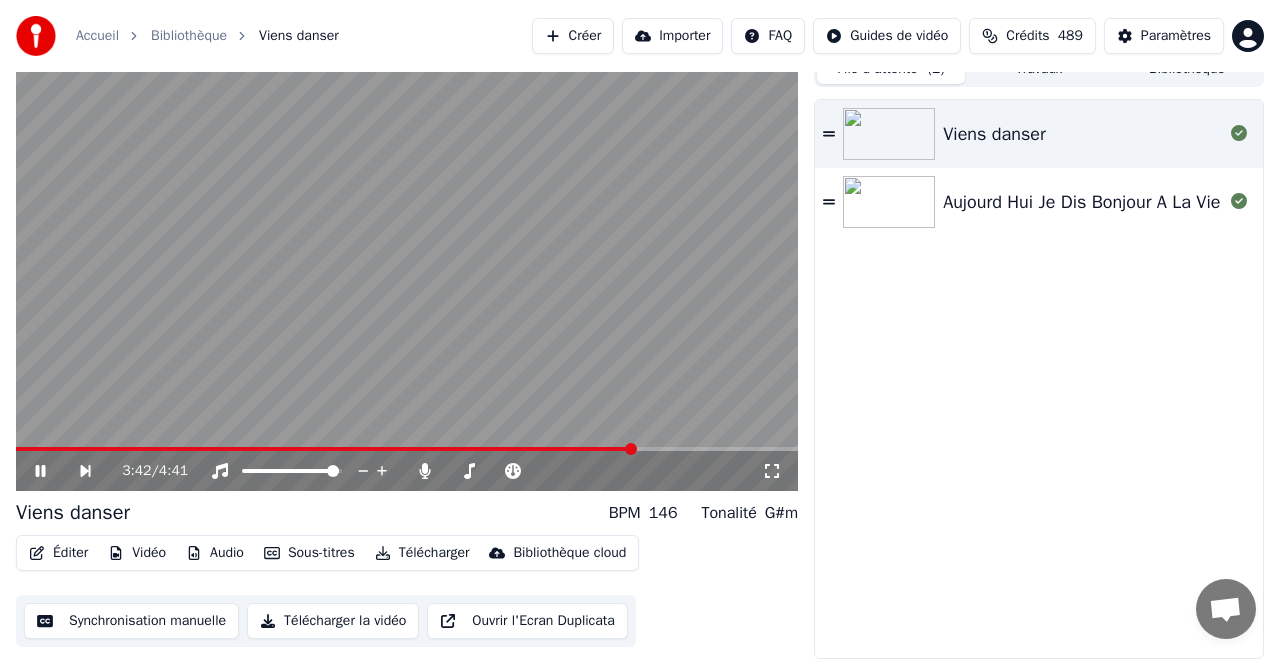 click 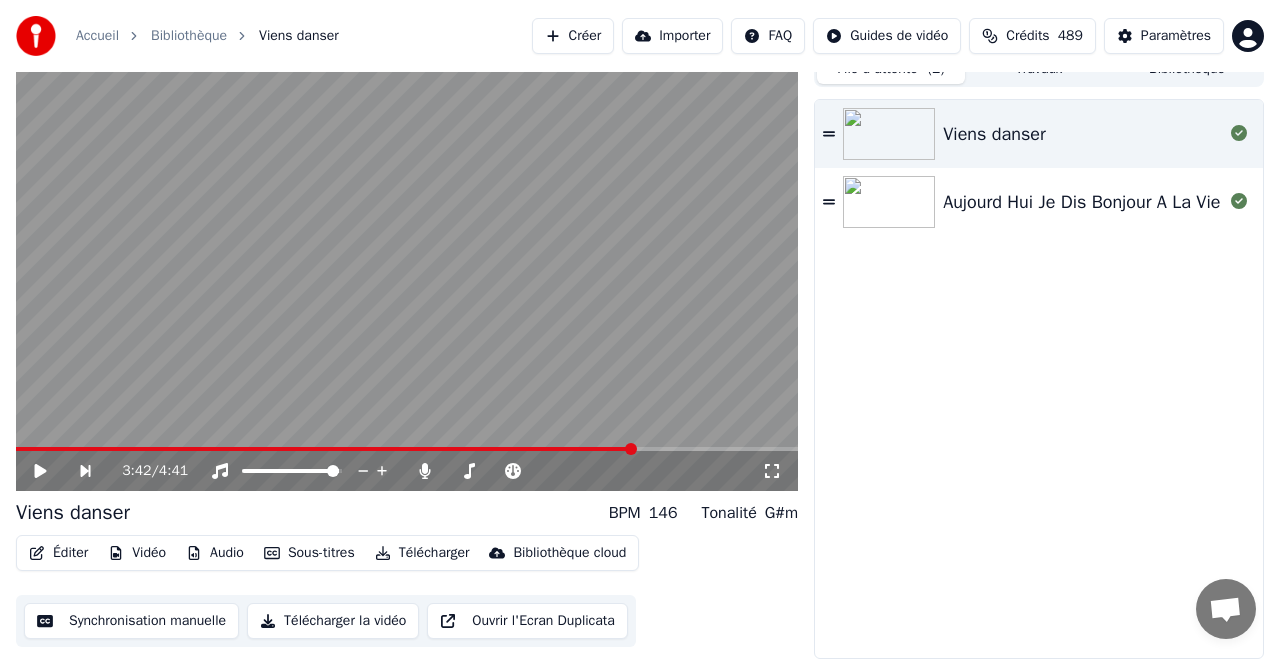 click on "Créer" at bounding box center [573, 36] 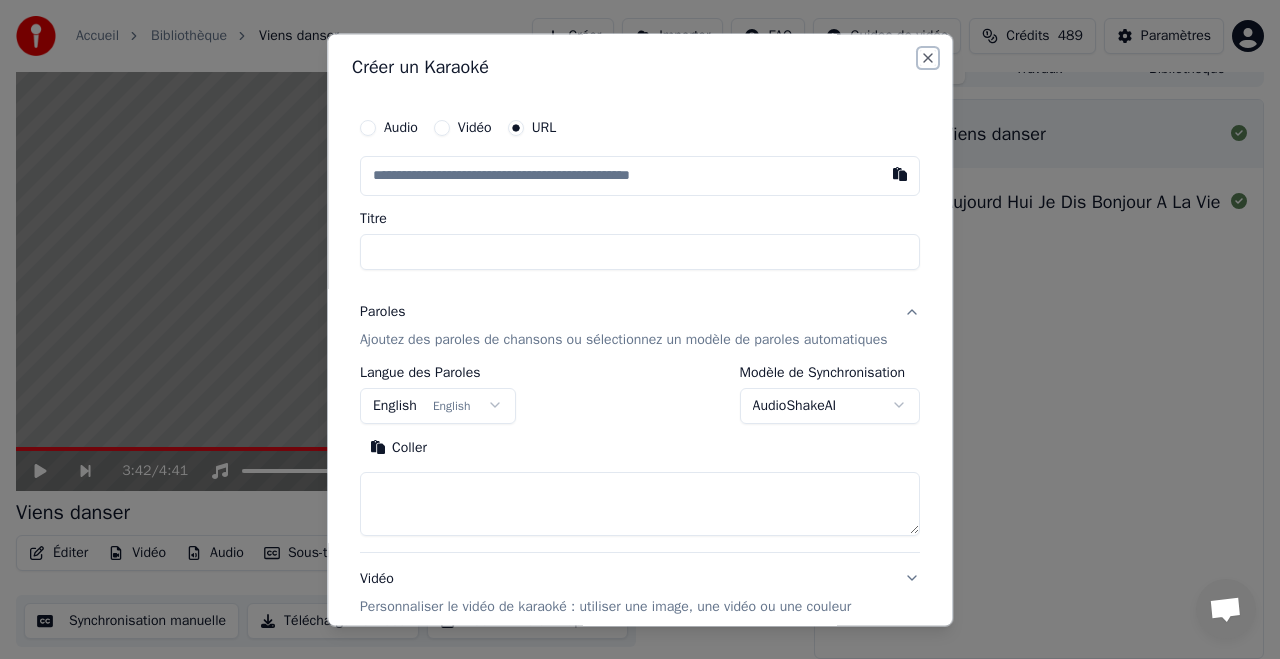 click on "Close" at bounding box center (928, 58) 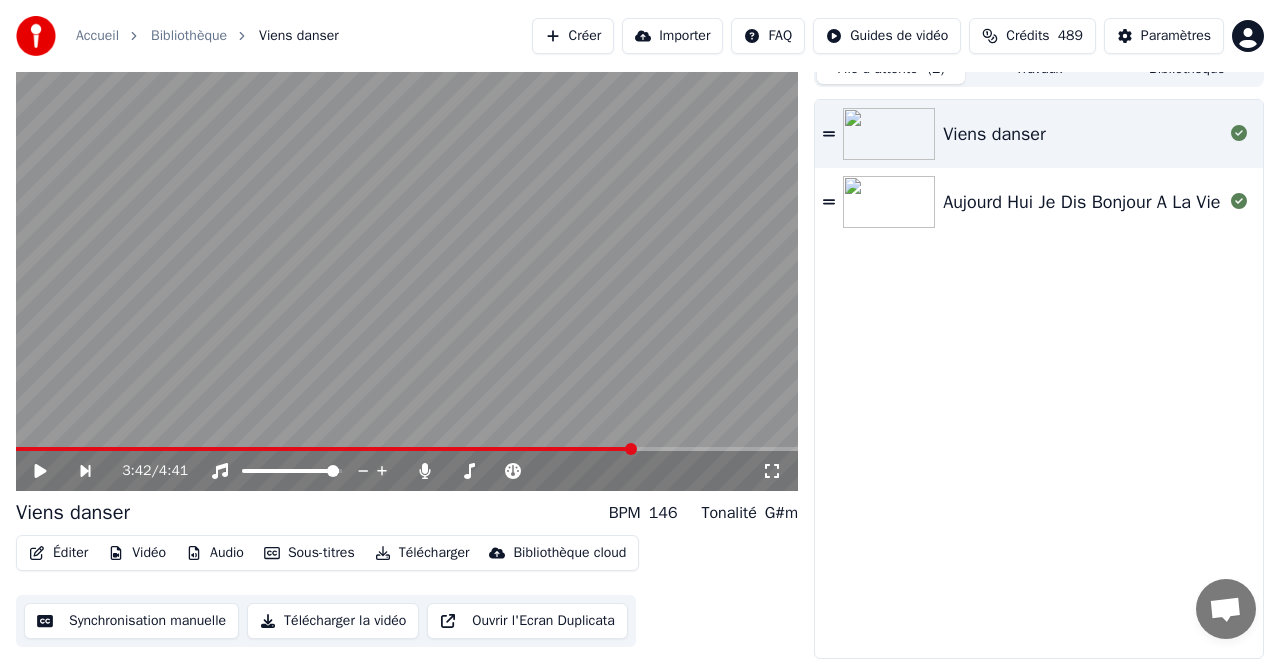 click on "Importer" at bounding box center (672, 36) 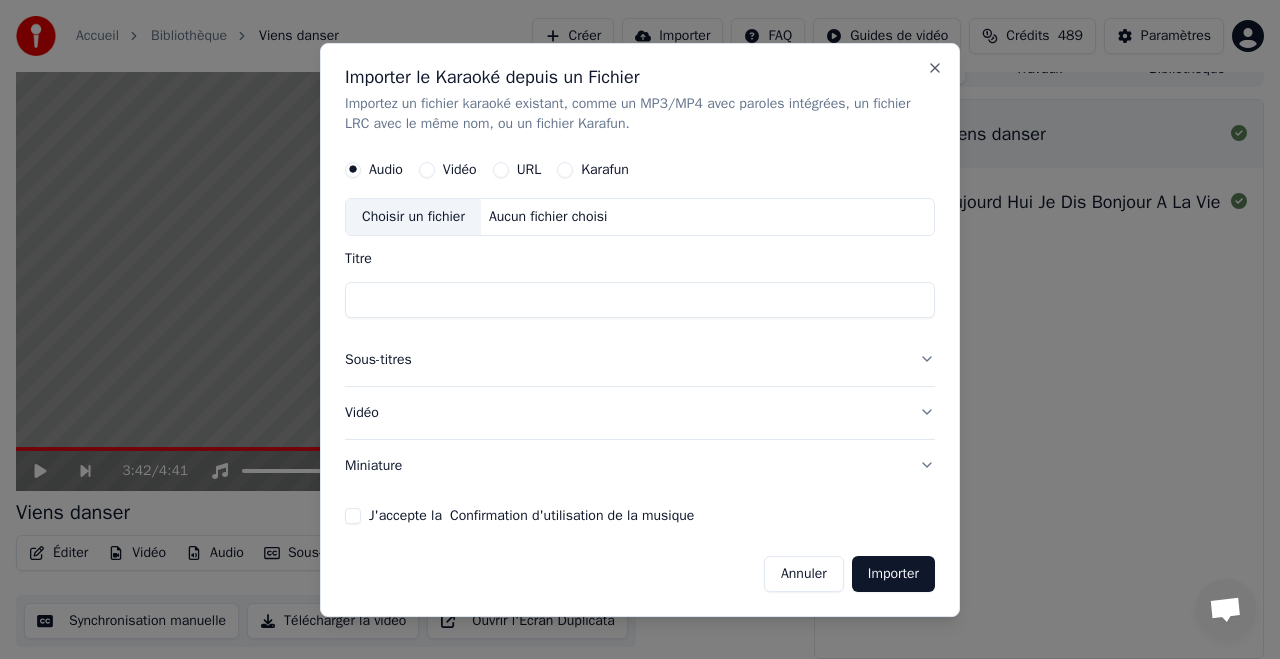 click on "URL" at bounding box center (517, 170) 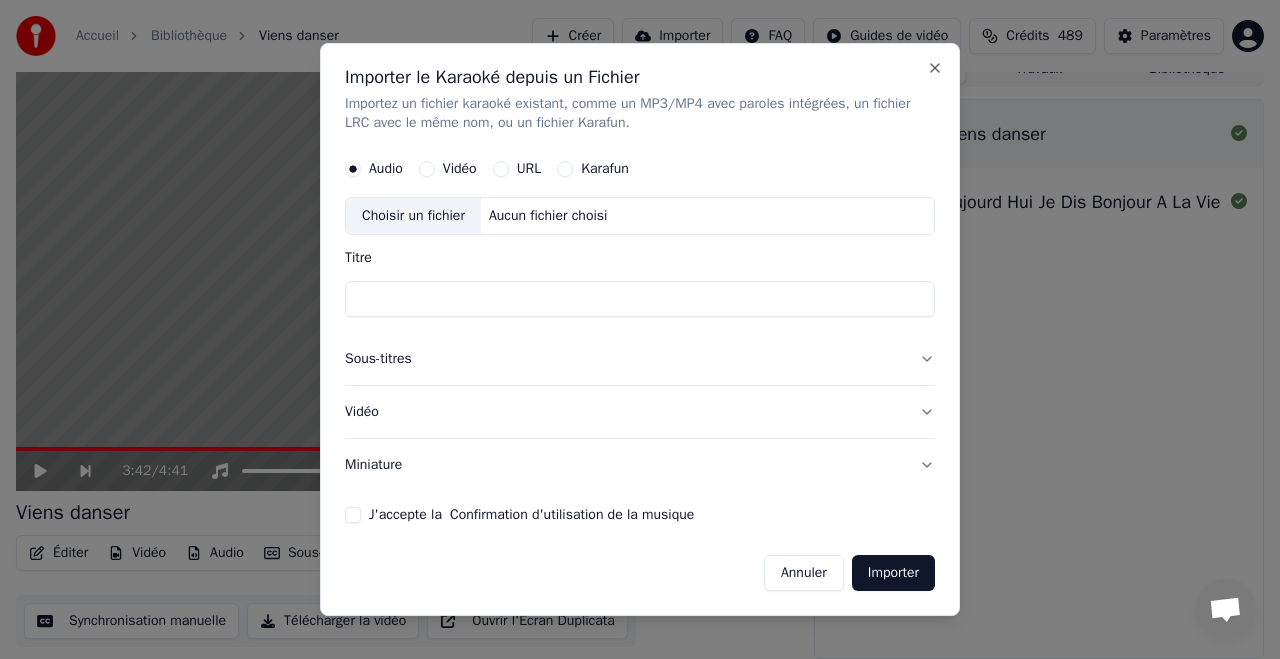 click on "URL" at bounding box center (517, 170) 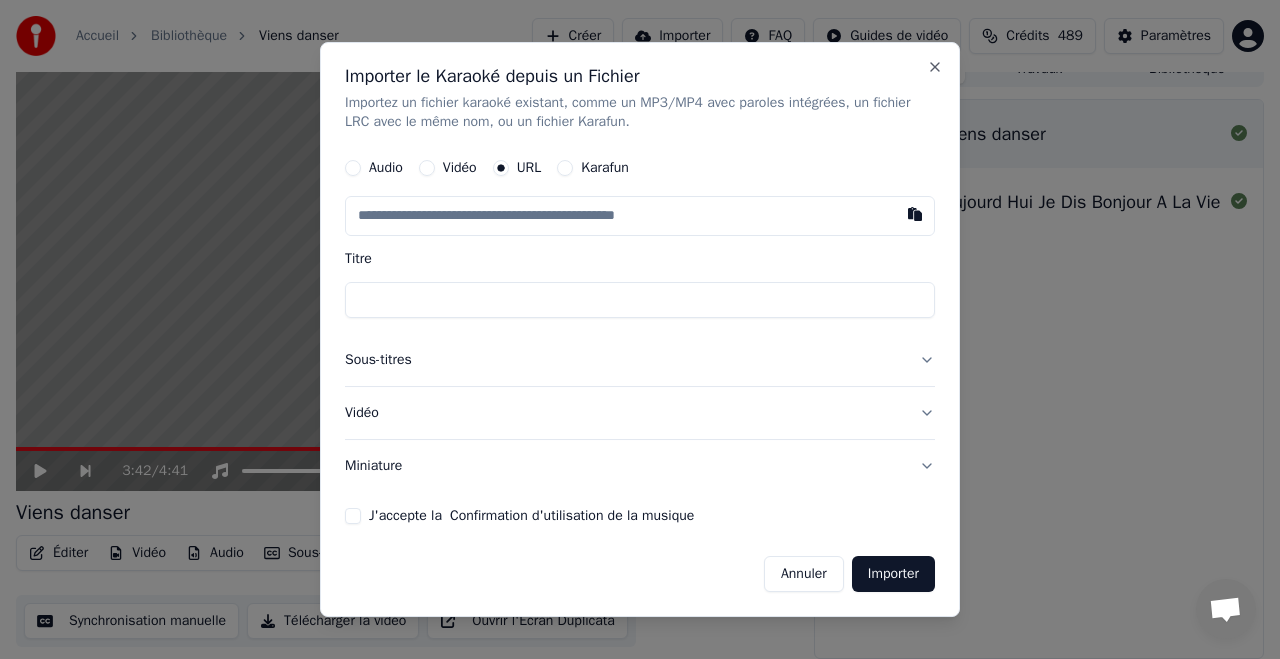 click at bounding box center (915, 215) 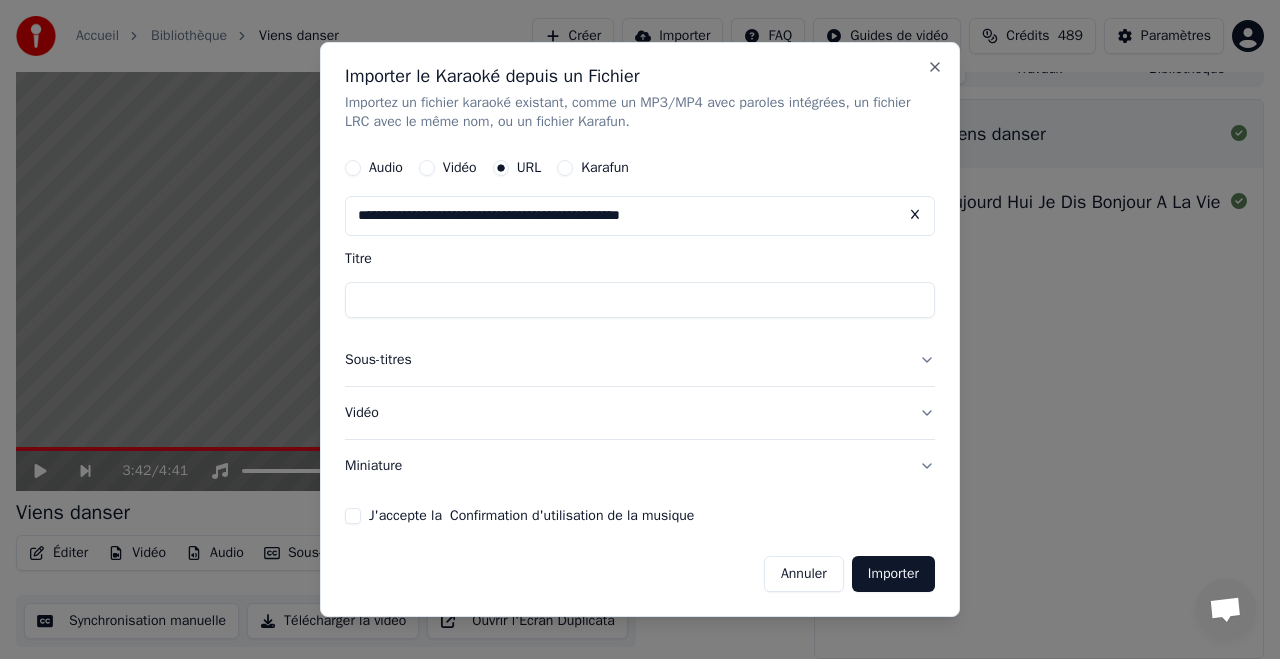 type on "**********" 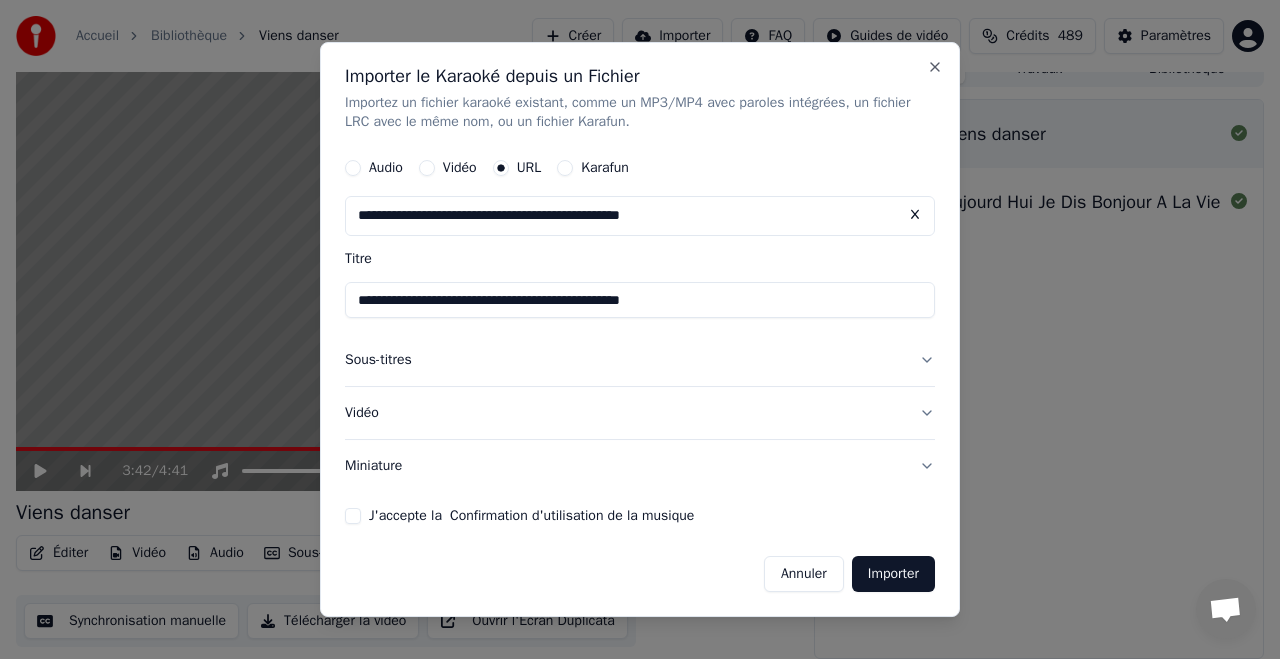click on "J'accepte la   Confirmation d'utilisation de la musique" at bounding box center (353, 516) 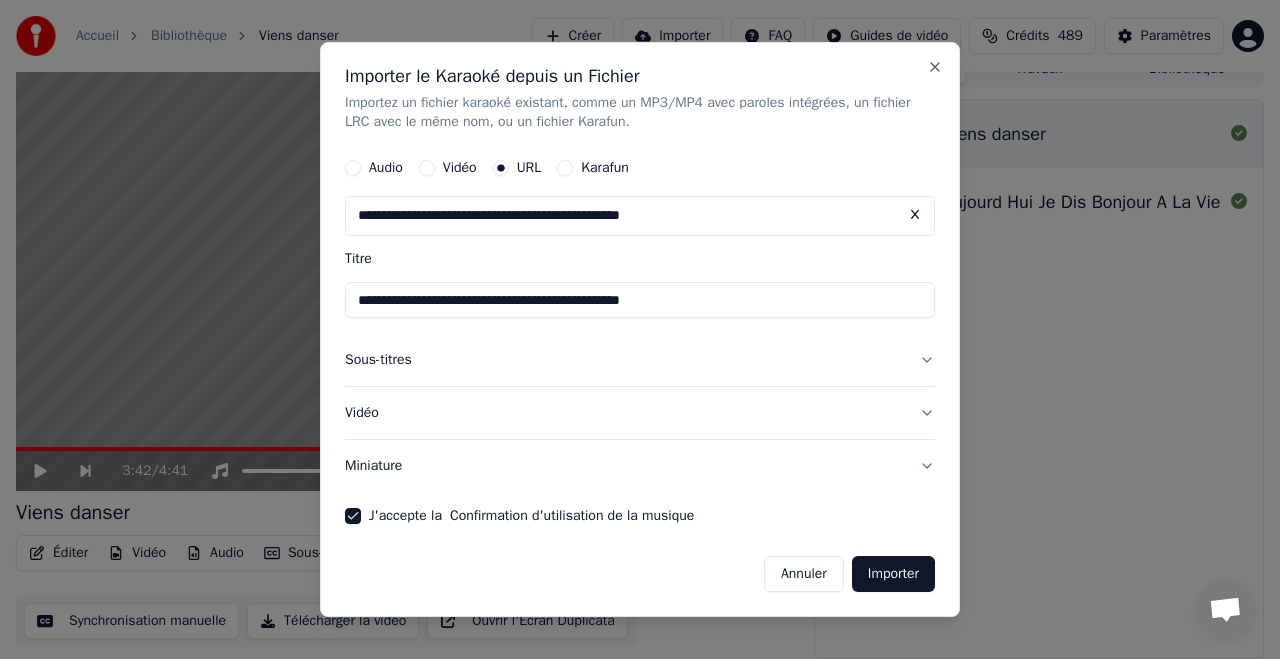 click on "Importer" at bounding box center (893, 574) 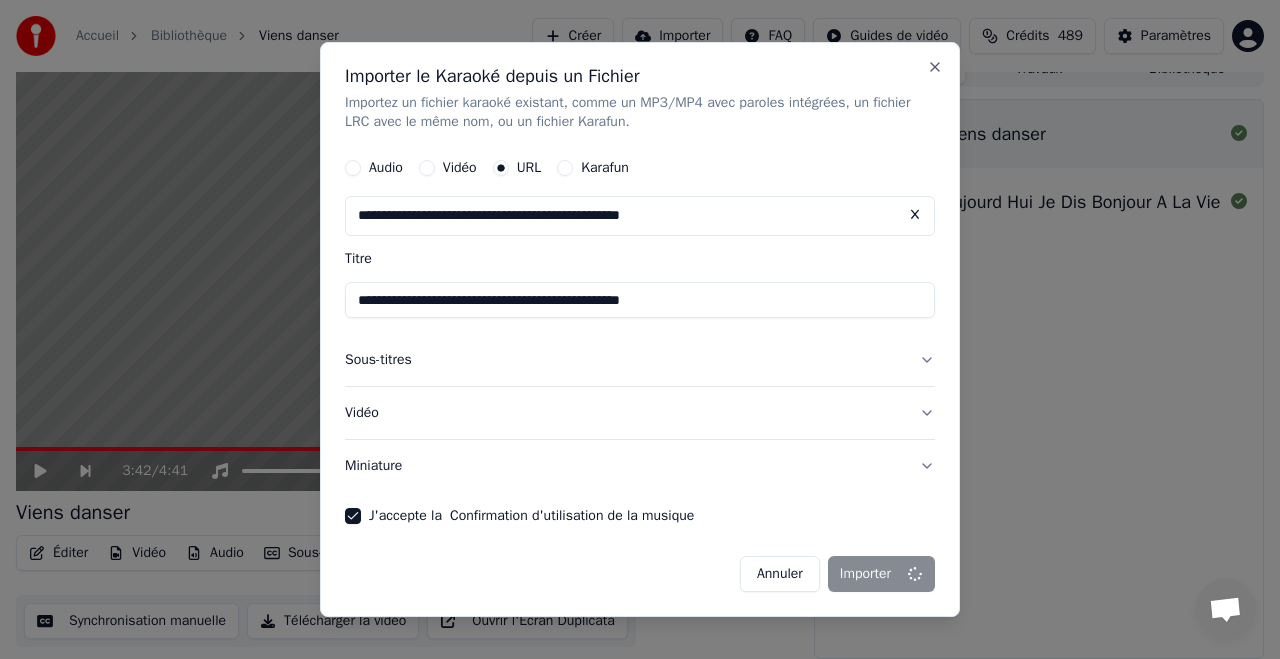 type 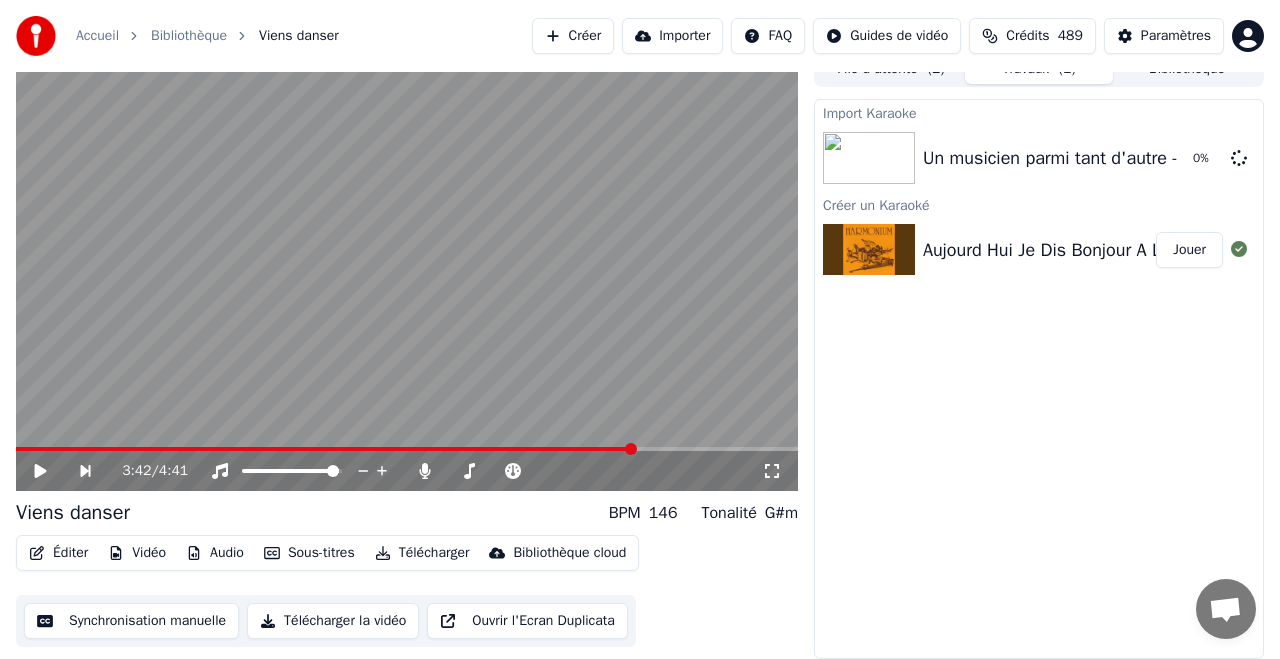 click on "Jouer" at bounding box center (1189, 250) 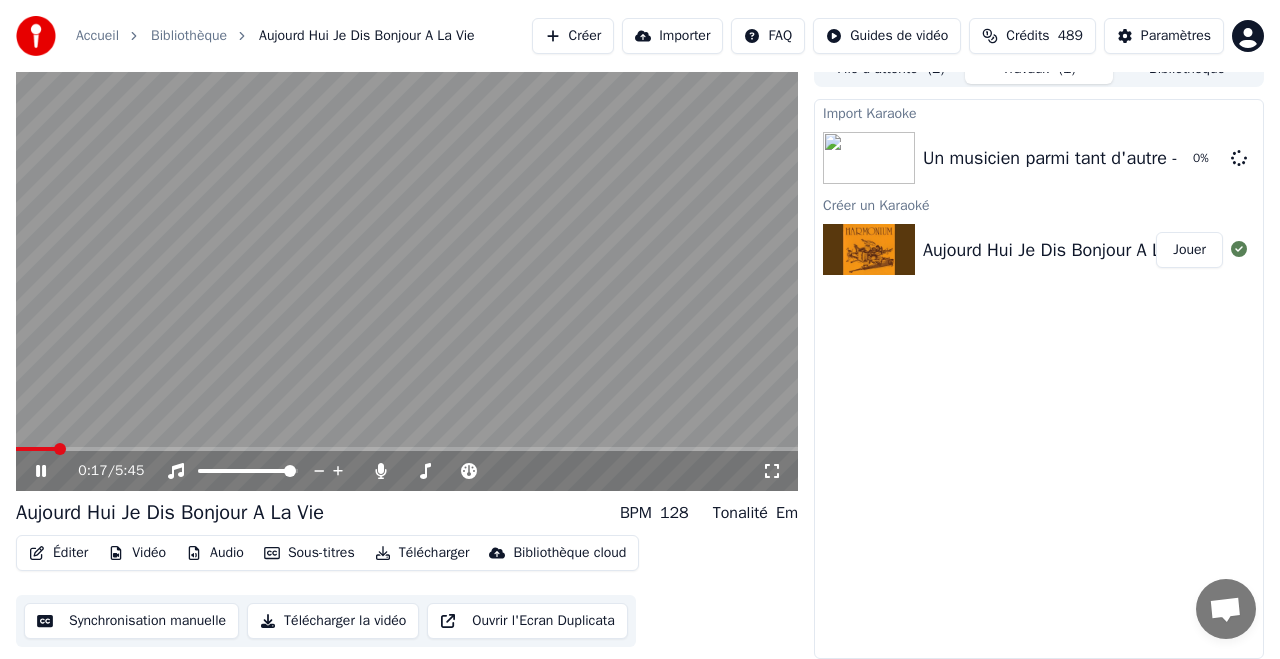 scroll, scrollTop: 20, scrollLeft: 0, axis: vertical 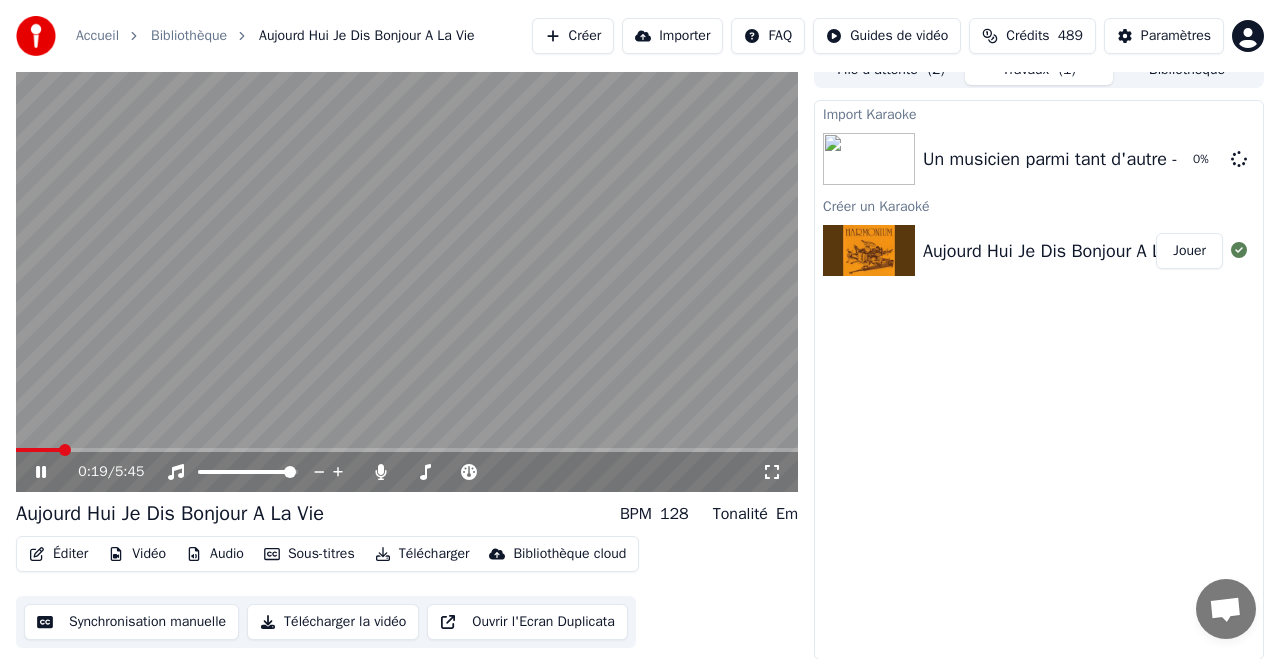 click at bounding box center [407, 450] 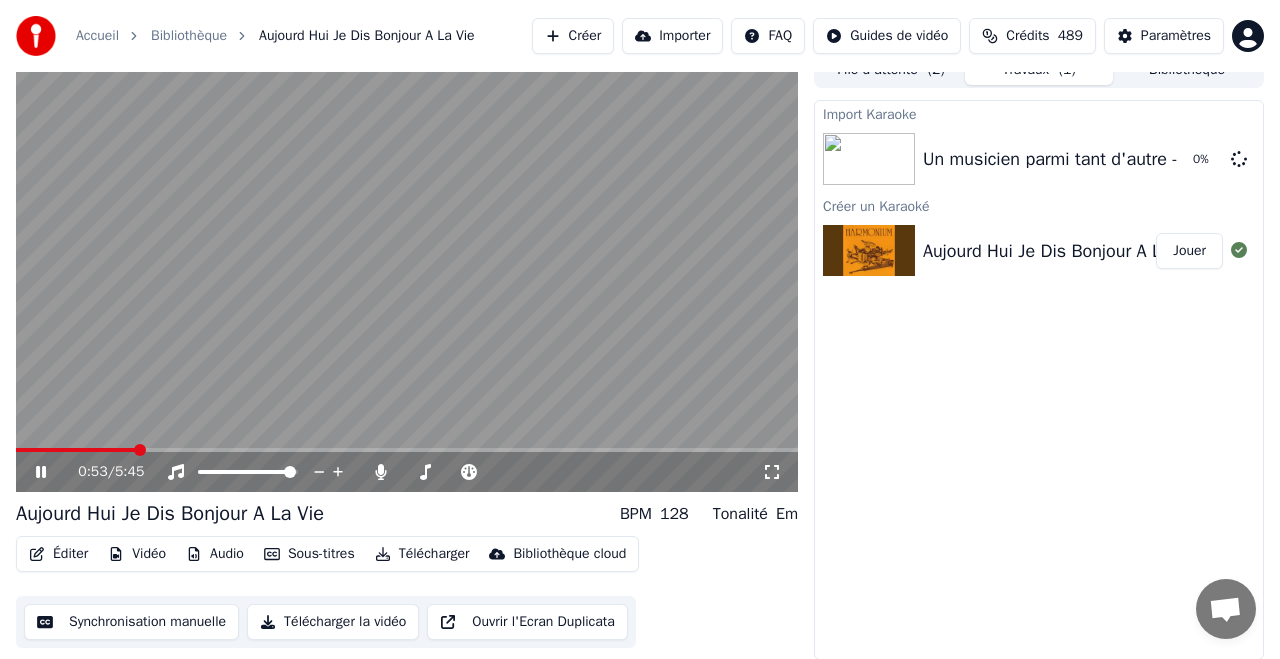click at bounding box center (407, 450) 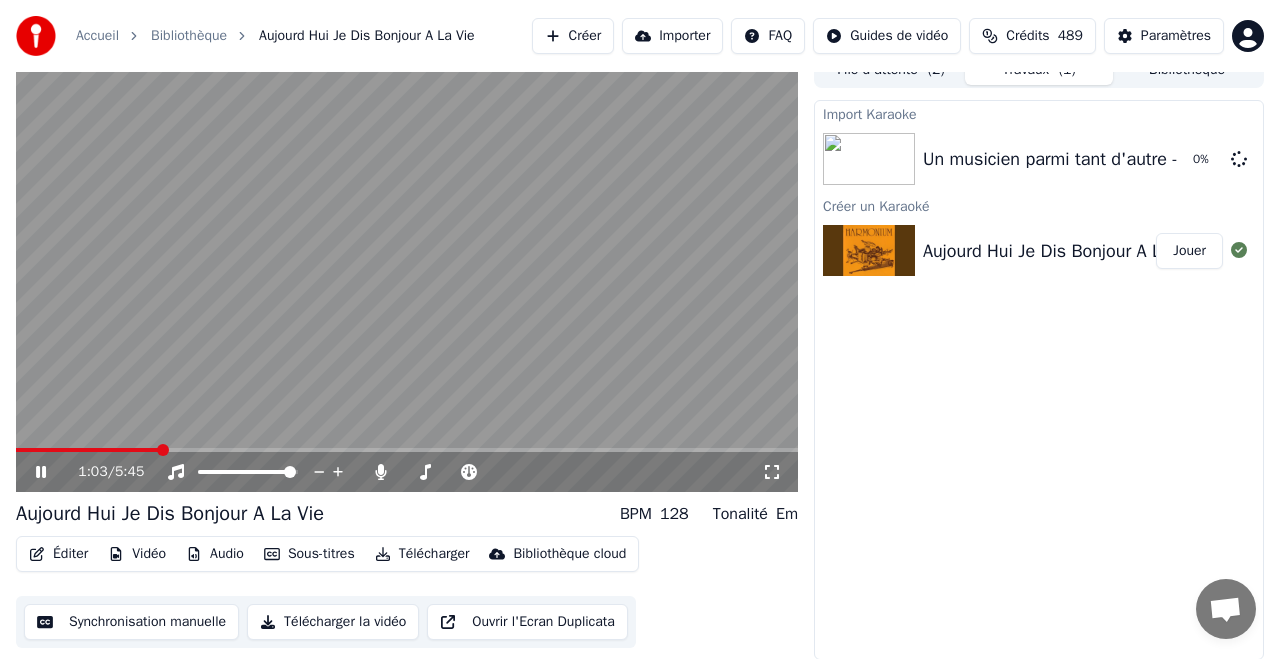 click at bounding box center [407, 450] 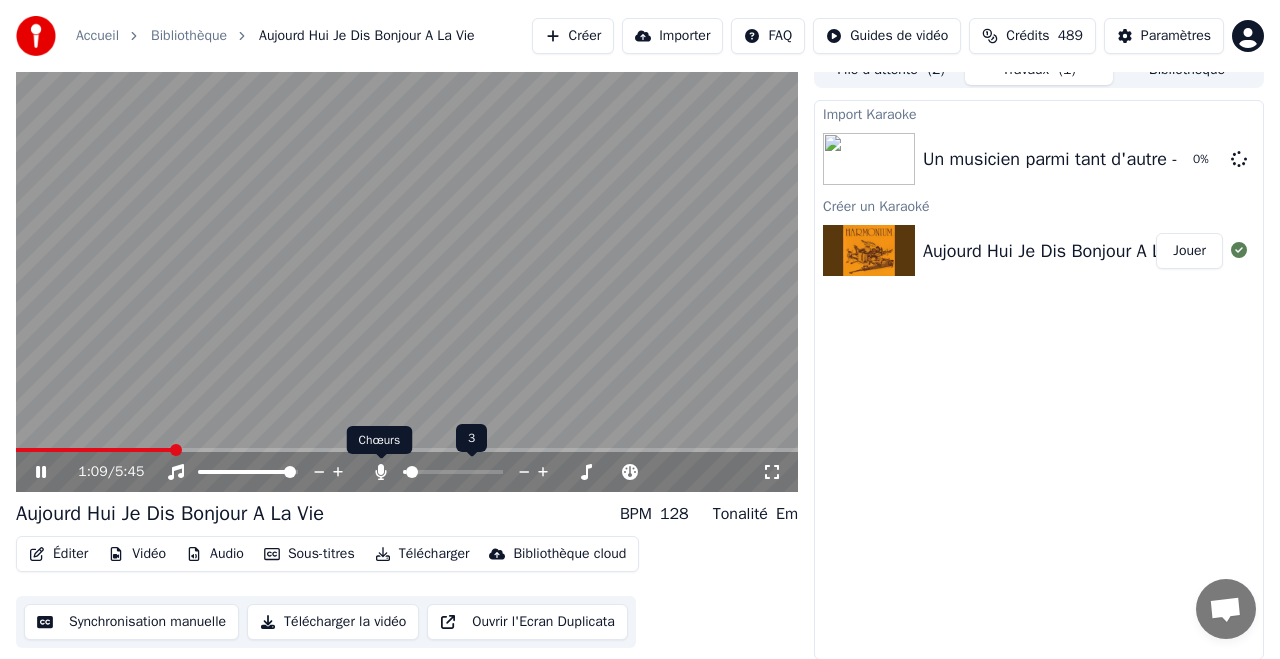 click 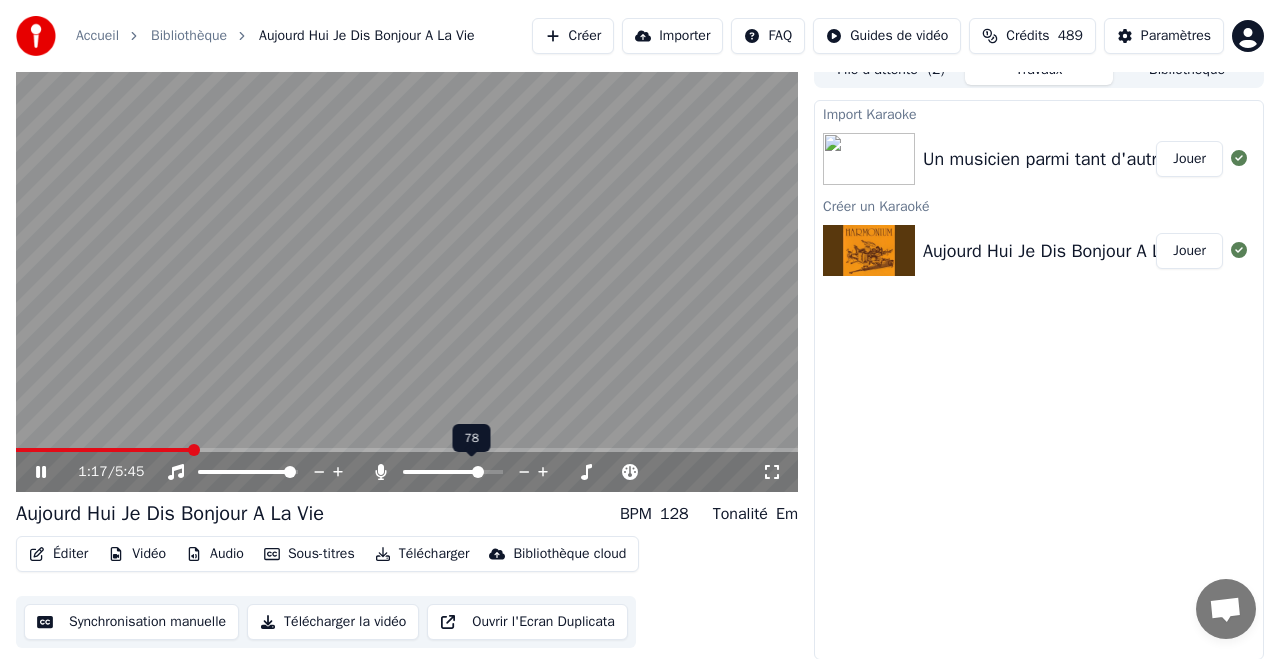click at bounding box center (478, 472) 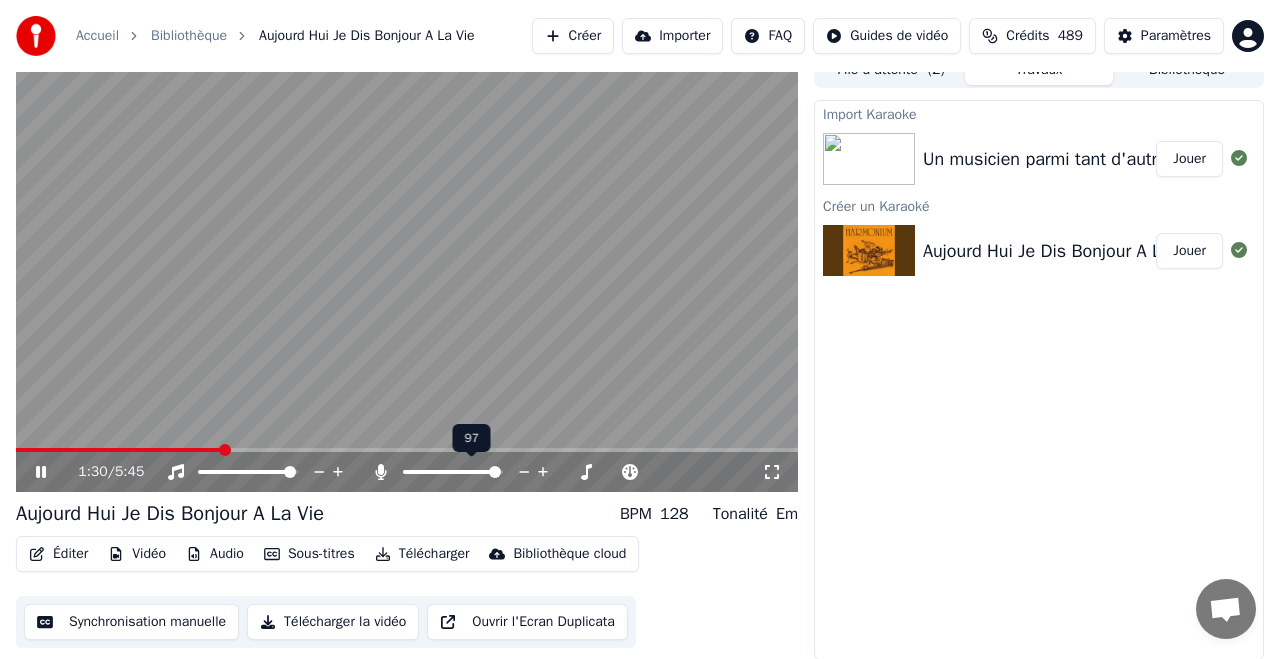 click at bounding box center [495, 472] 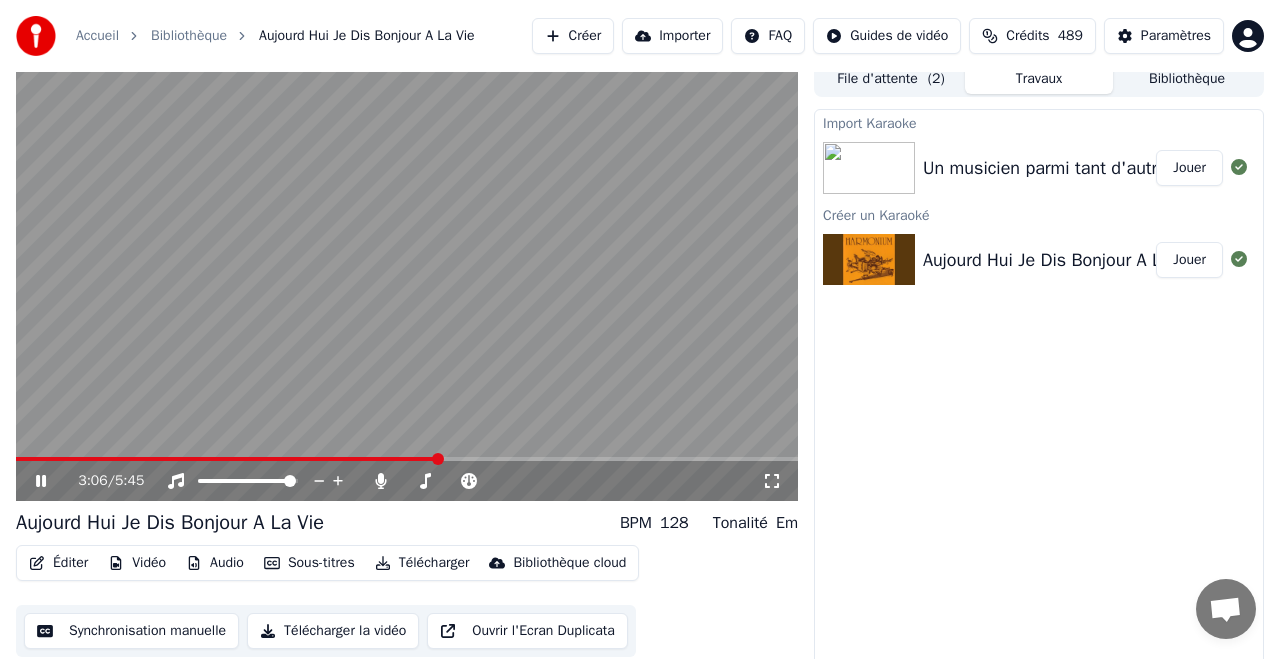 scroll, scrollTop: 0, scrollLeft: 0, axis: both 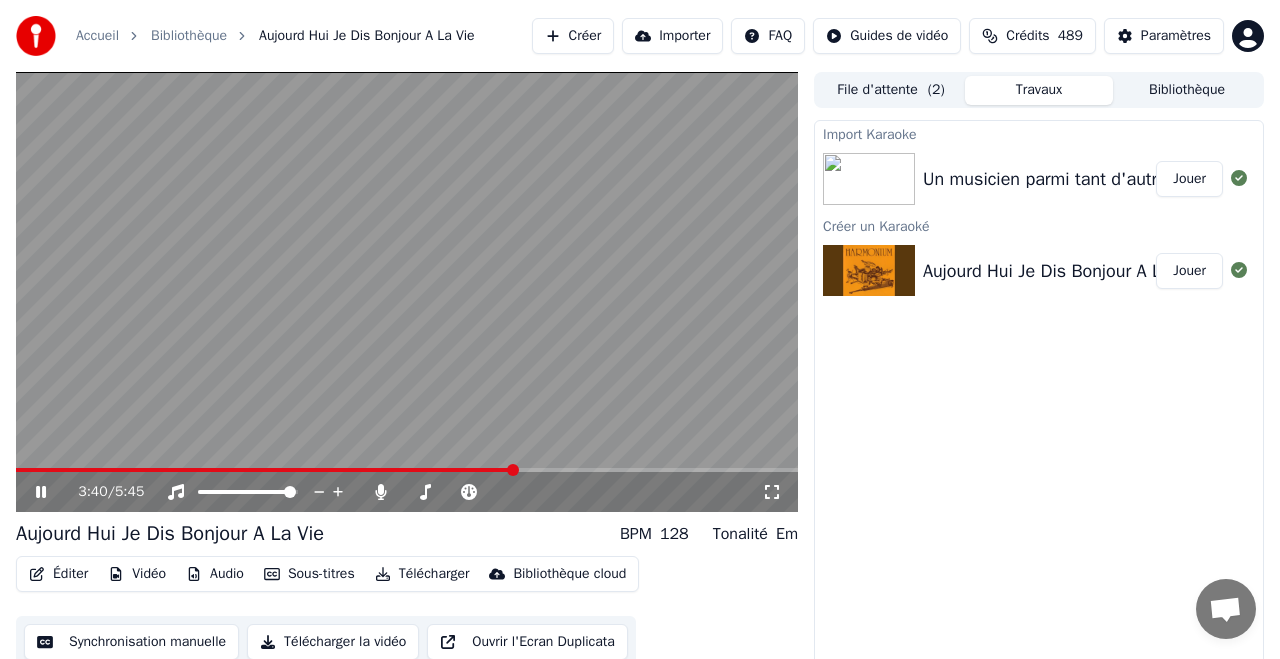 click at bounding box center (407, 470) 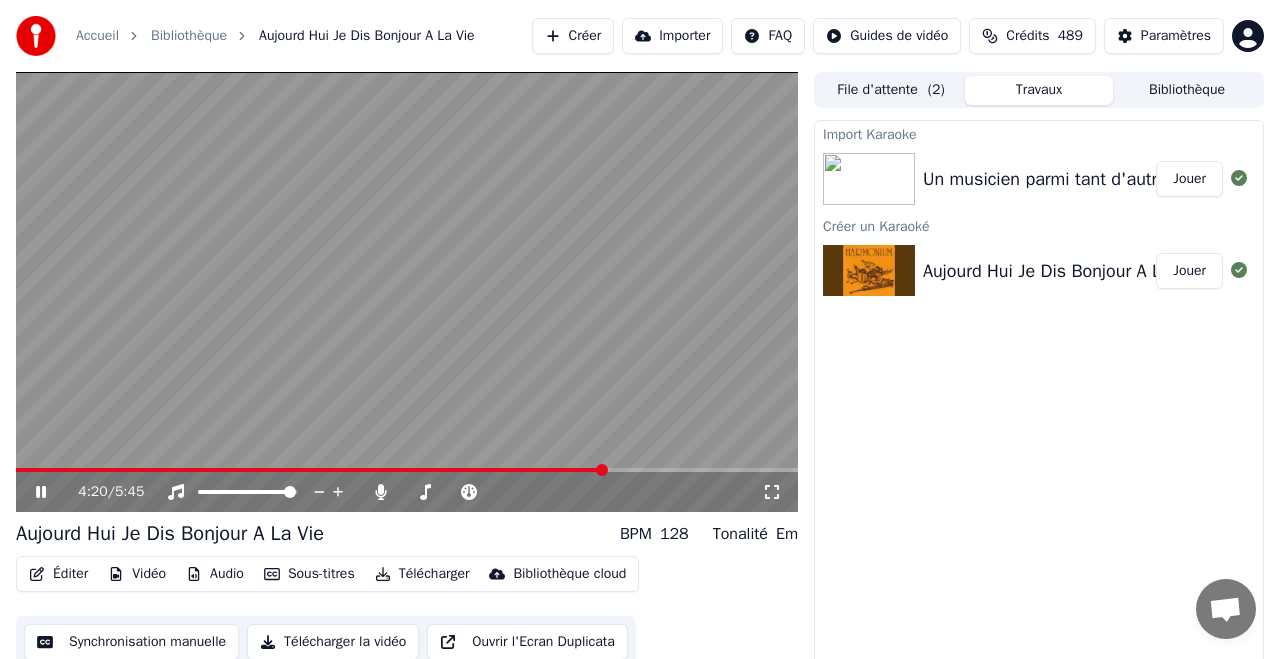 click at bounding box center [407, 470] 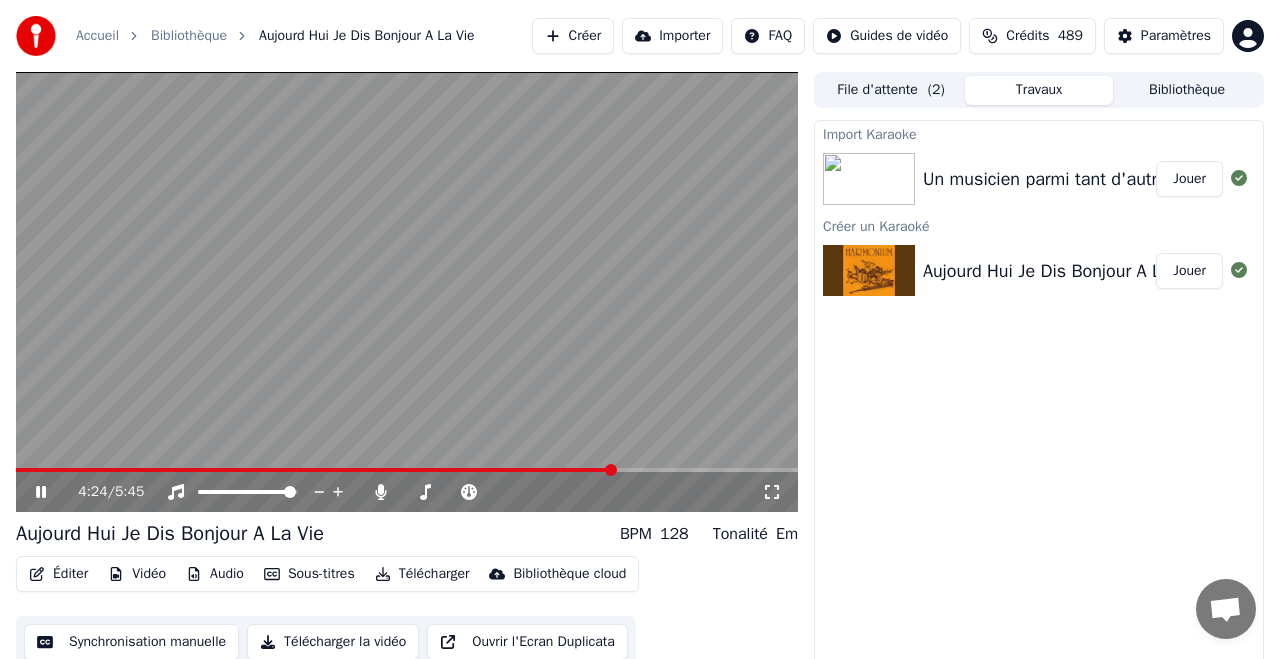 click at bounding box center (407, 470) 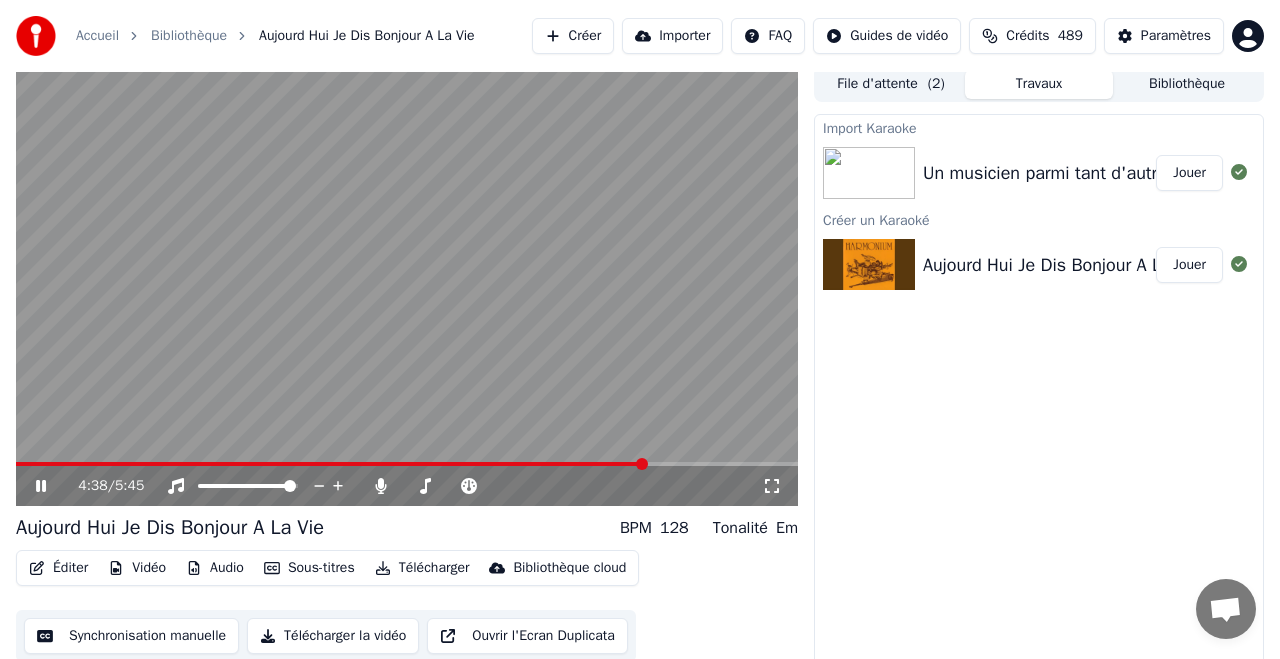 scroll, scrollTop: 8, scrollLeft: 0, axis: vertical 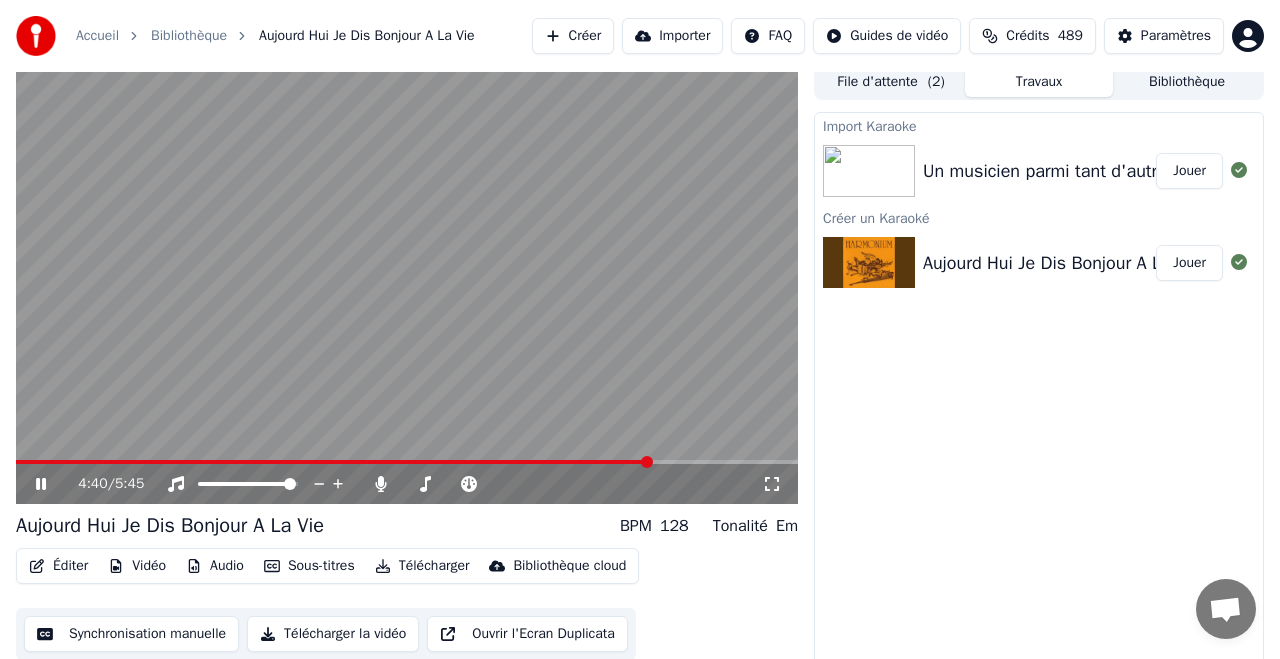 click on "4:40  /  5:45" at bounding box center [407, 484] 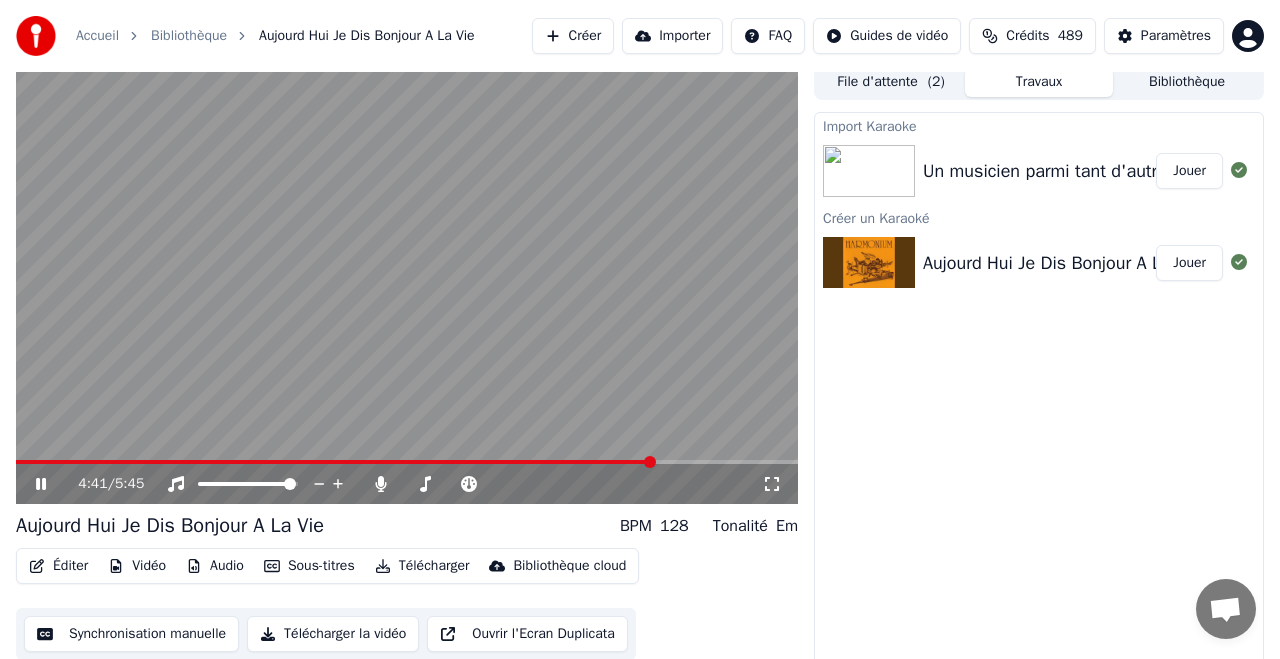 click at bounding box center (407, 462) 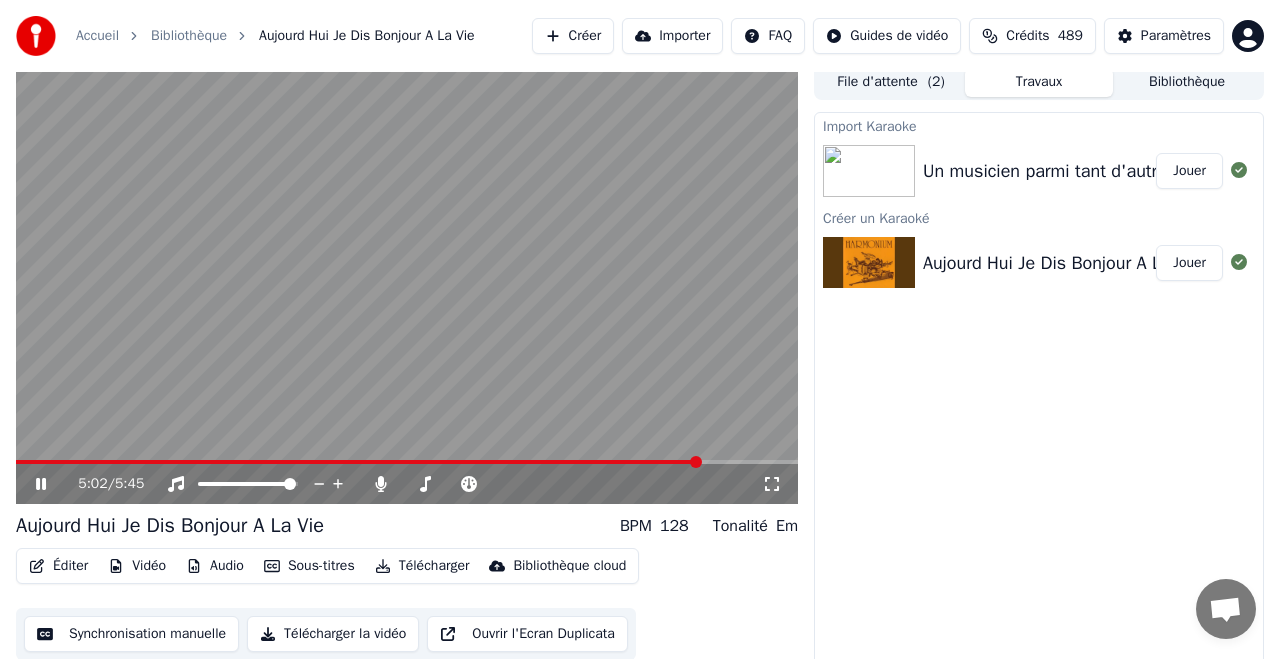 scroll, scrollTop: 10, scrollLeft: 0, axis: vertical 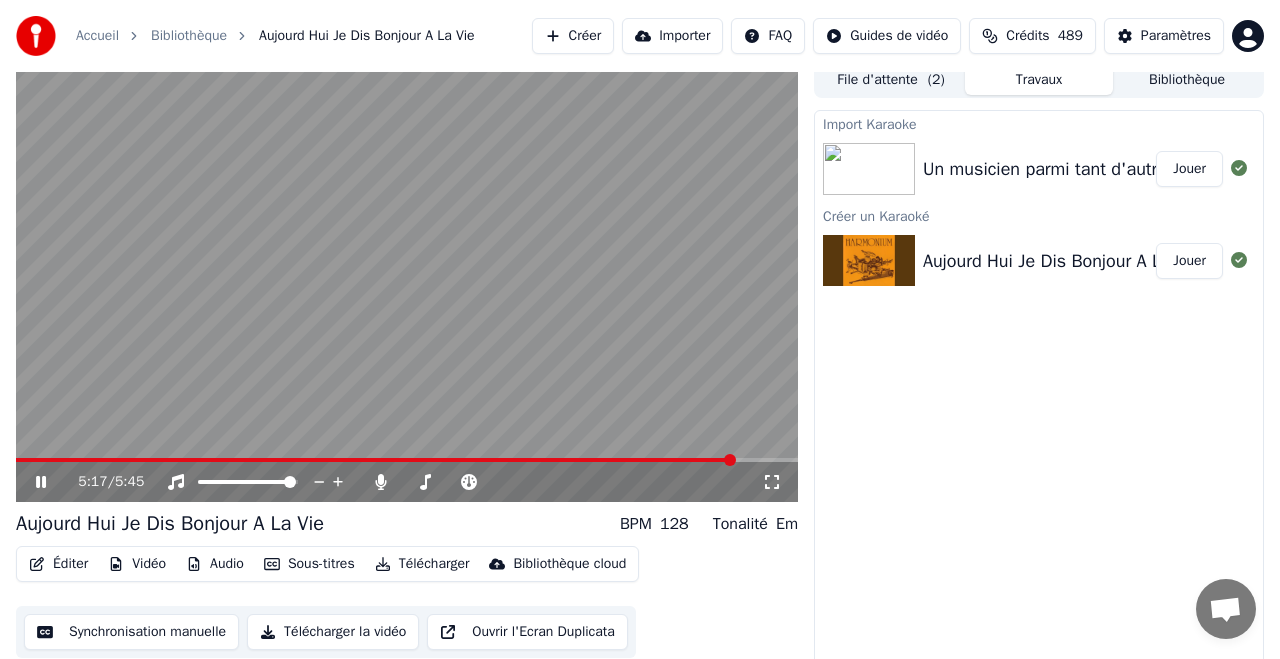 click at bounding box center (407, 460) 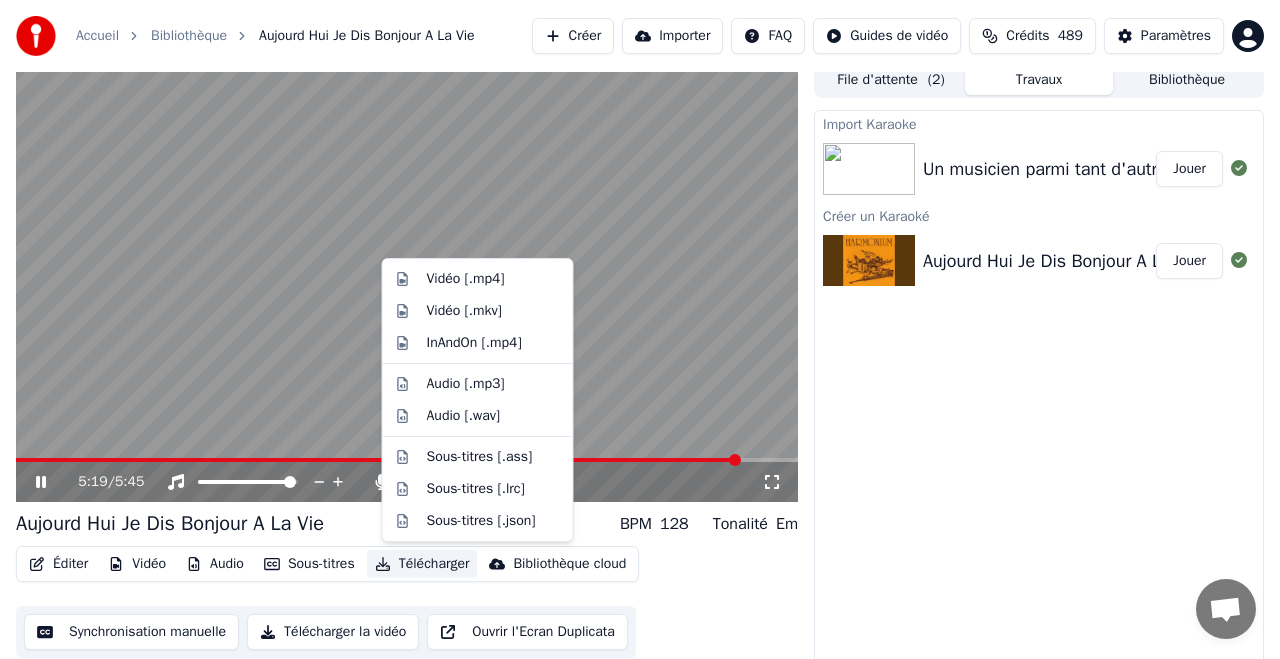 click on "Télécharger" at bounding box center (422, 564) 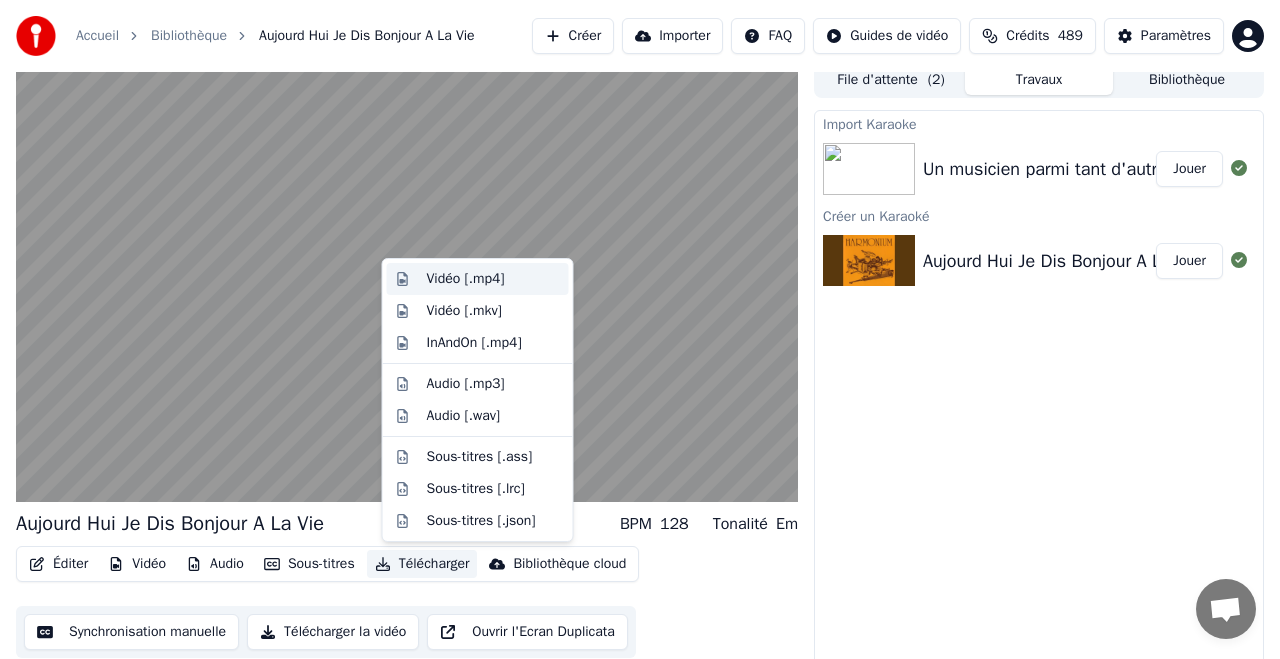 scroll, scrollTop: 3, scrollLeft: 0, axis: vertical 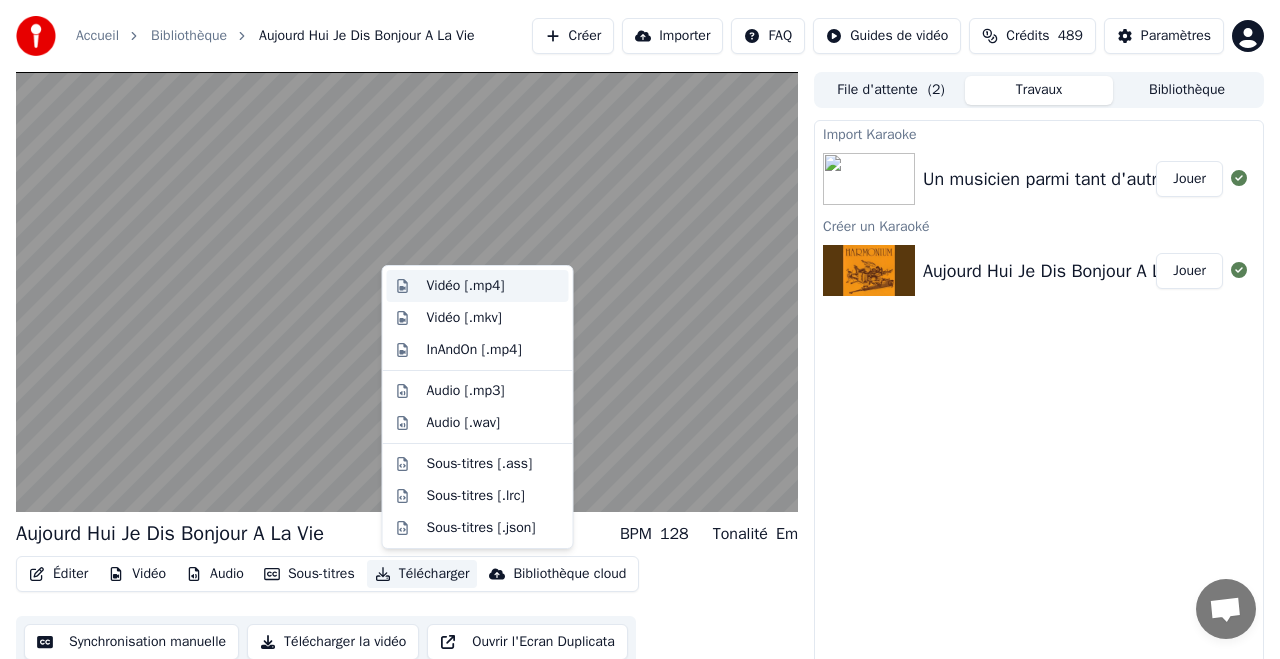 click on "Vidéo [.mp4]" at bounding box center (478, 286) 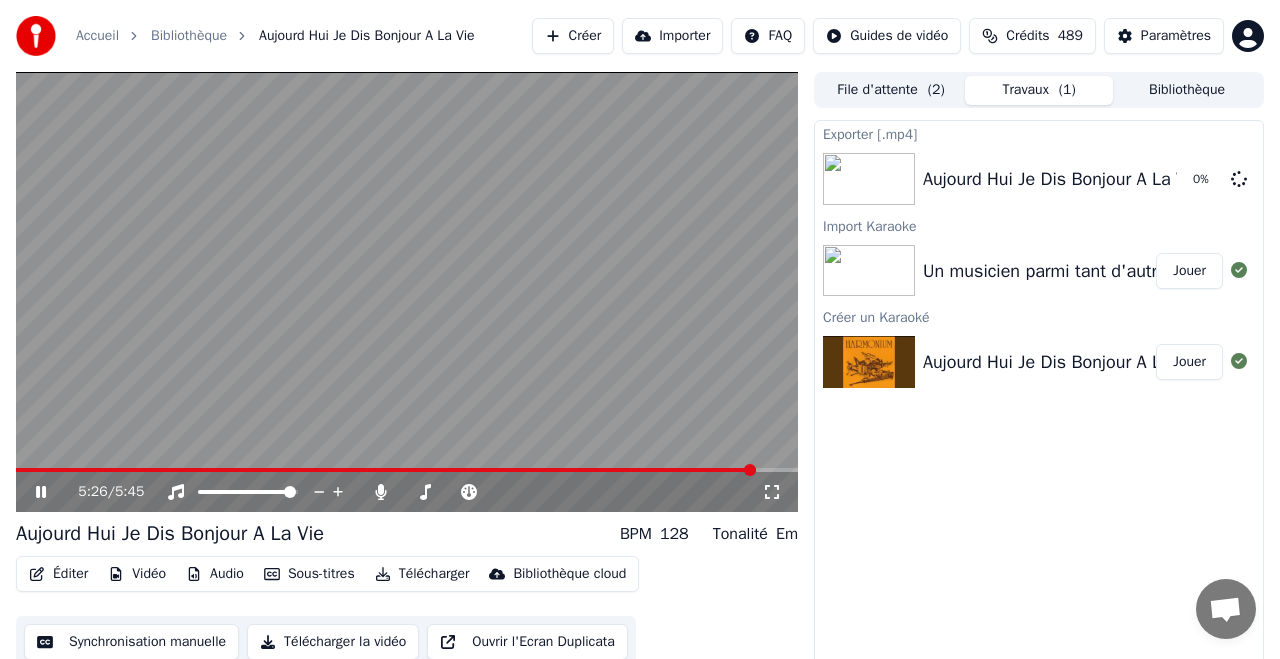 click on "Jouer" at bounding box center (1189, 271) 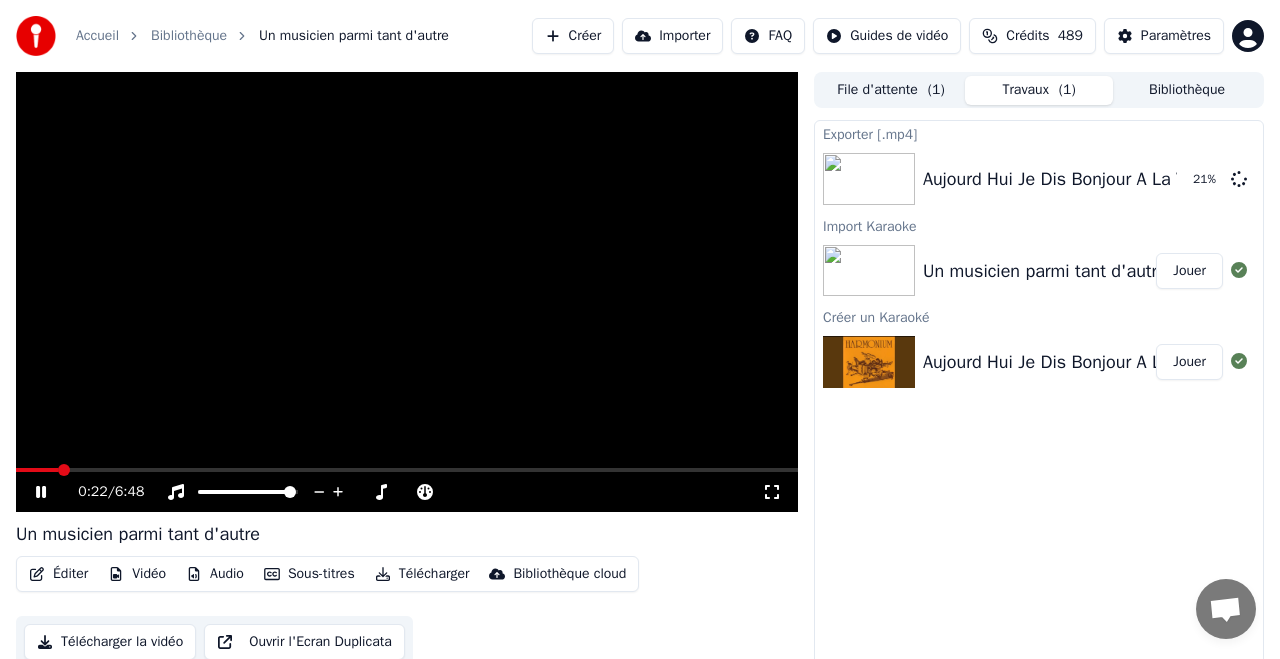 click 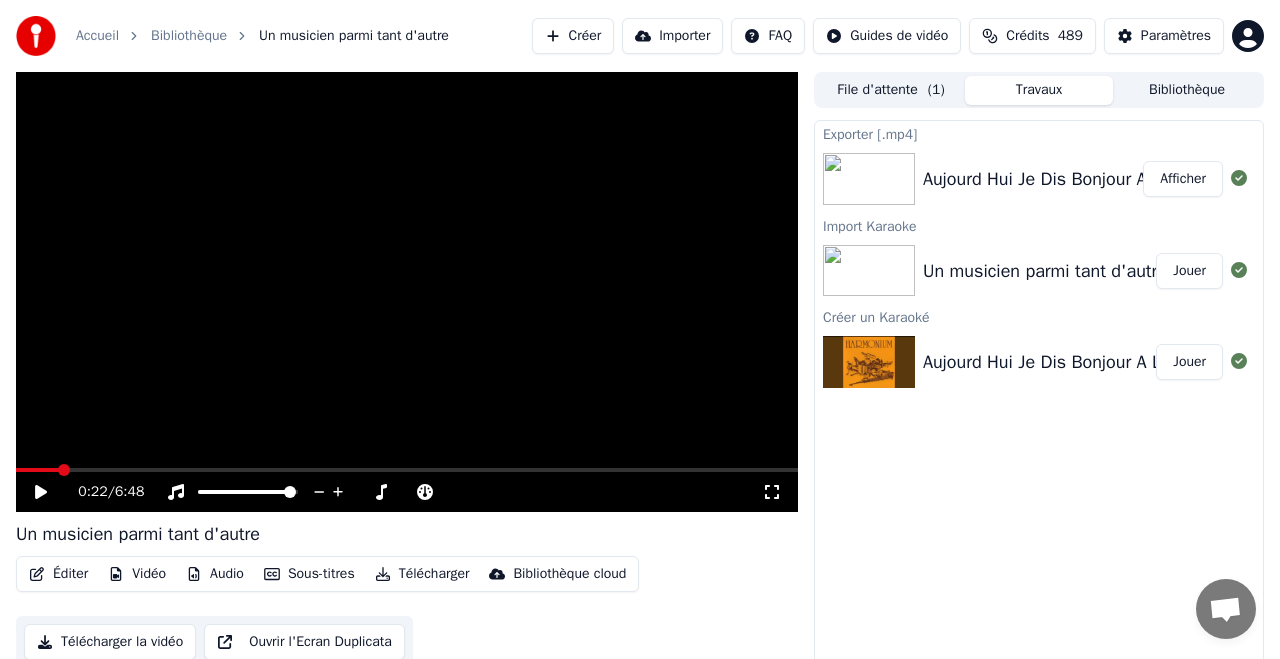 click on "Importer" at bounding box center [672, 36] 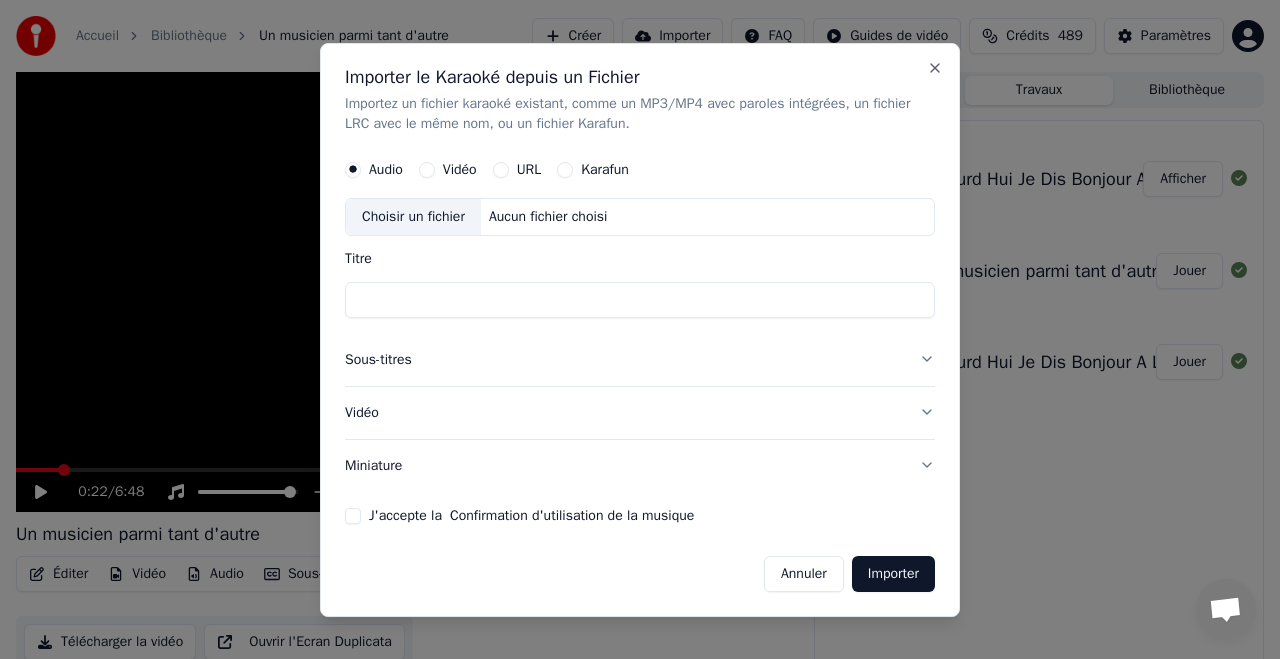 click on "URL" at bounding box center (517, 170) 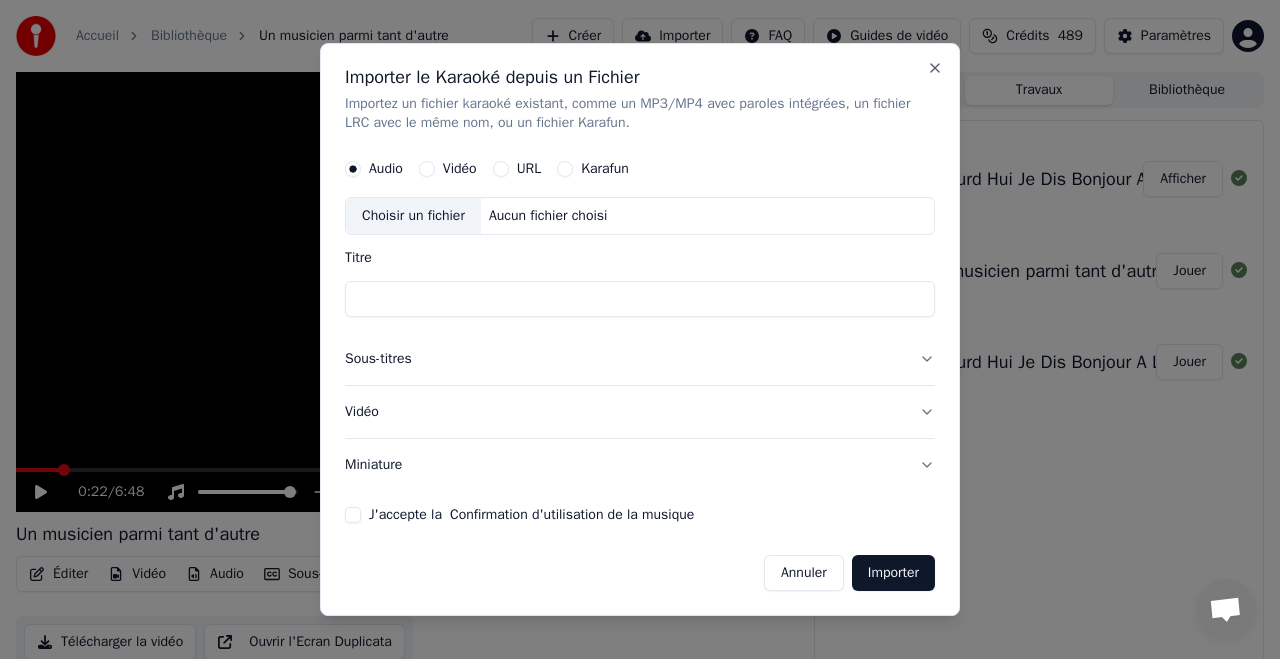 click on "URL" at bounding box center [517, 170] 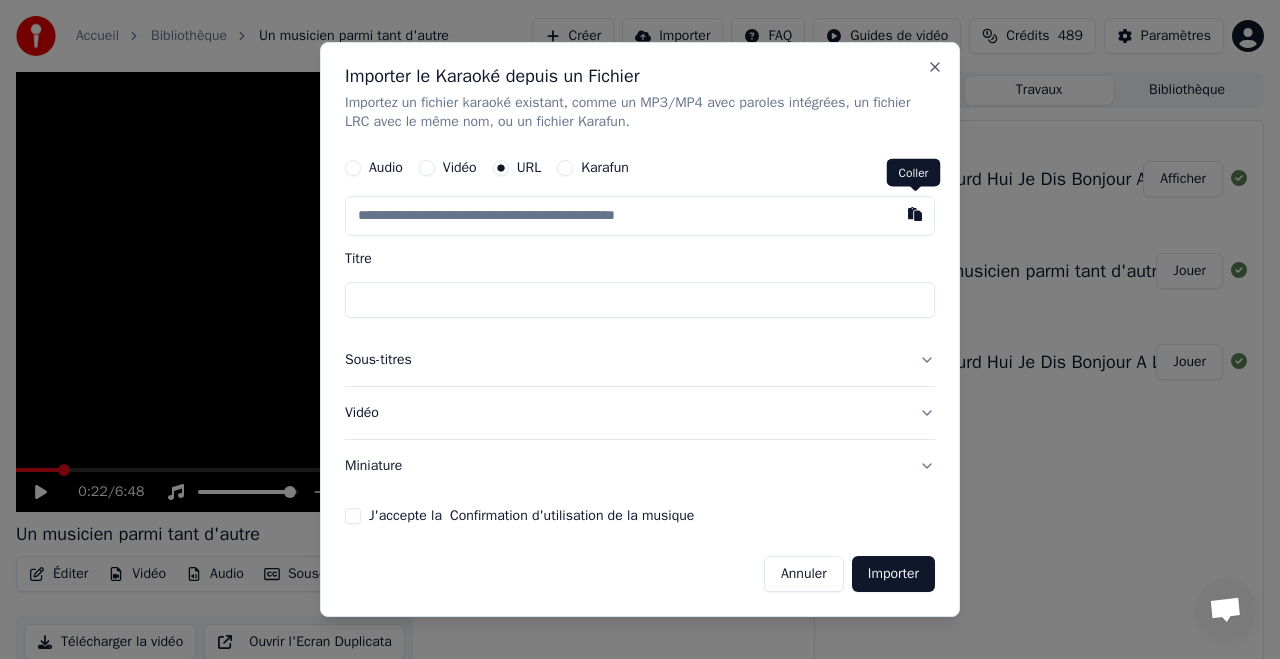 click at bounding box center [915, 215] 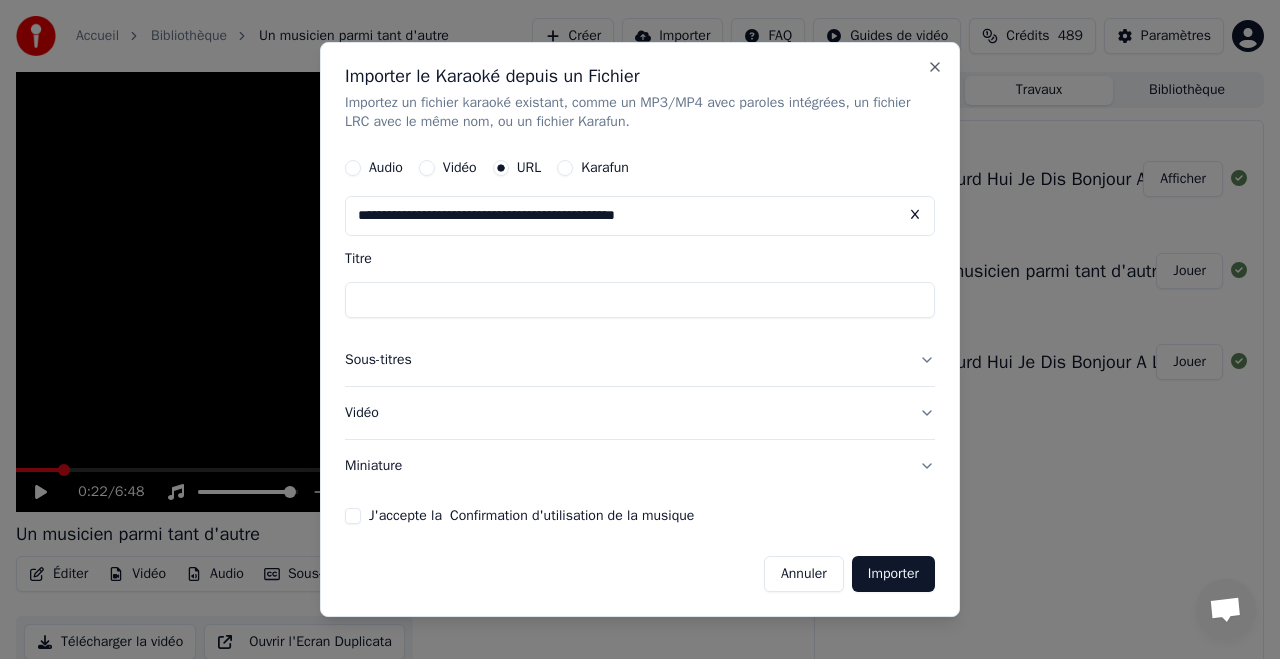 type on "**********" 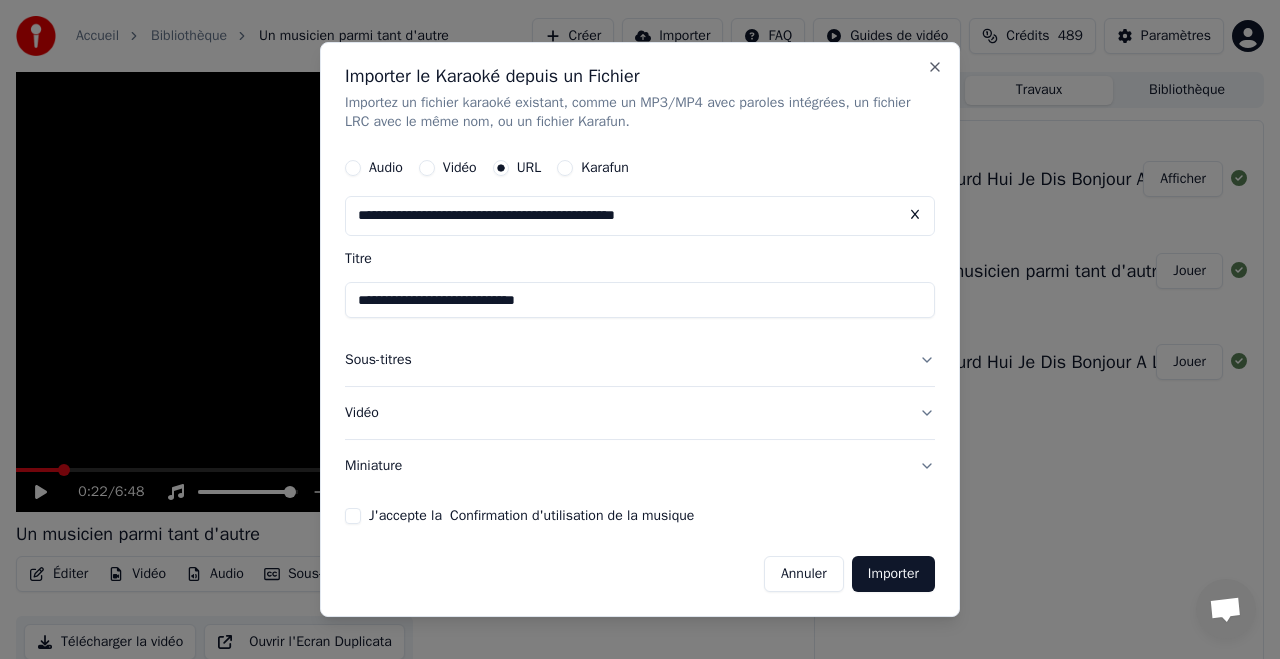 click on "J'accepte la   Confirmation d'utilisation de la musique" at bounding box center (353, 516) 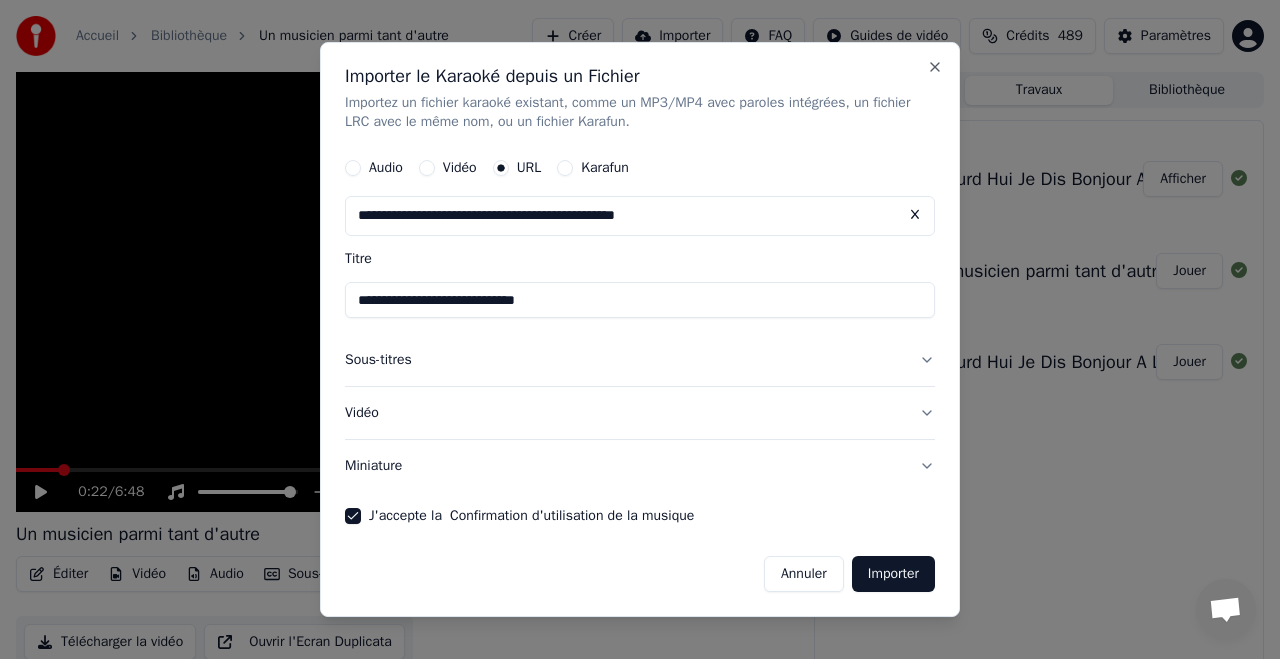 click on "Importer" at bounding box center (893, 574) 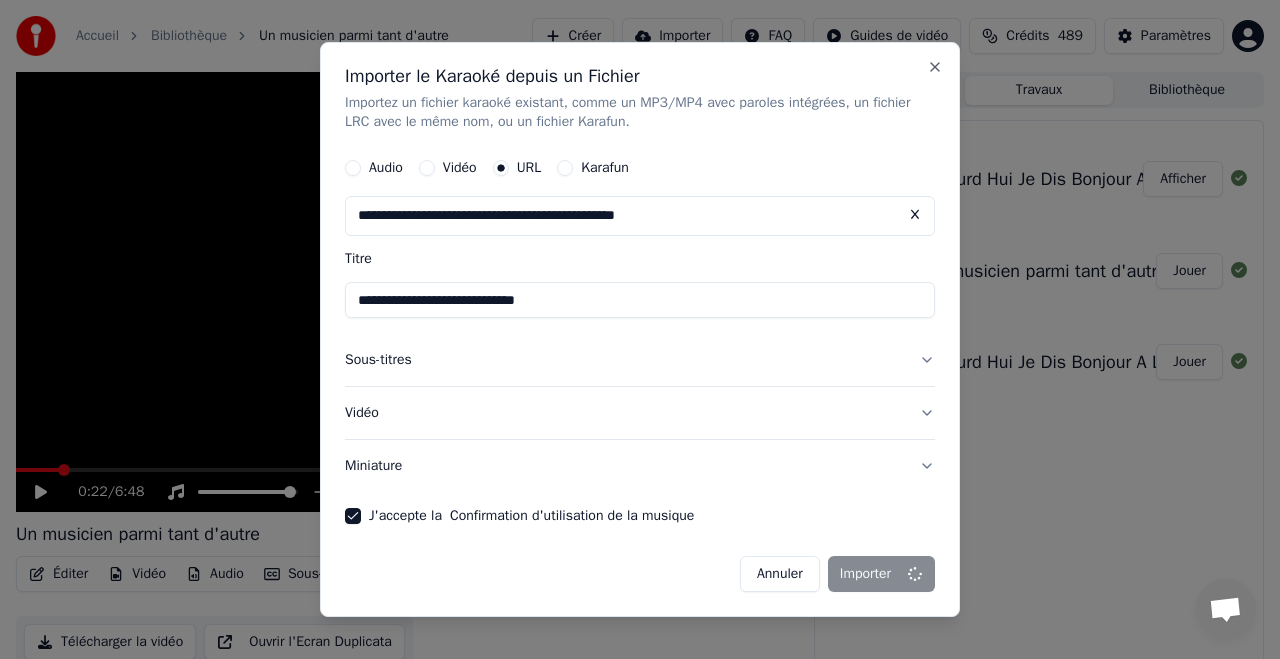 type 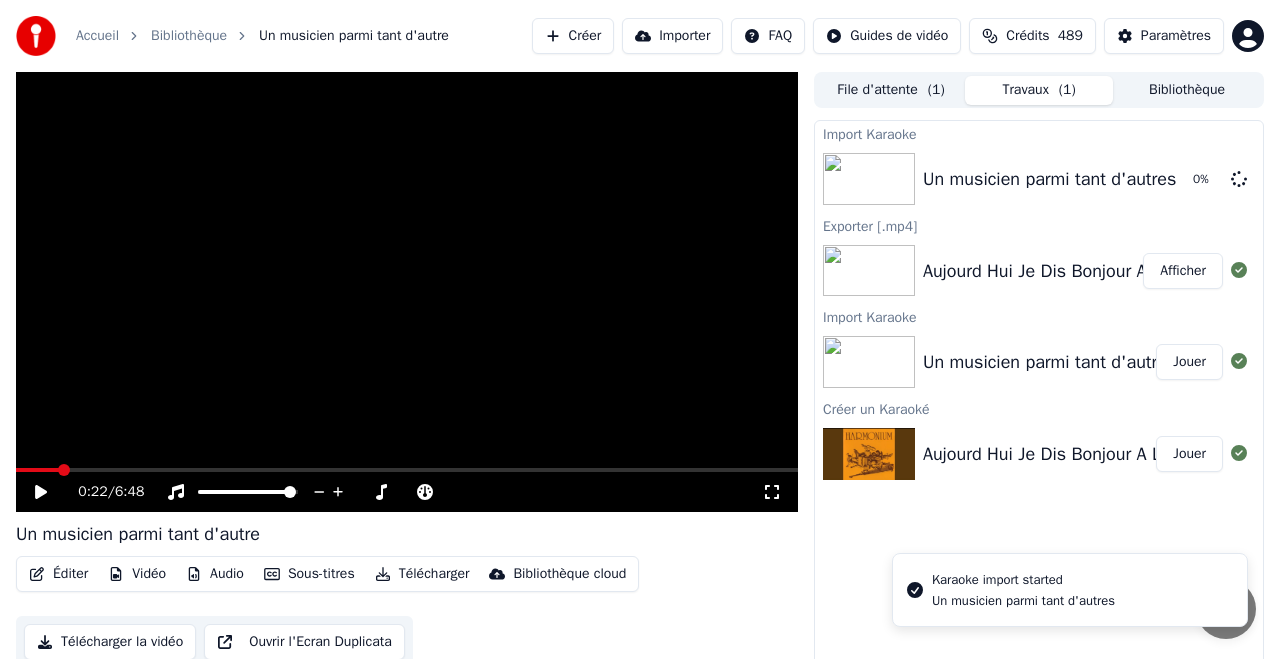 click on "Afficher" at bounding box center (1183, 271) 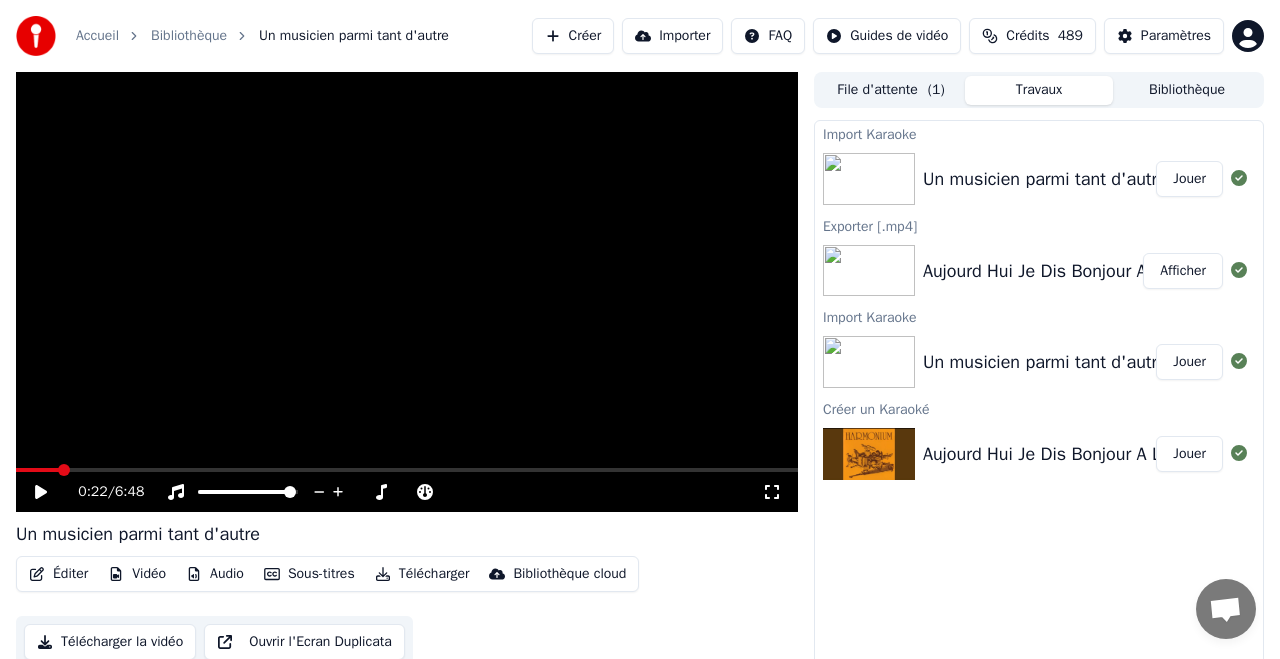 click on "Jouer" at bounding box center (1189, 179) 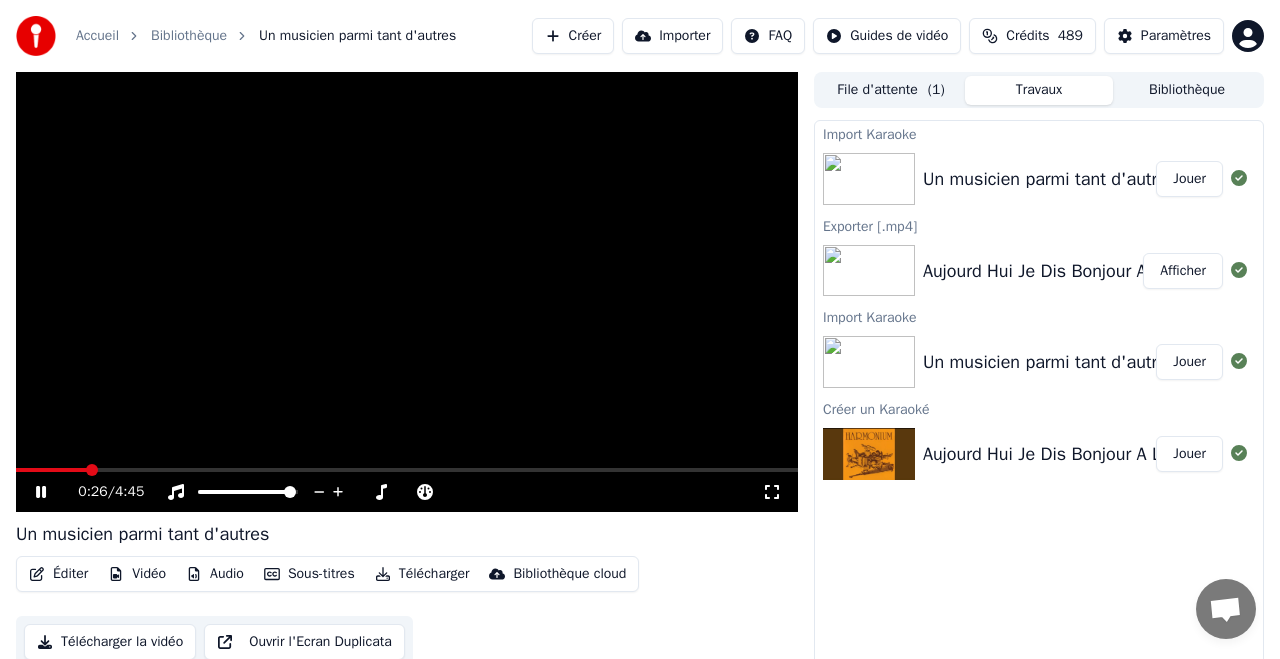 click at bounding box center [407, 470] 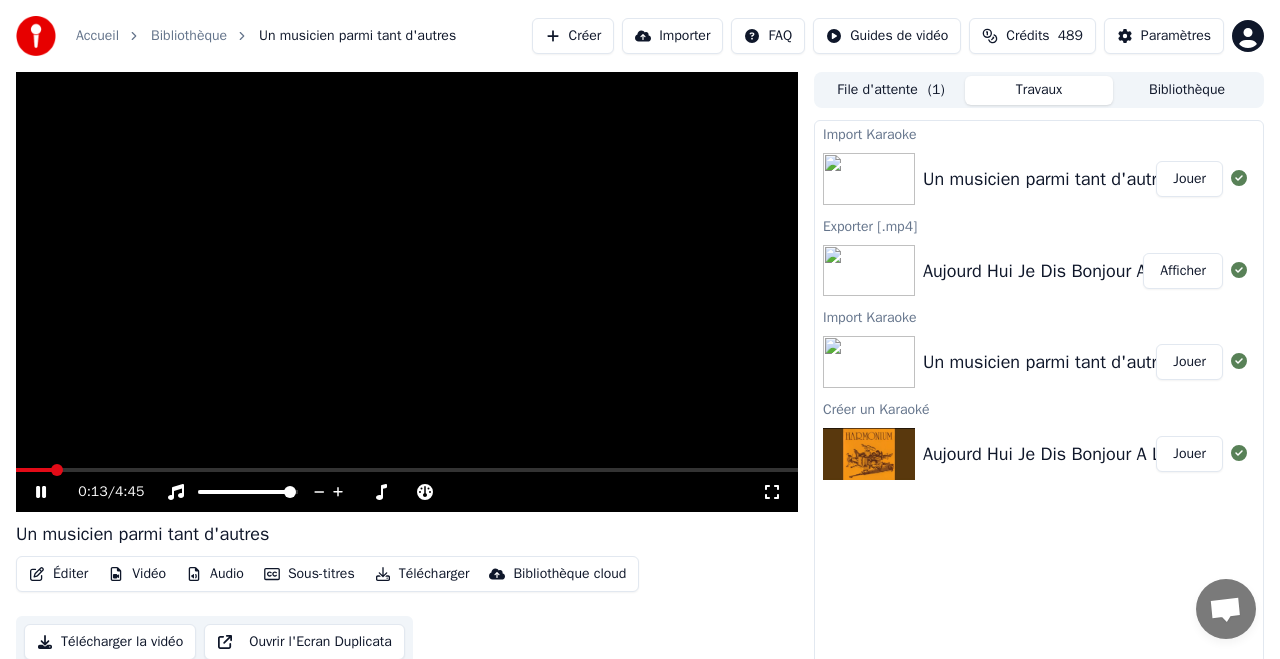 click at bounding box center [34, 470] 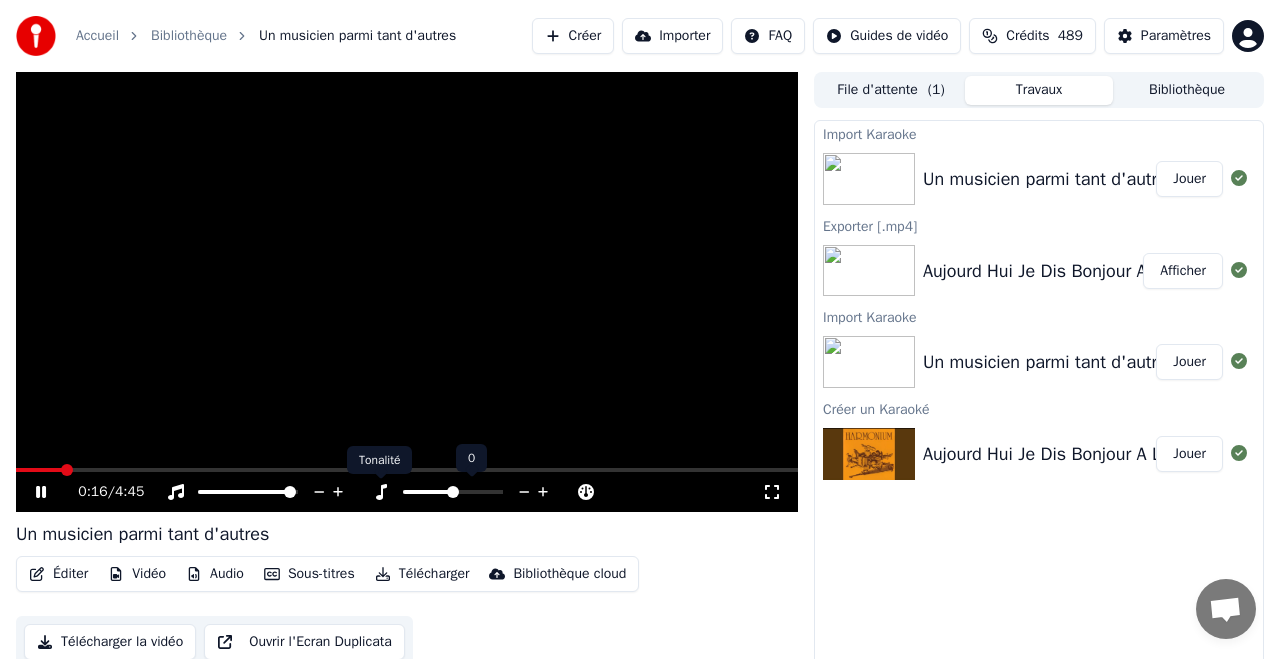 click 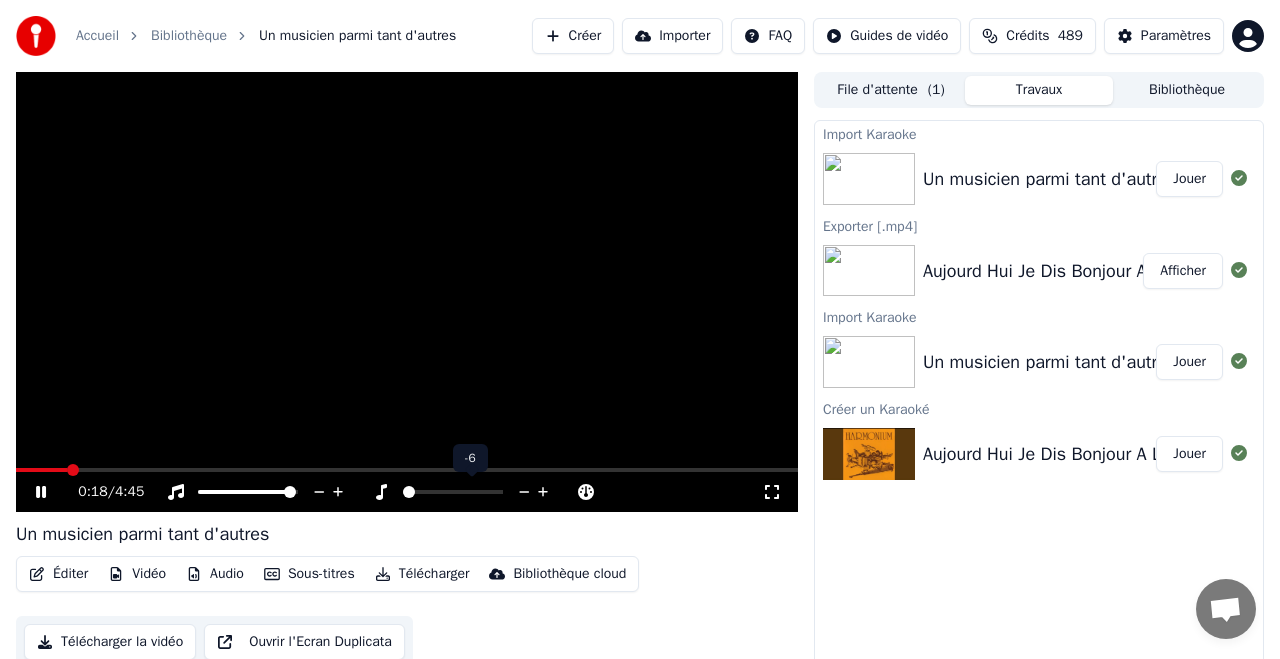click at bounding box center [409, 492] 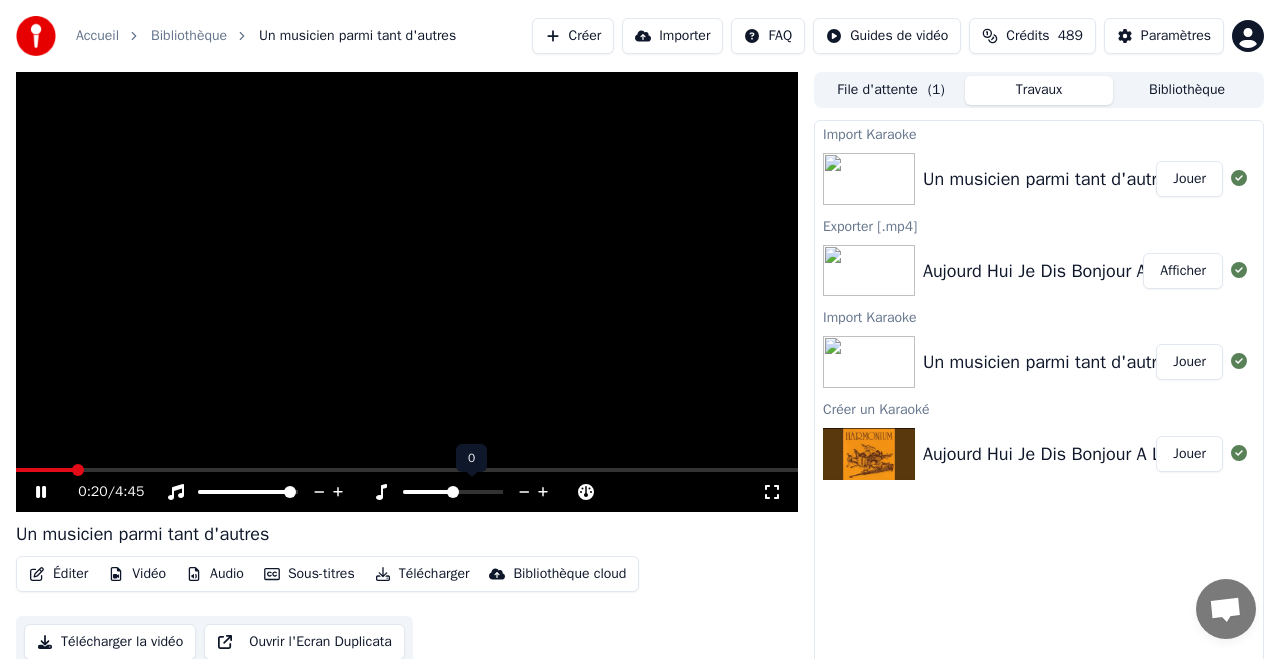 click at bounding box center (453, 492) 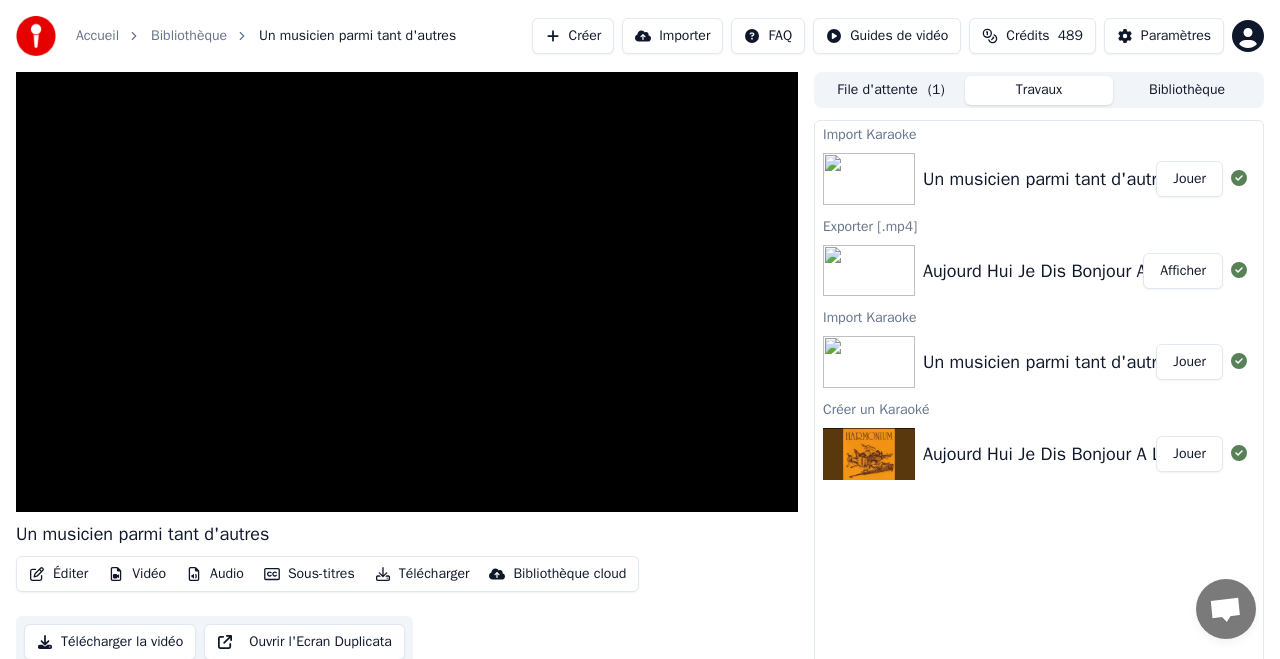 click on "Créer" at bounding box center [573, 36] 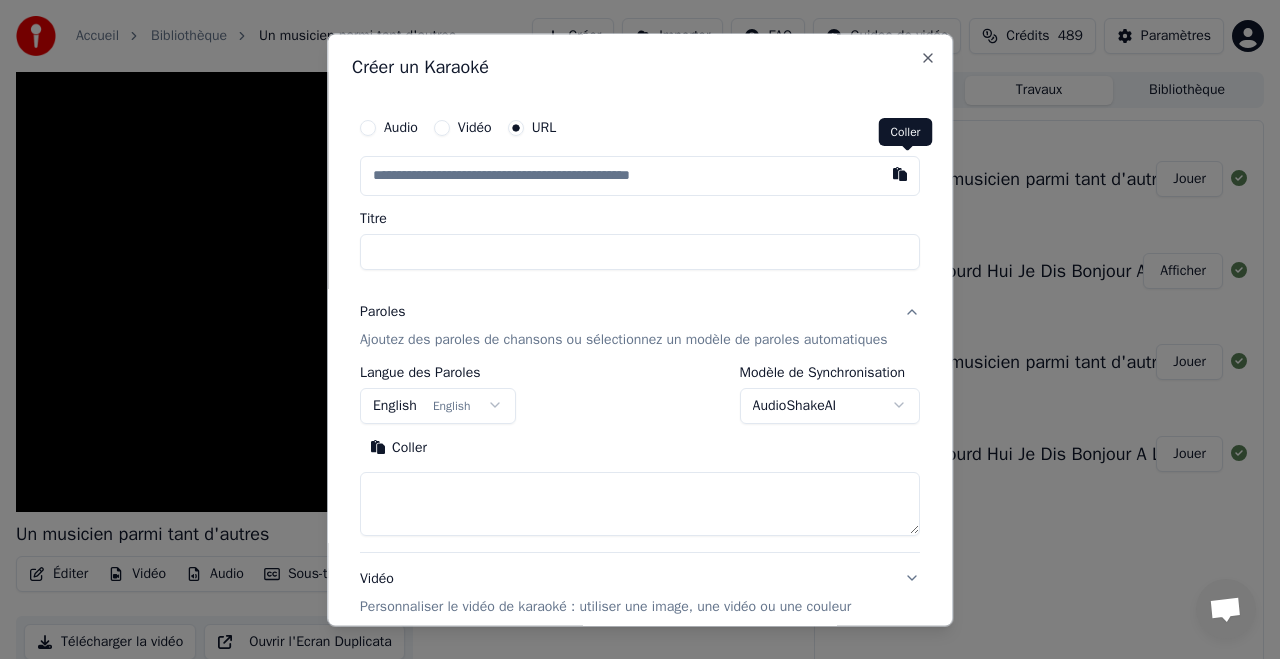 click at bounding box center (900, 174) 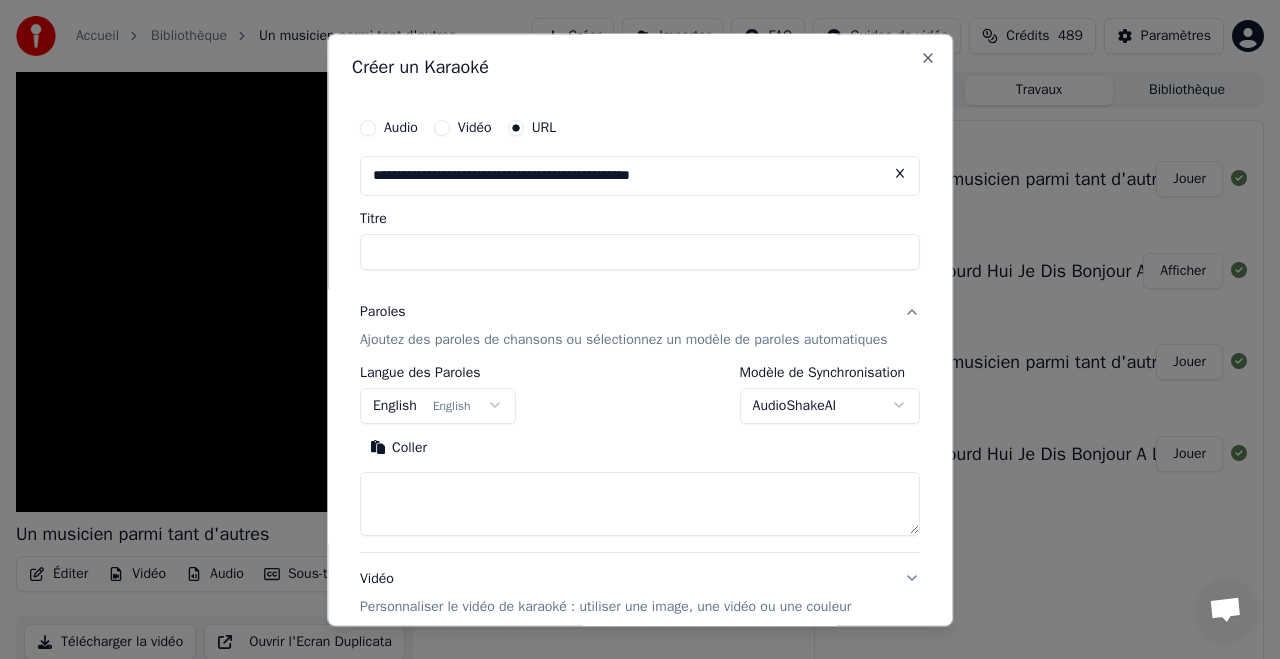 type on "**********" 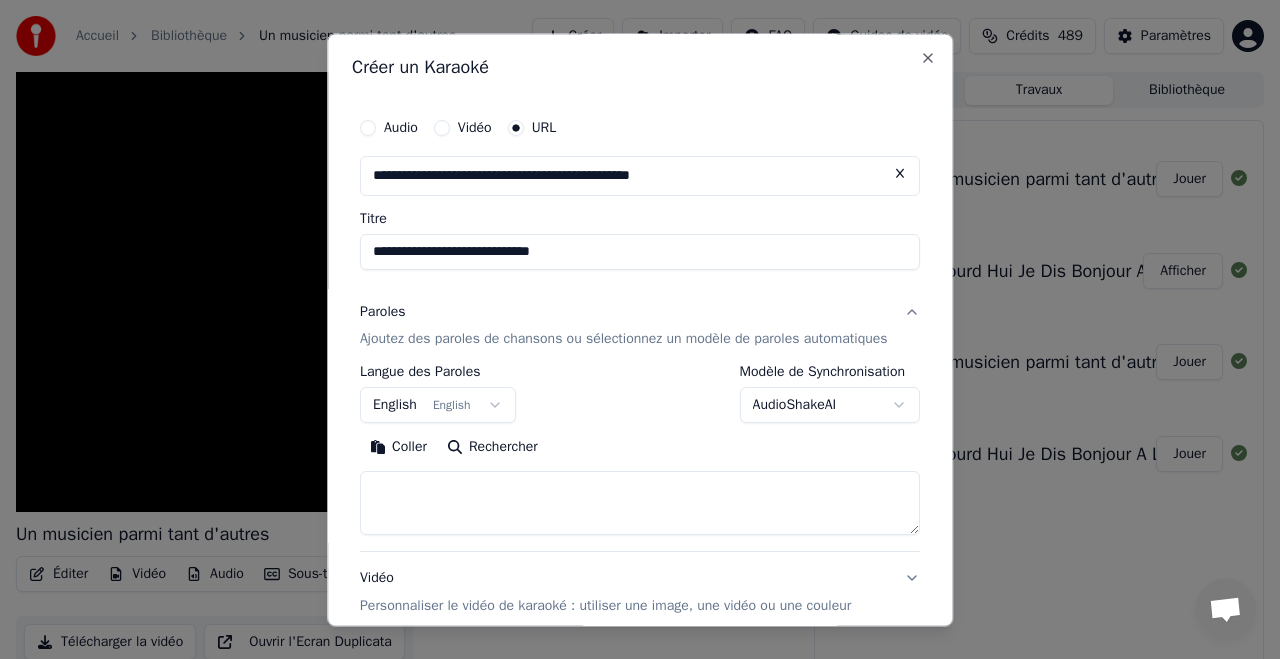 click on "Rechercher" at bounding box center [492, 448] 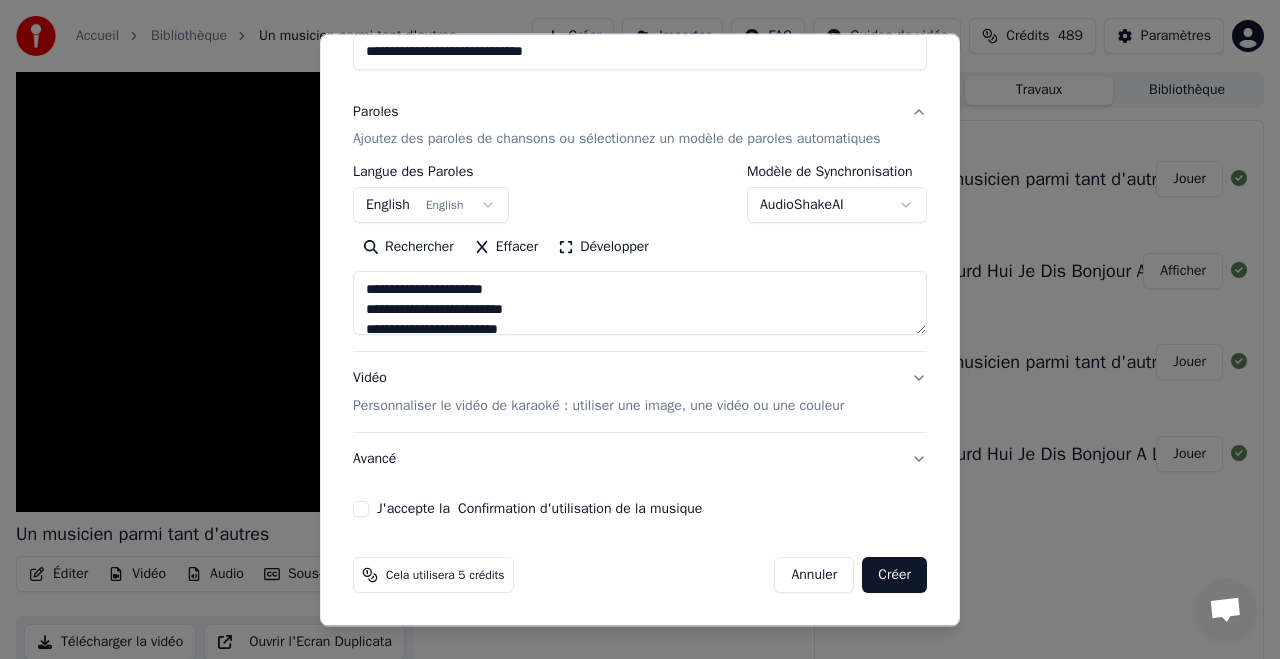 scroll, scrollTop: 221, scrollLeft: 0, axis: vertical 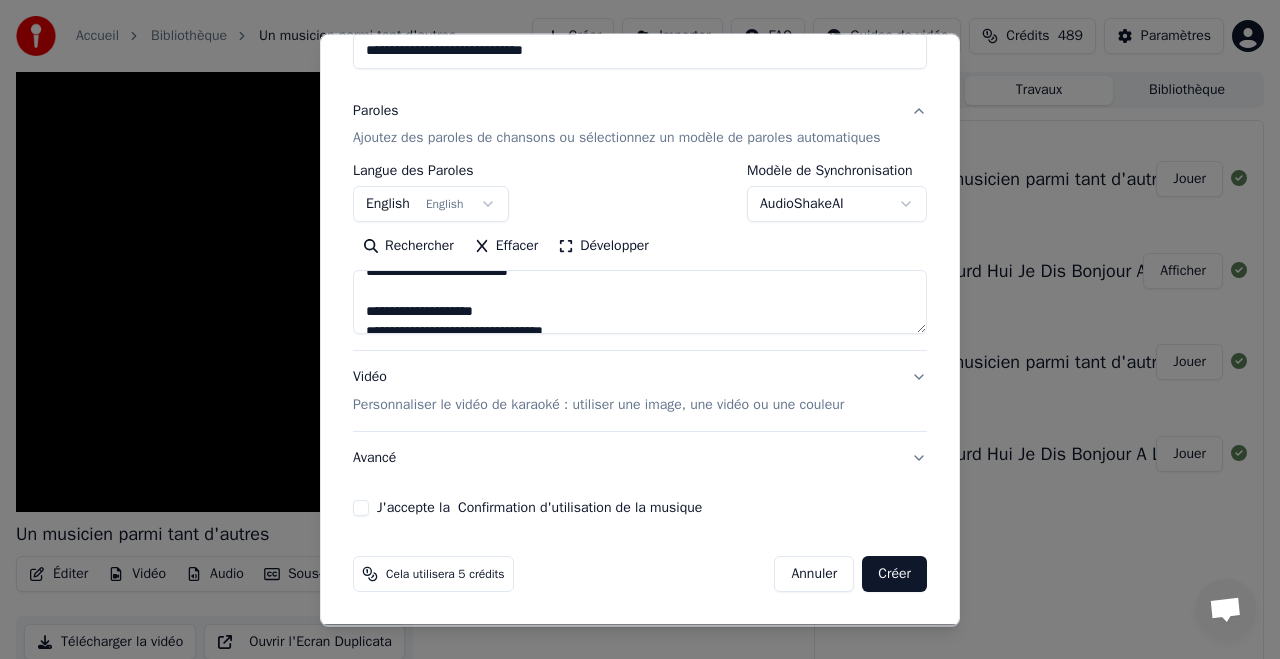 click at bounding box center (640, 303) 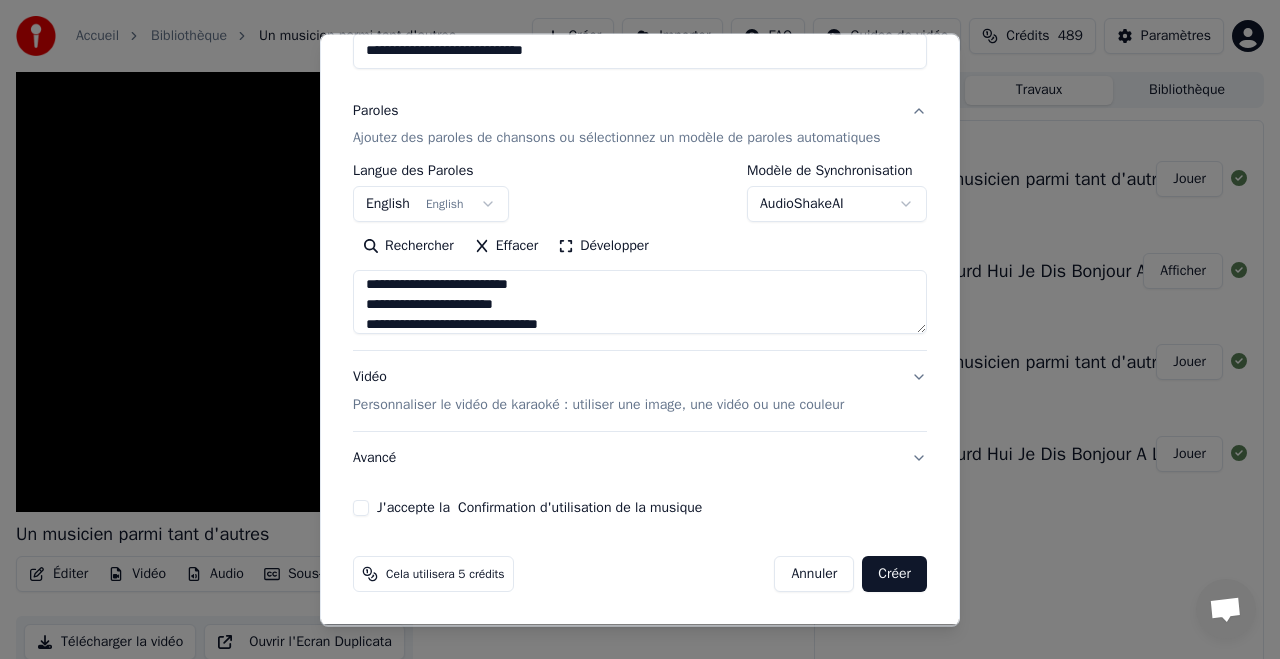 scroll, scrollTop: 518, scrollLeft: 0, axis: vertical 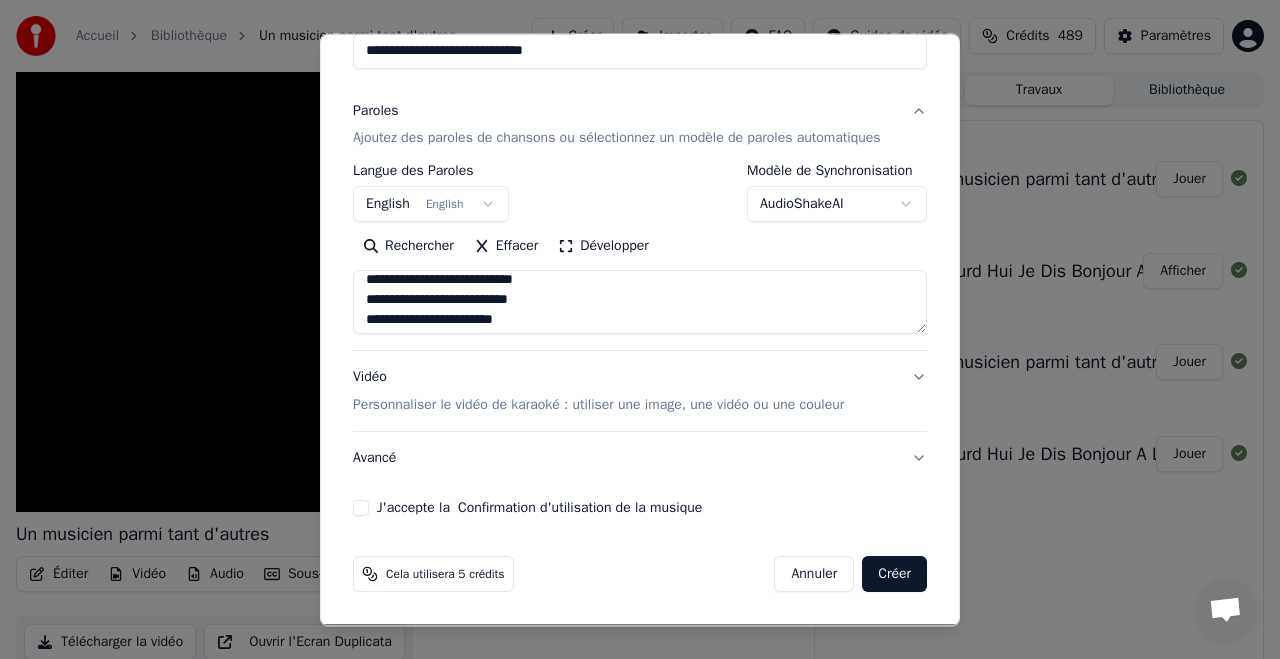 click at bounding box center [640, 303] 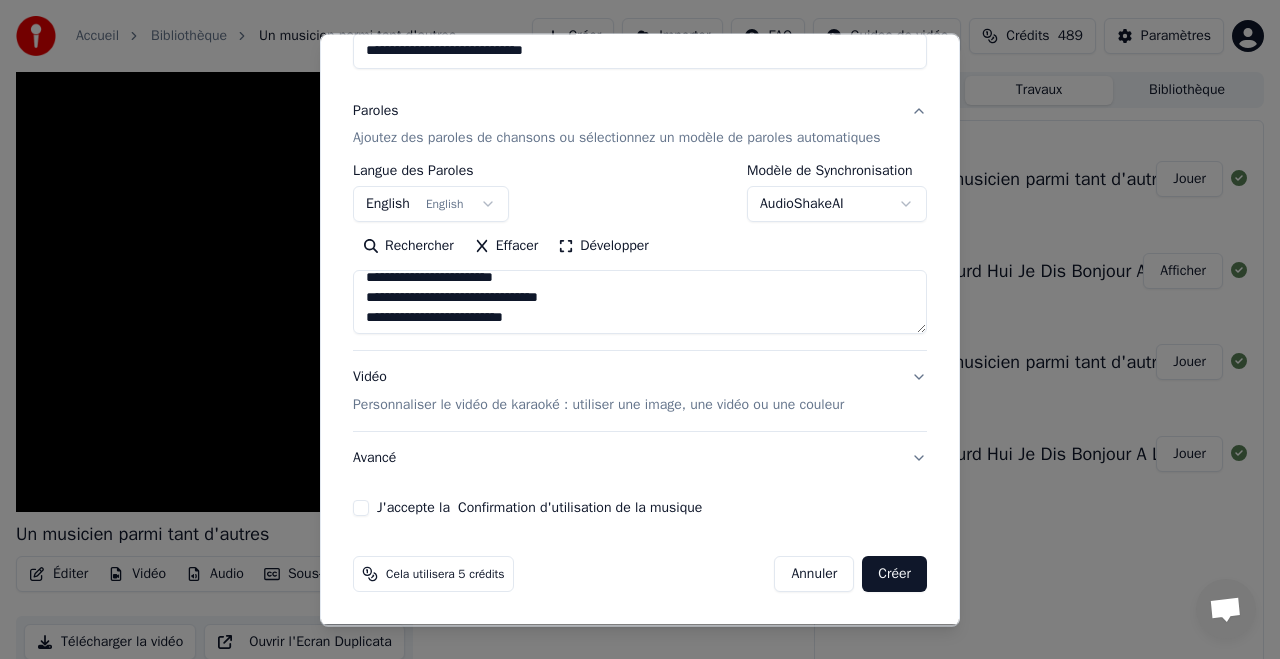 scroll, scrollTop: 740, scrollLeft: 0, axis: vertical 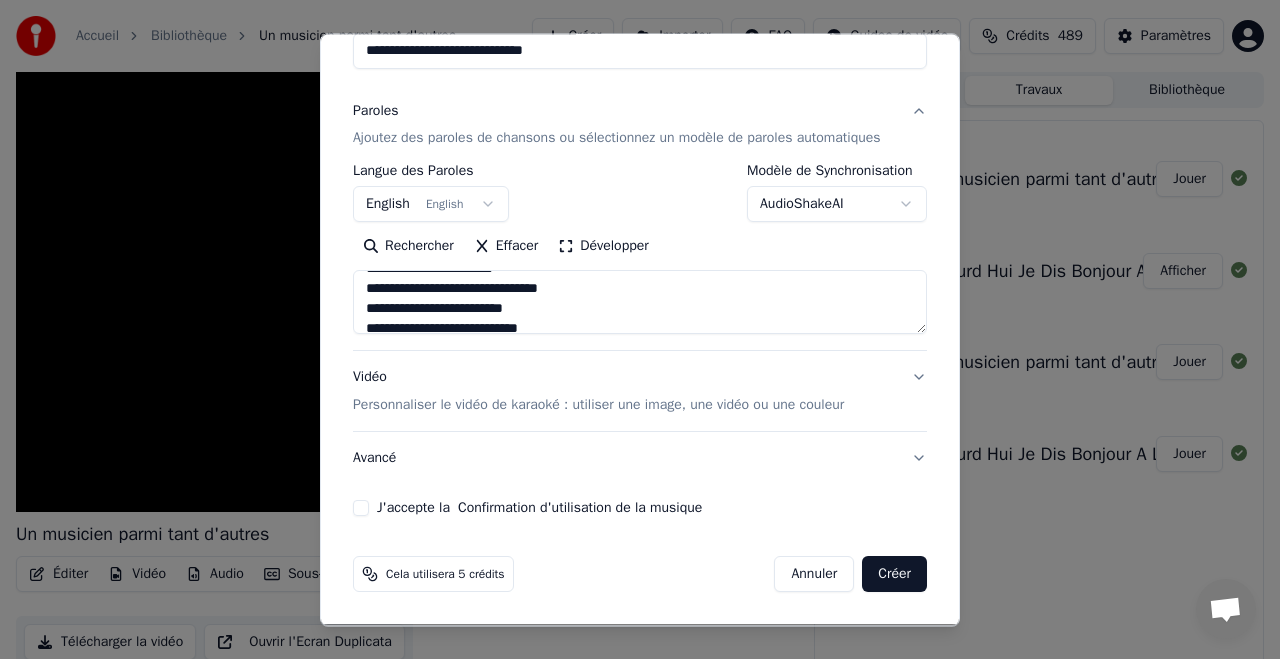 type on "**********" 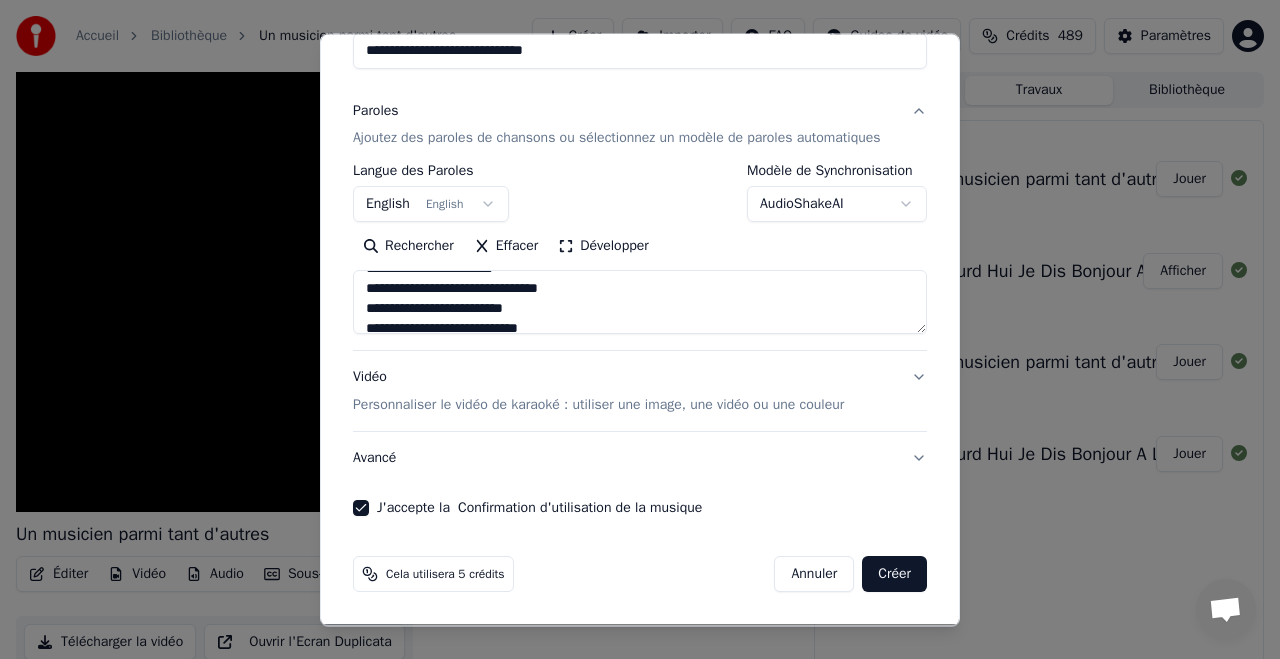 click on "Personnaliser le vidéo de karaoké : utiliser une image, une vidéo ou une couleur" at bounding box center (598, 406) 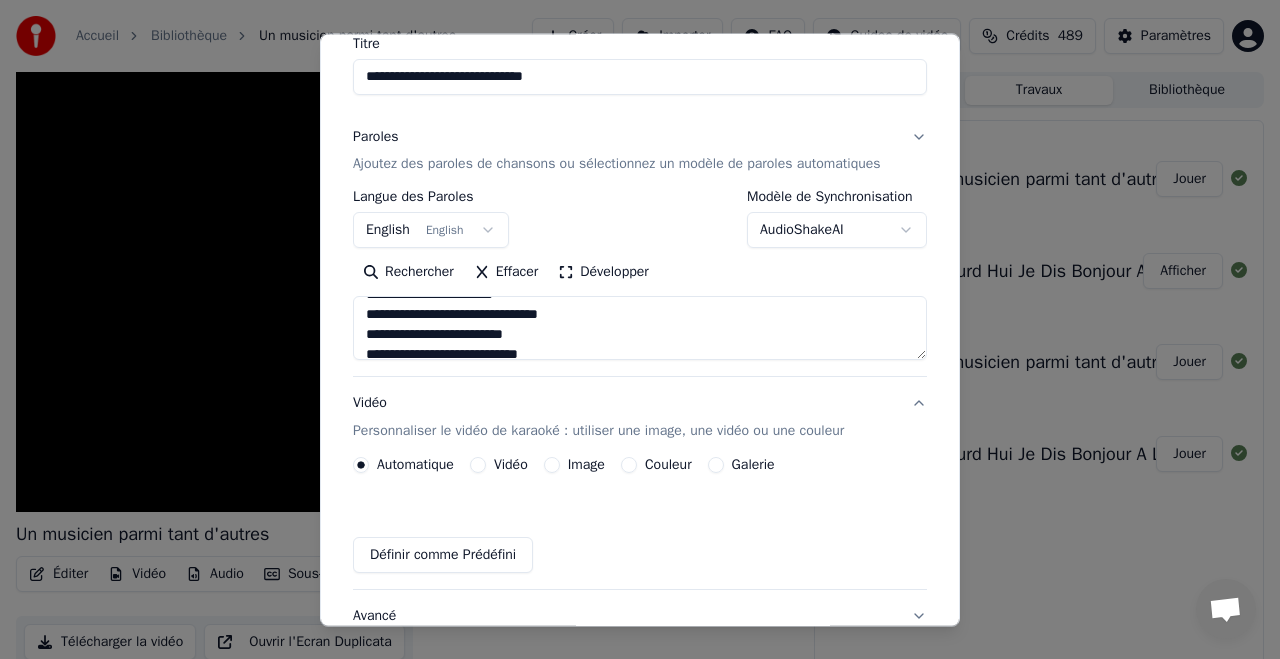 scroll, scrollTop: 167, scrollLeft: 0, axis: vertical 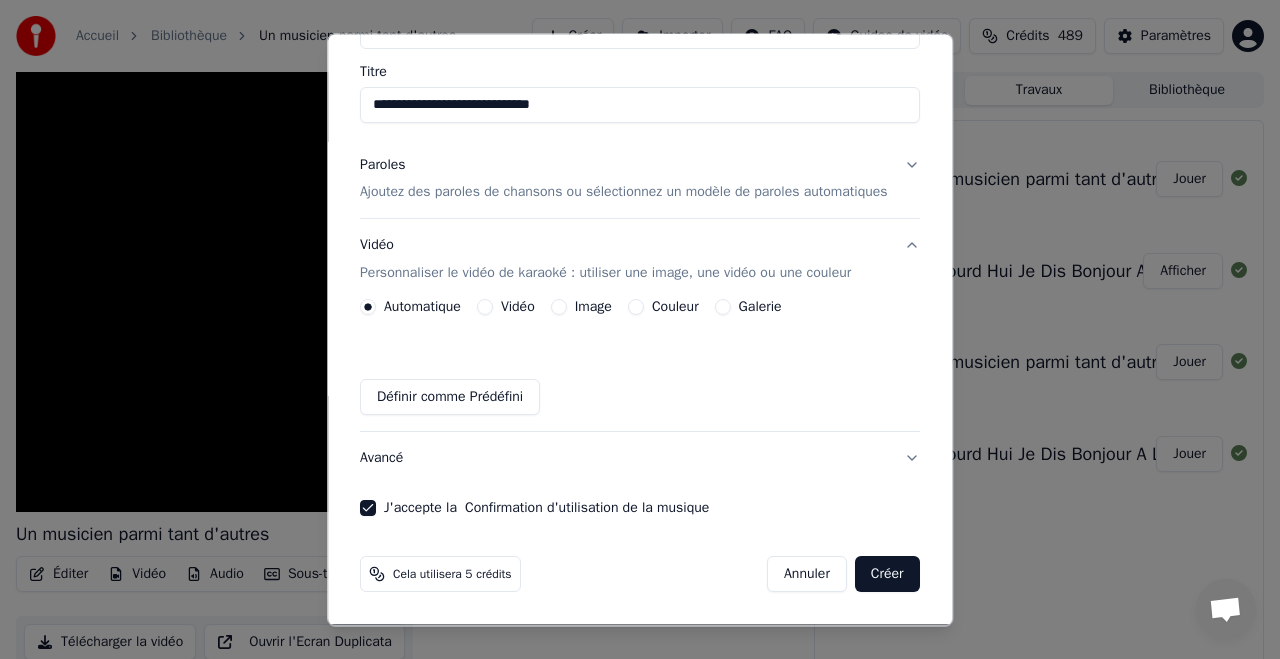 click on "Couleur" at bounding box center [675, 308] 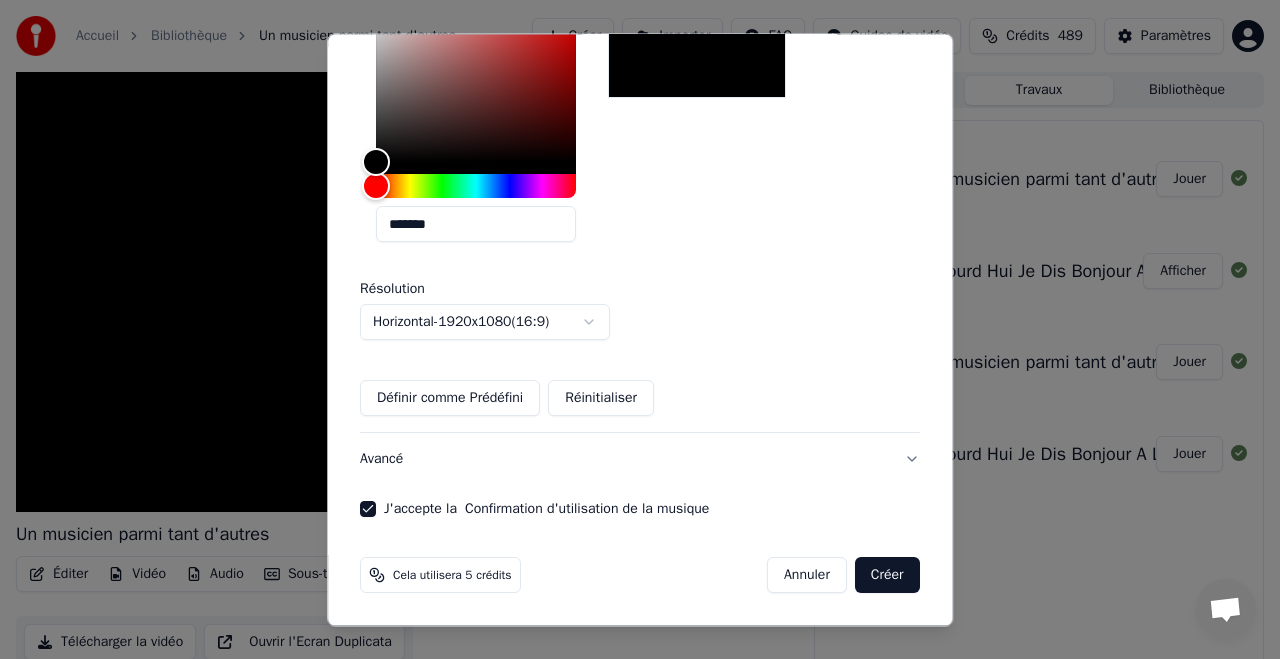 scroll, scrollTop: 517, scrollLeft: 0, axis: vertical 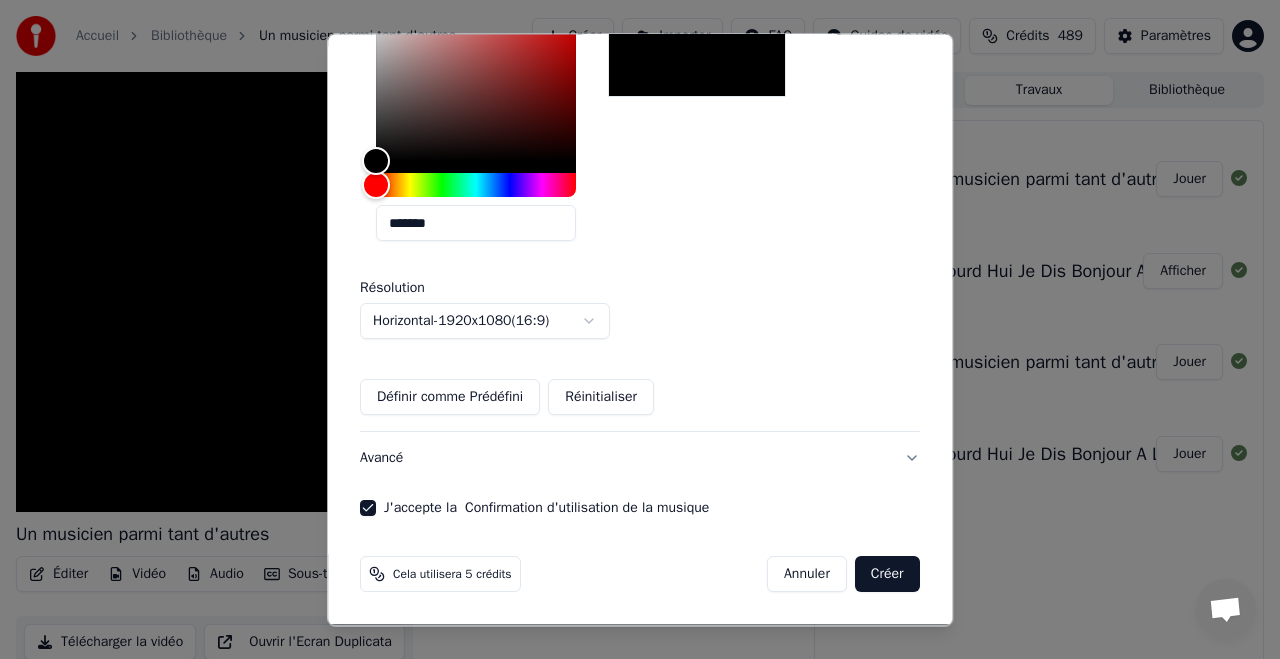click on "Créer" at bounding box center (887, 575) 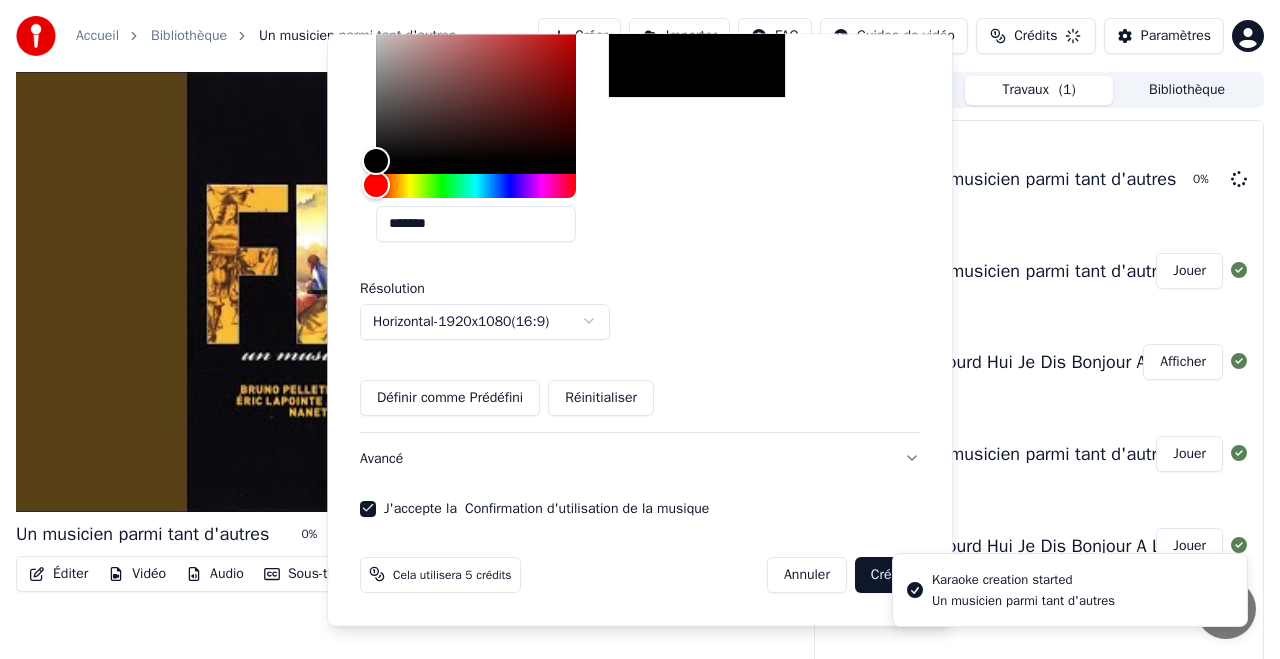 type 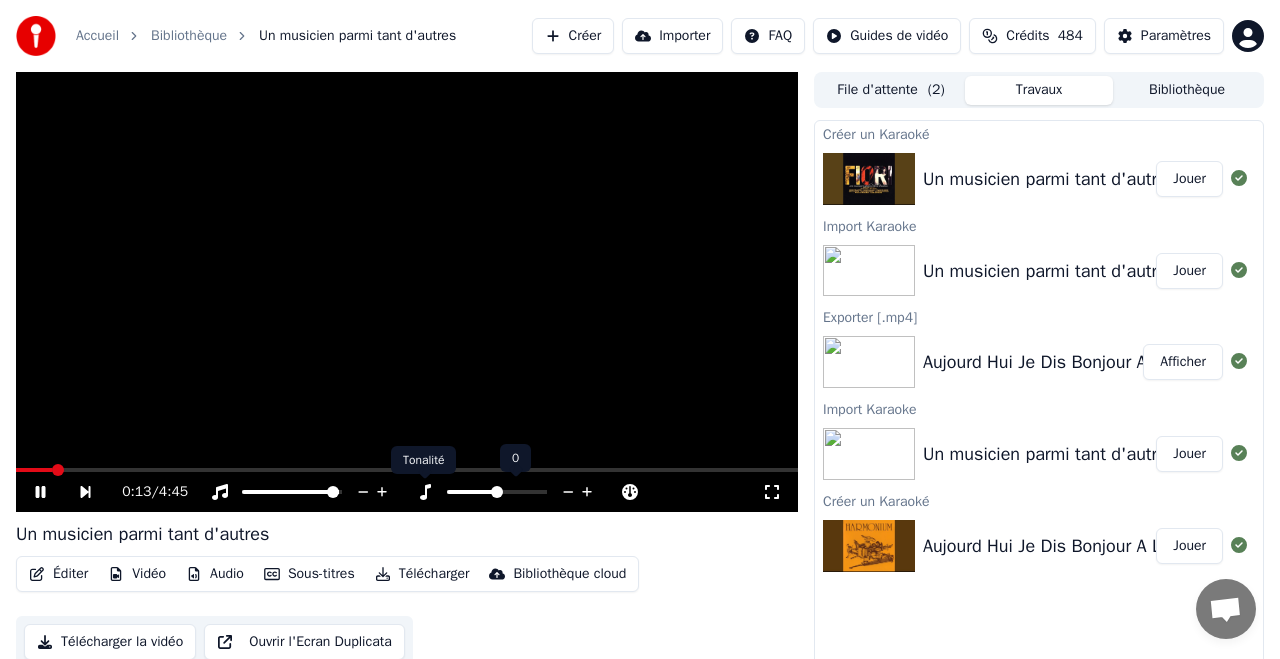 click 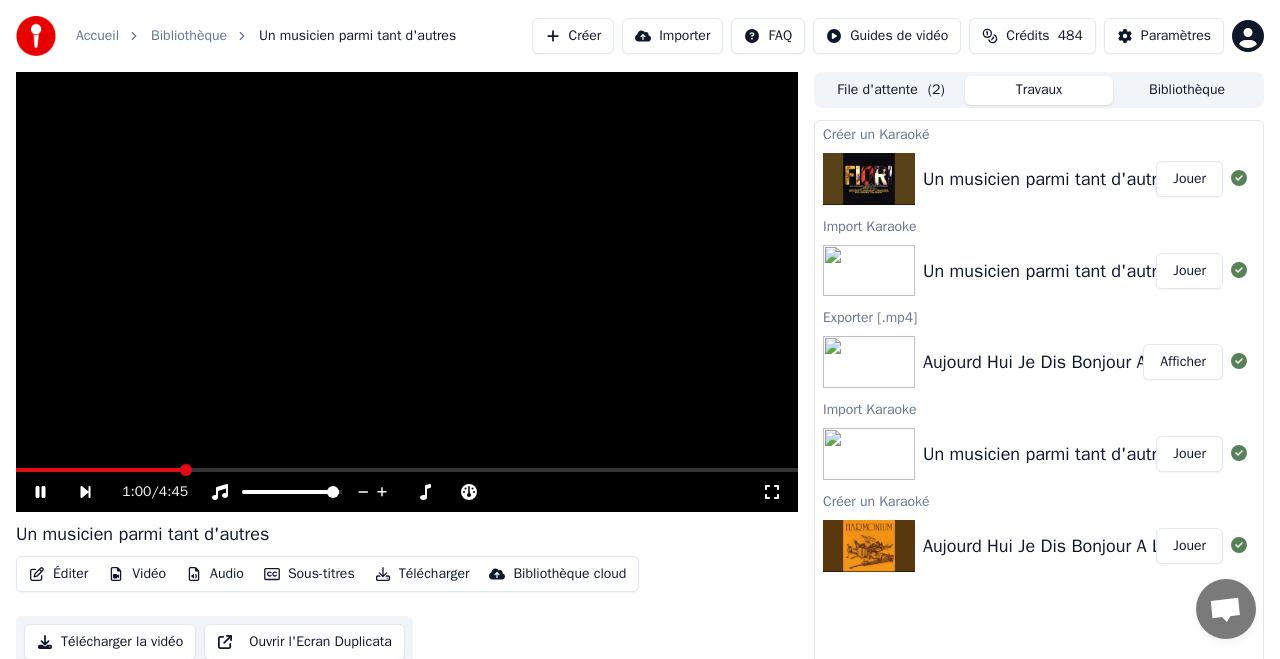 click on "Créer" at bounding box center (573, 36) 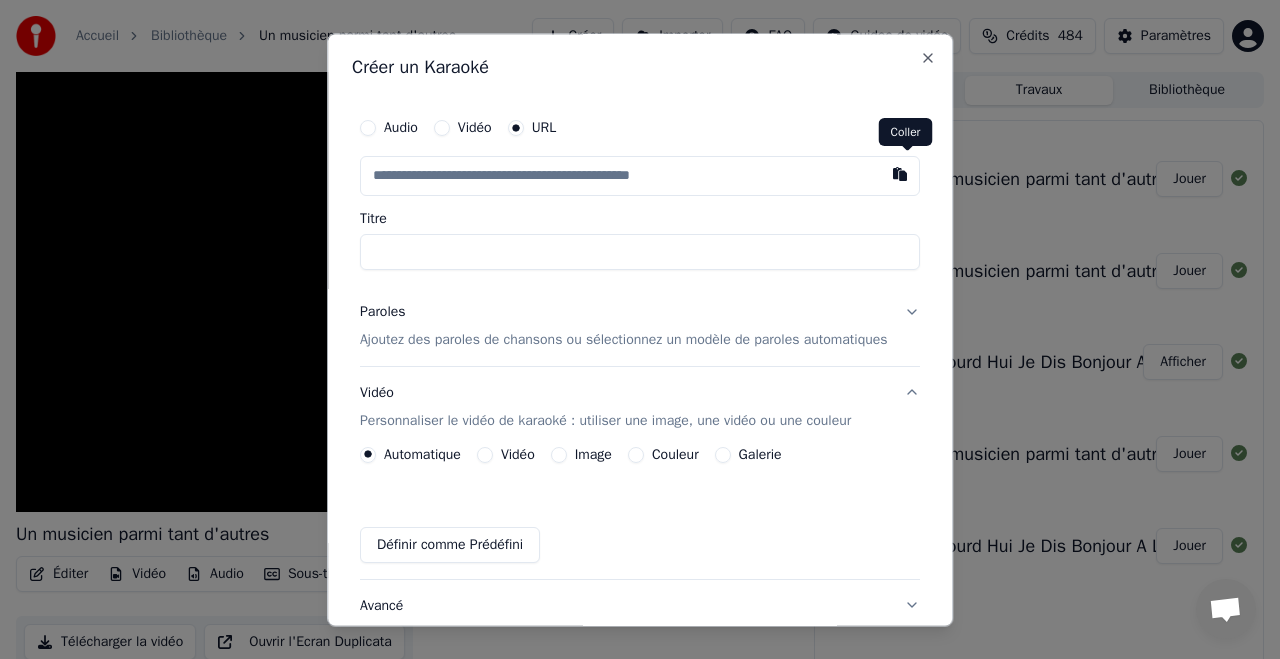 click at bounding box center [900, 174] 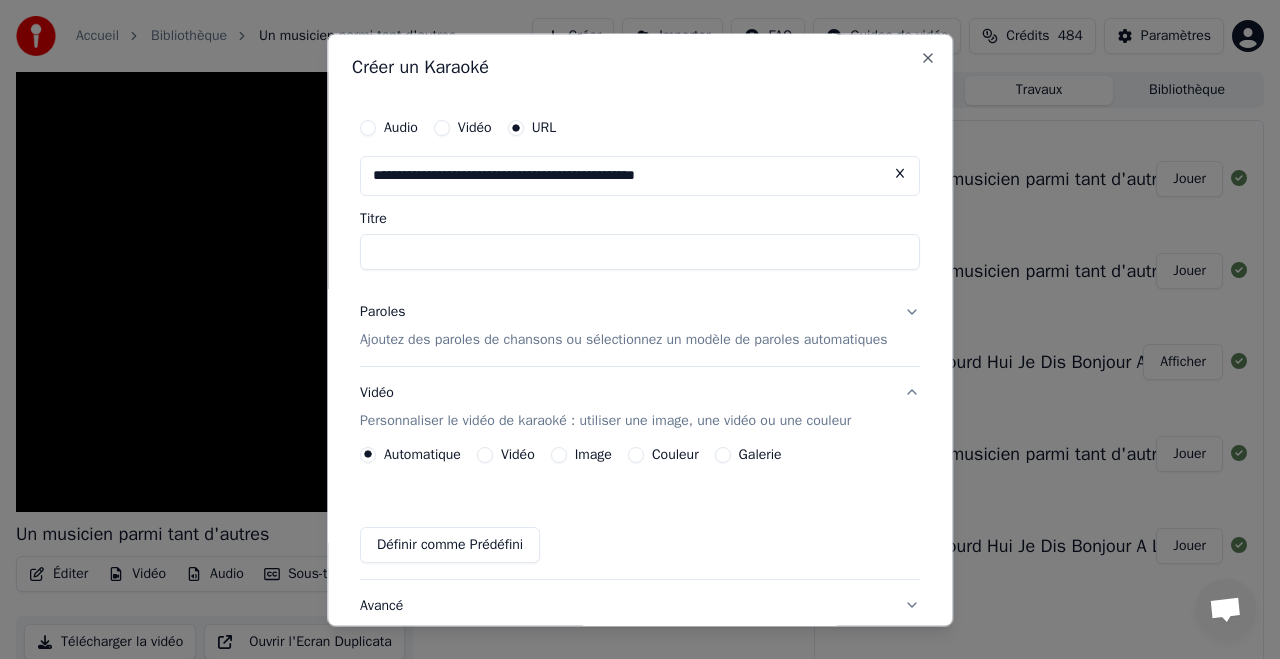 type on "**********" 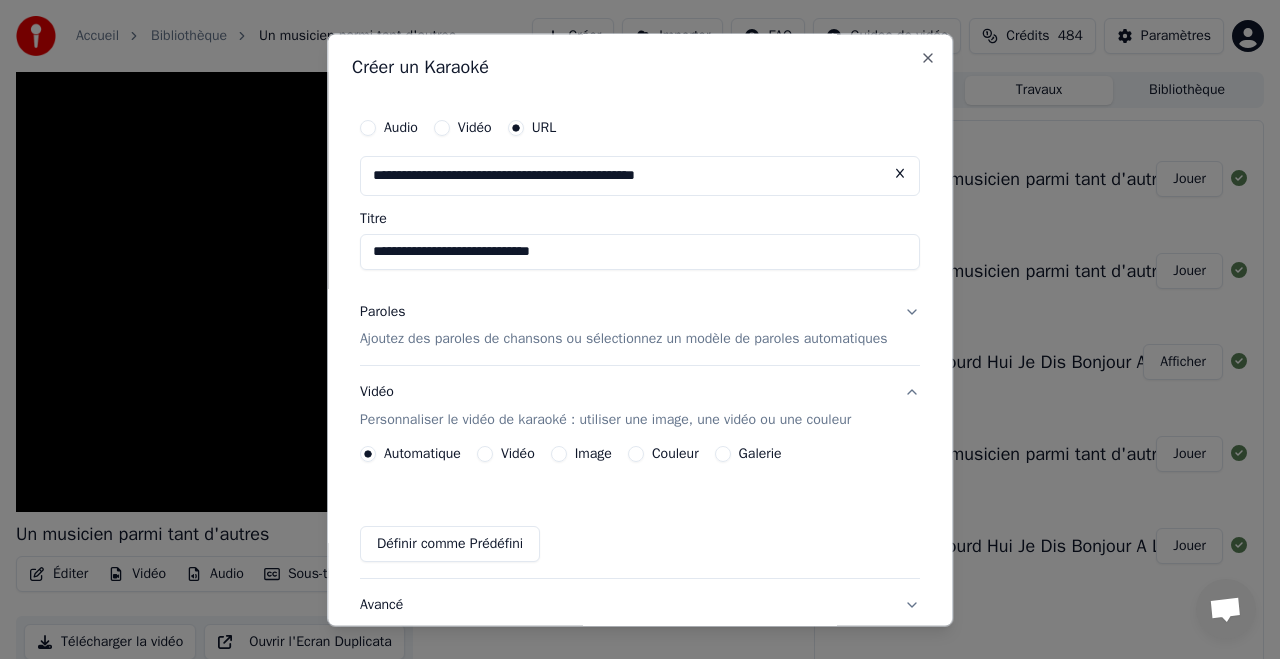 click on "Ajoutez des paroles de chansons ou sélectionnez un modèle de paroles automatiques" at bounding box center (624, 340) 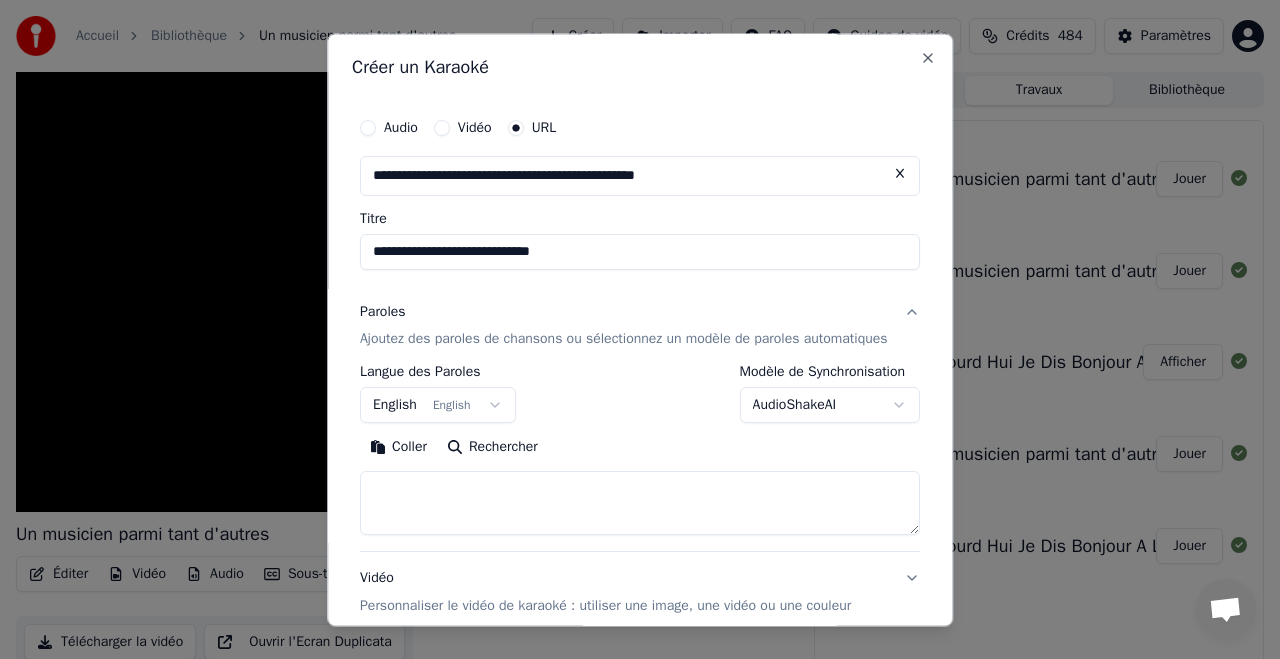 click on "Rechercher" at bounding box center (492, 448) 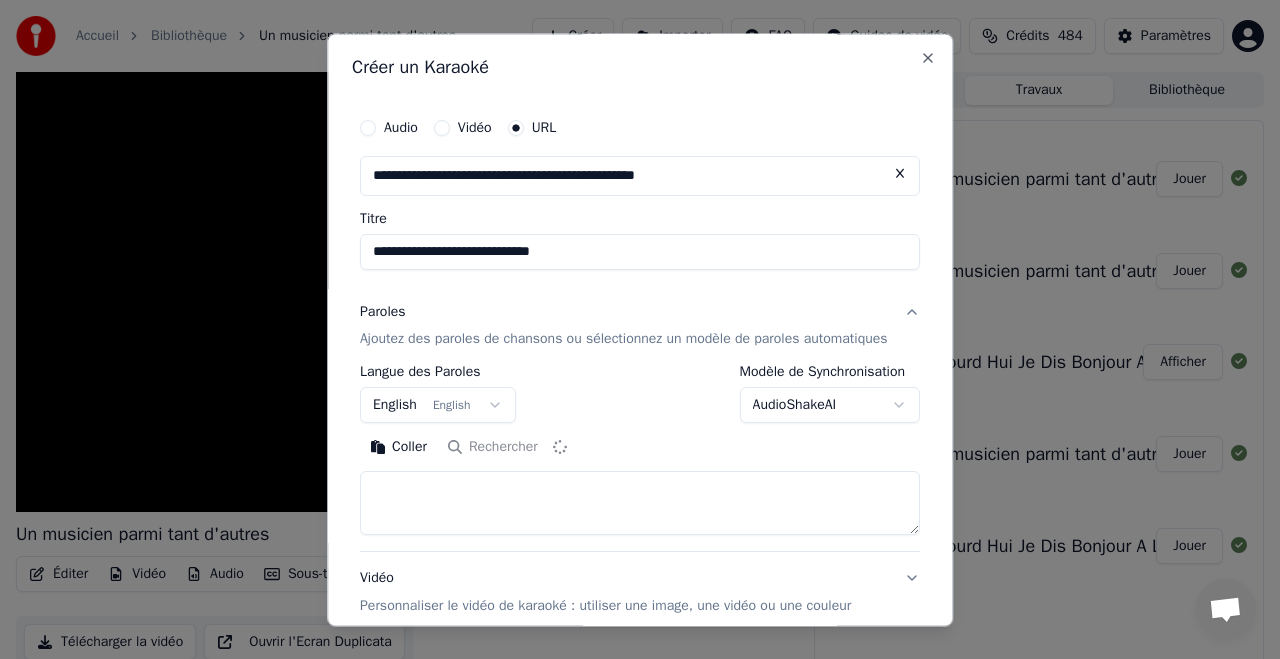 type on "**********" 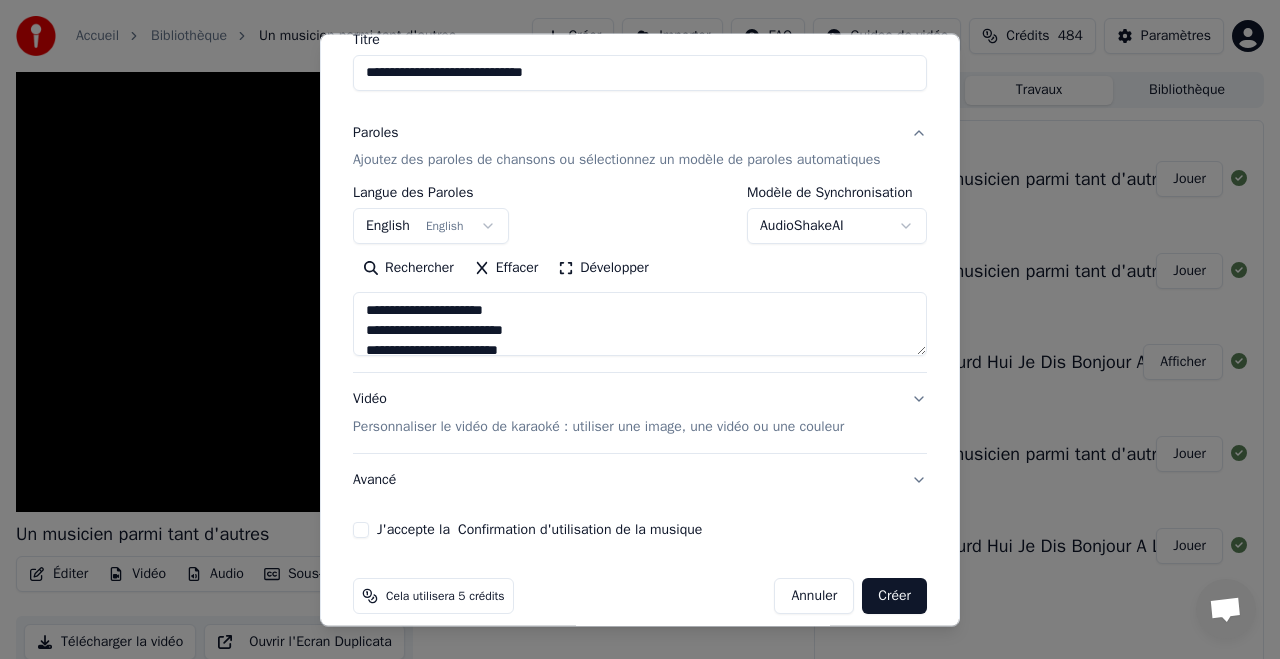 scroll, scrollTop: 221, scrollLeft: 0, axis: vertical 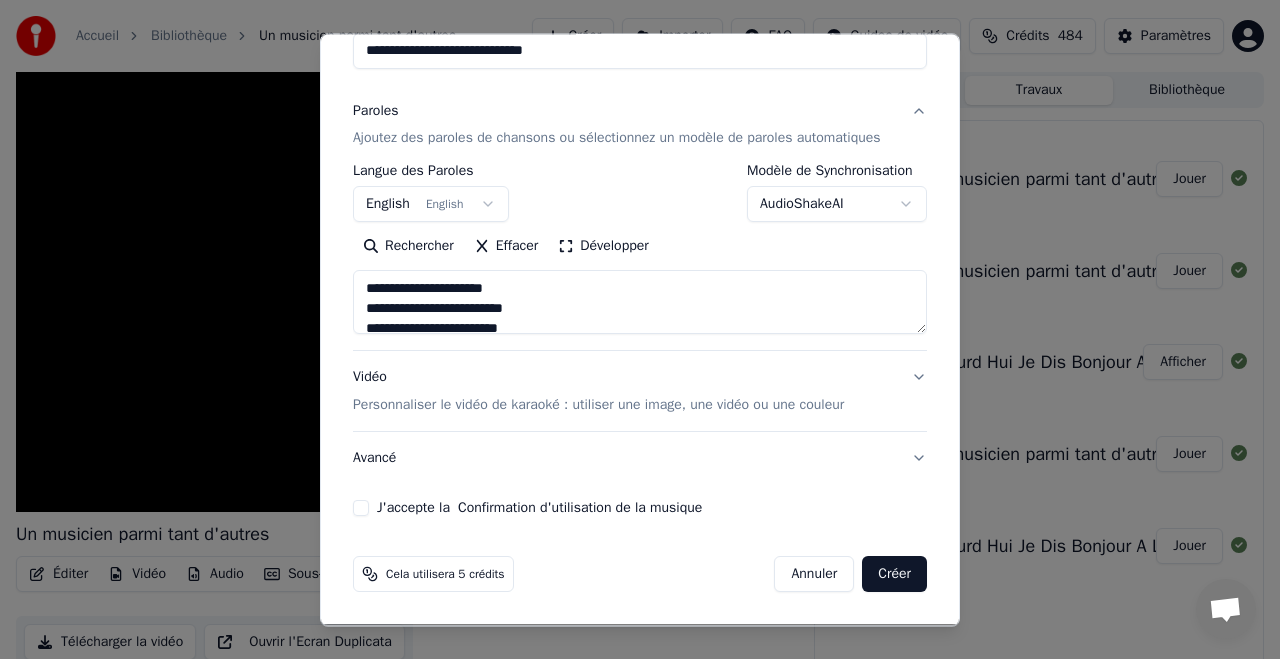click on "J'accepte la   Confirmation d'utilisation de la musique" at bounding box center (361, 509) 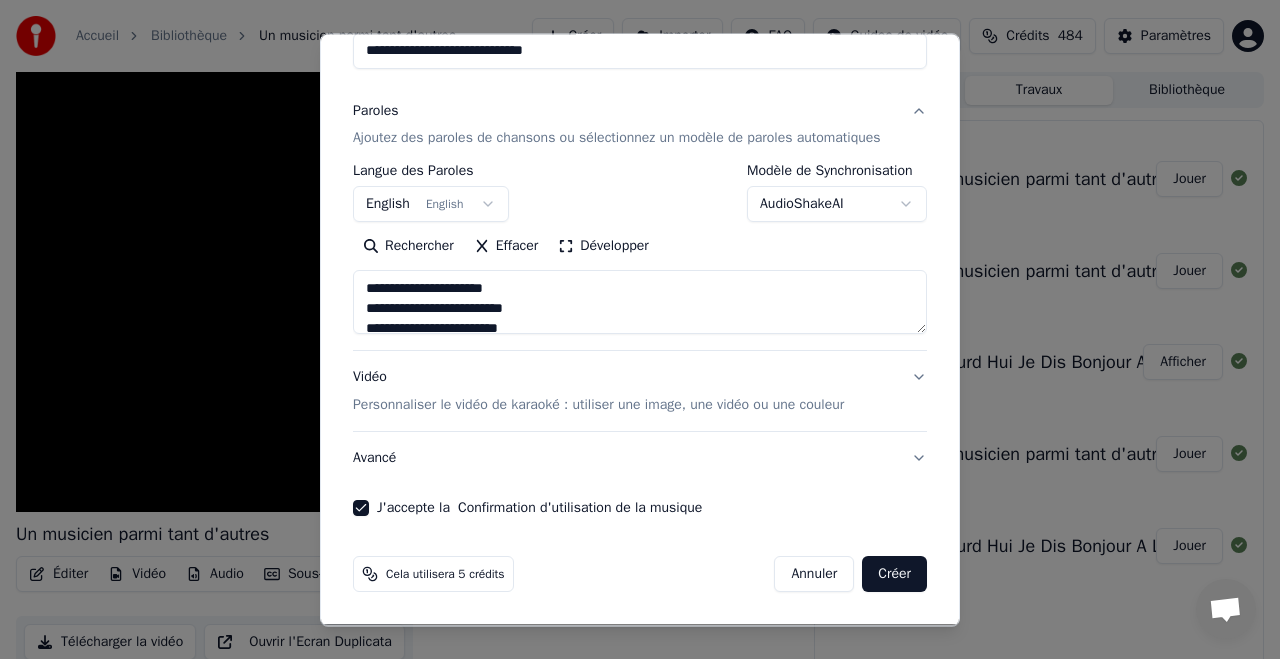 click on "Personnaliser le vidéo de karaoké : utiliser une image, une vidéo ou une couleur" at bounding box center (598, 406) 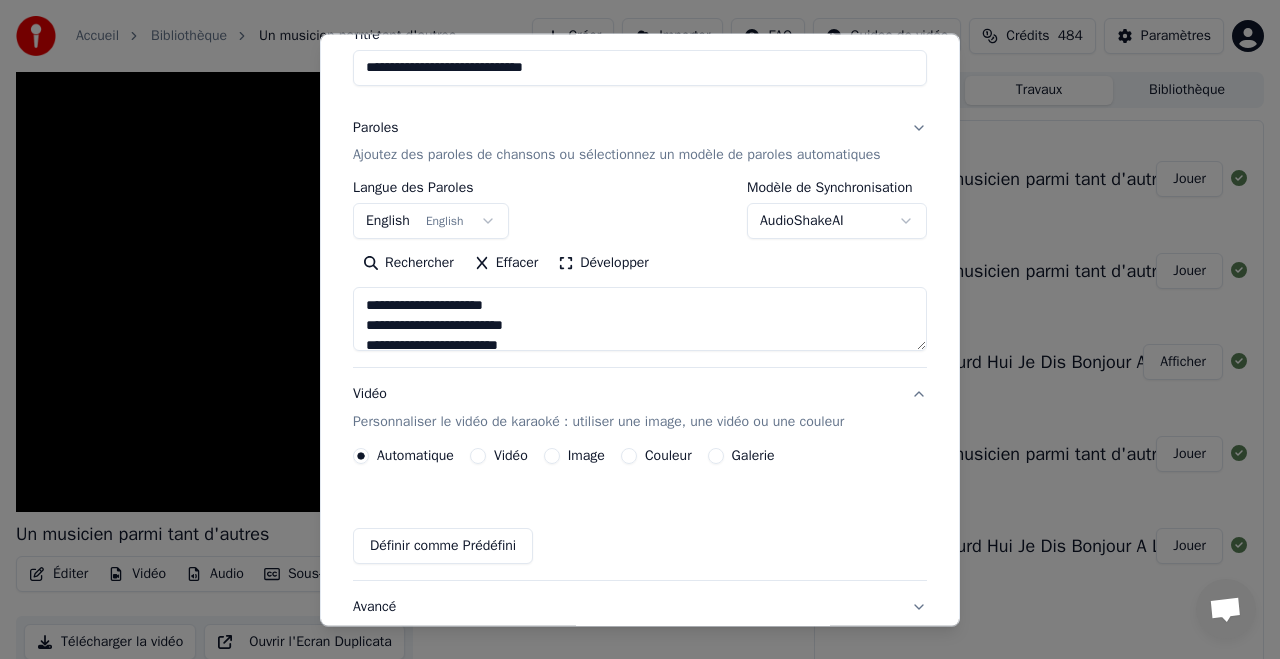 scroll, scrollTop: 167, scrollLeft: 0, axis: vertical 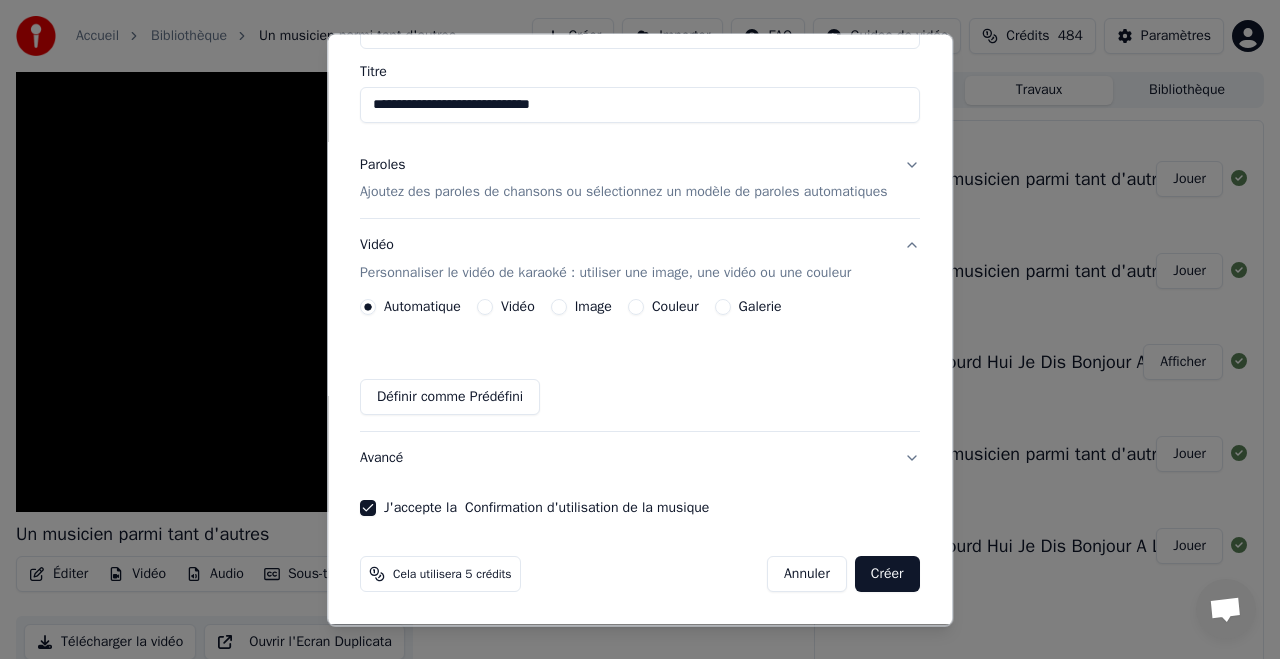 click on "Couleur" at bounding box center [675, 308] 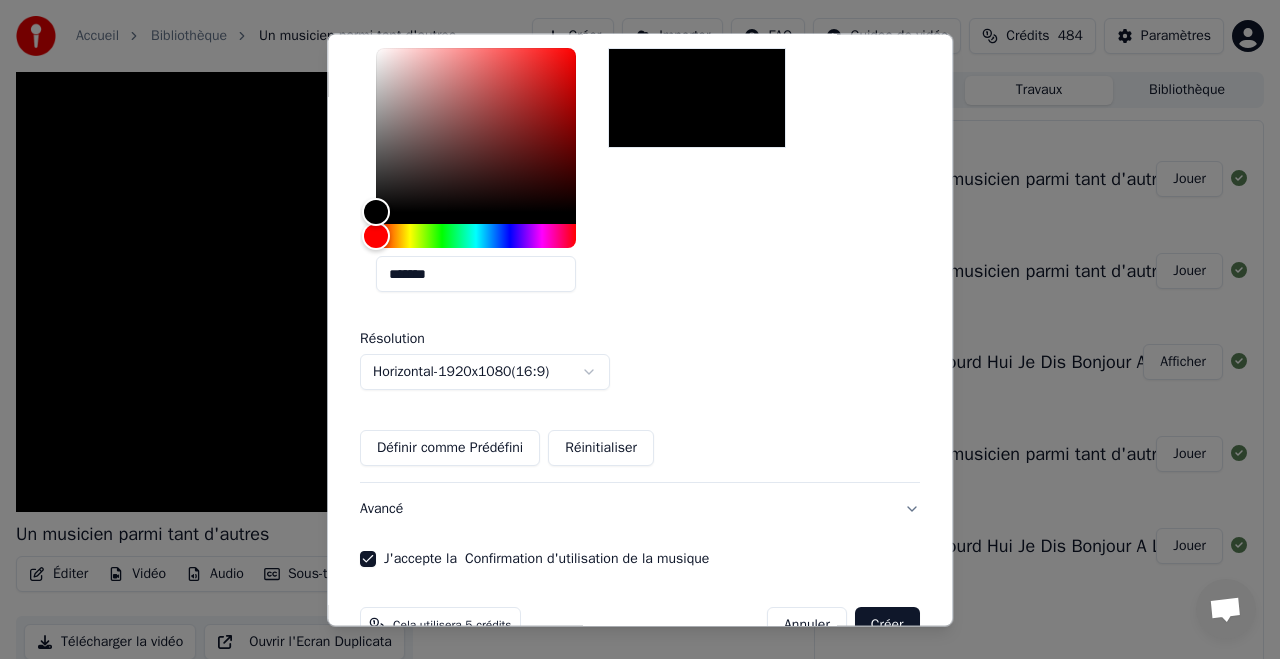 scroll, scrollTop: 481, scrollLeft: 0, axis: vertical 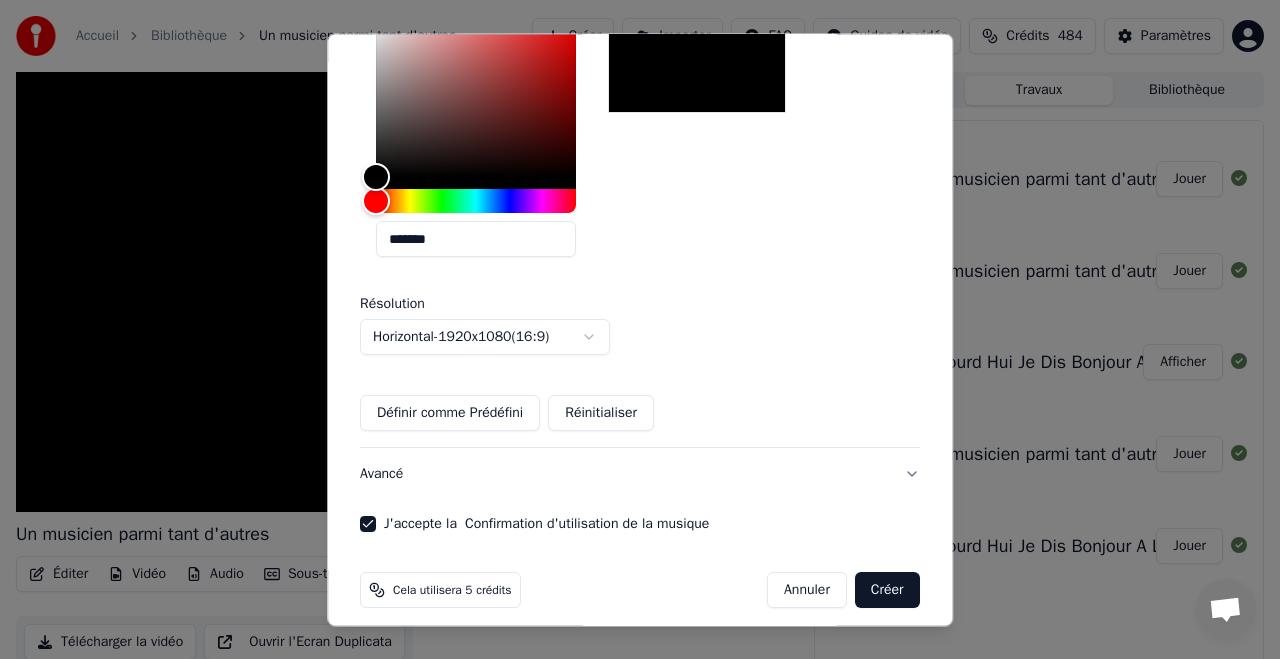 click on "Créer" at bounding box center (887, 591) 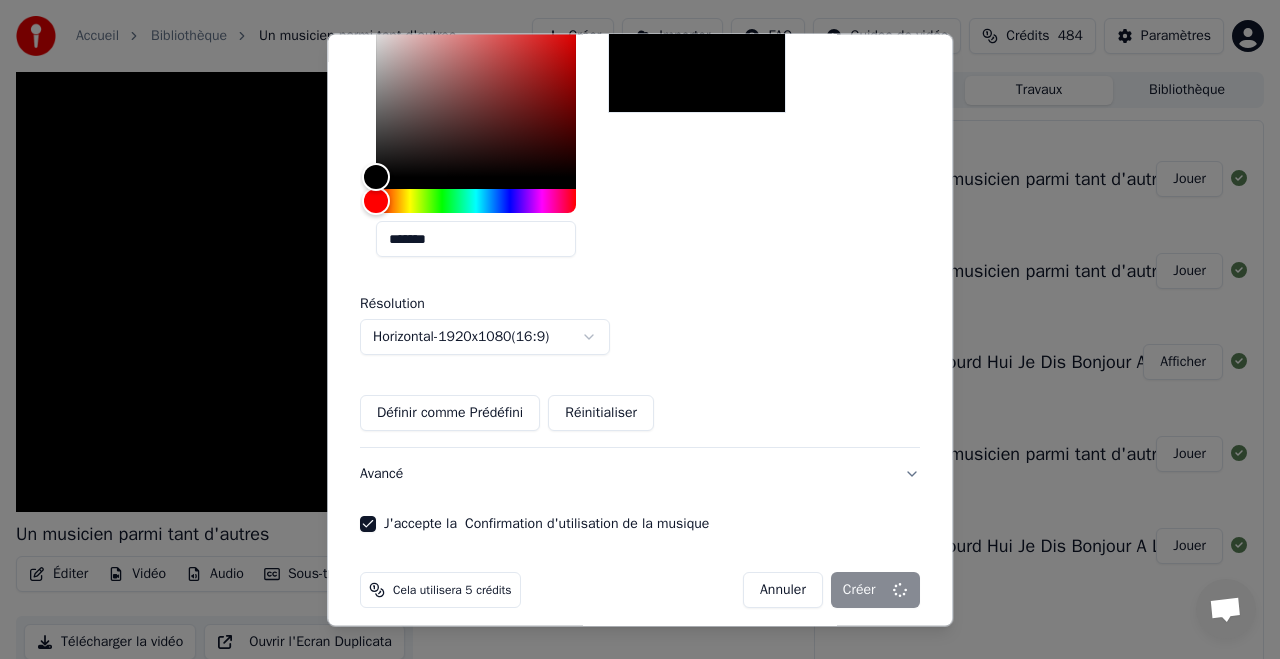 type 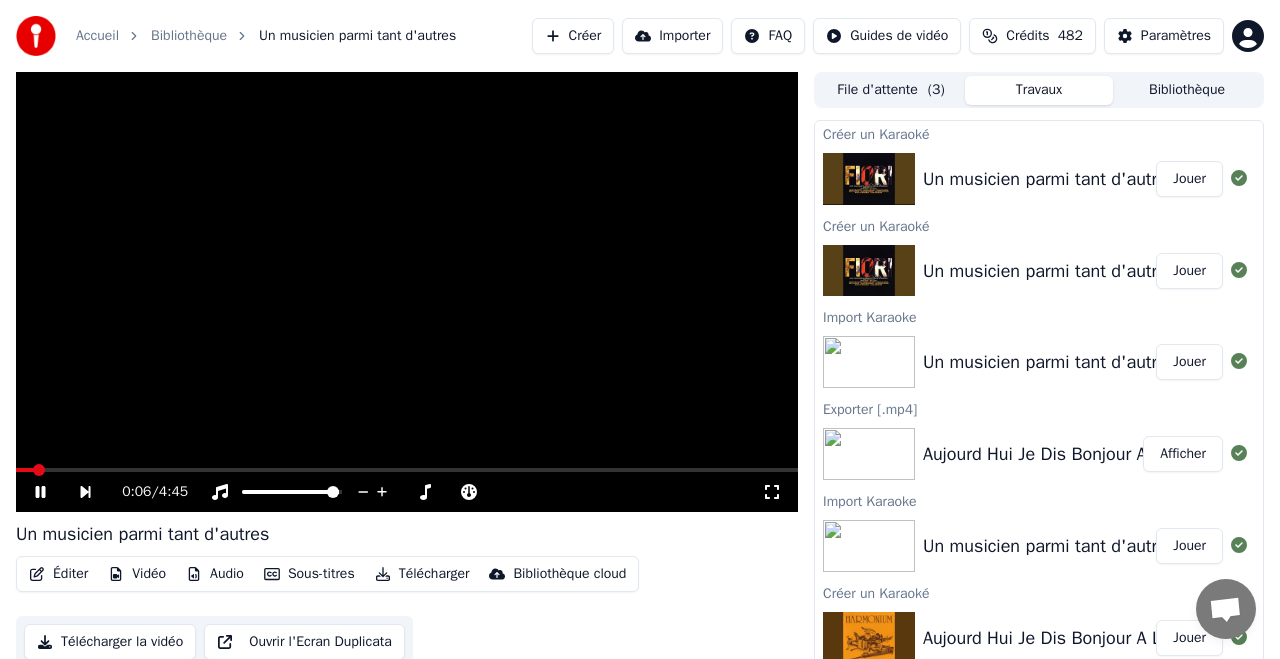 click at bounding box center [407, 470] 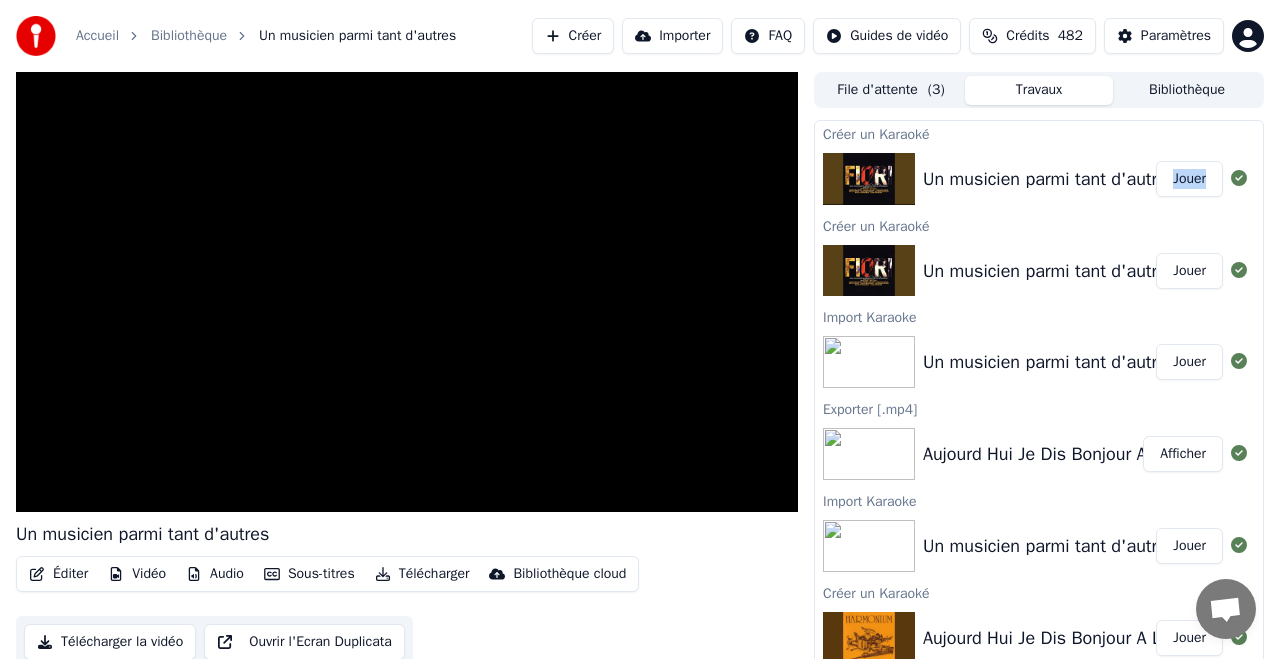 click 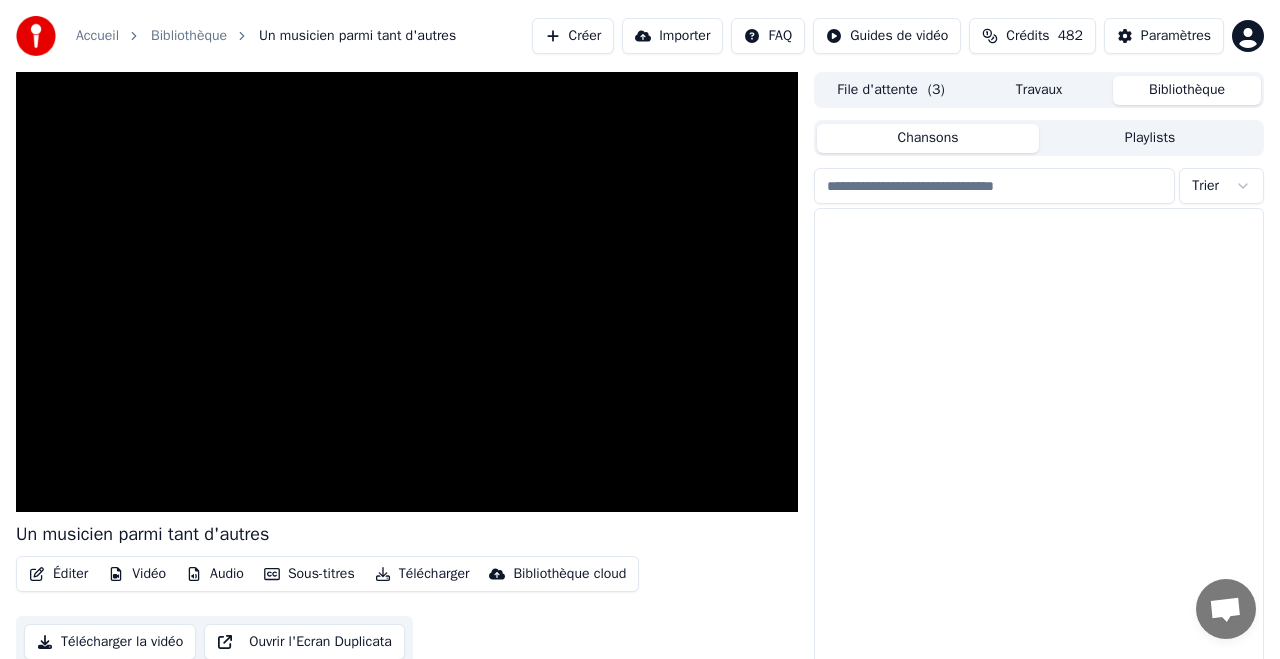 click on "Bibliothèque" at bounding box center (1187, 90) 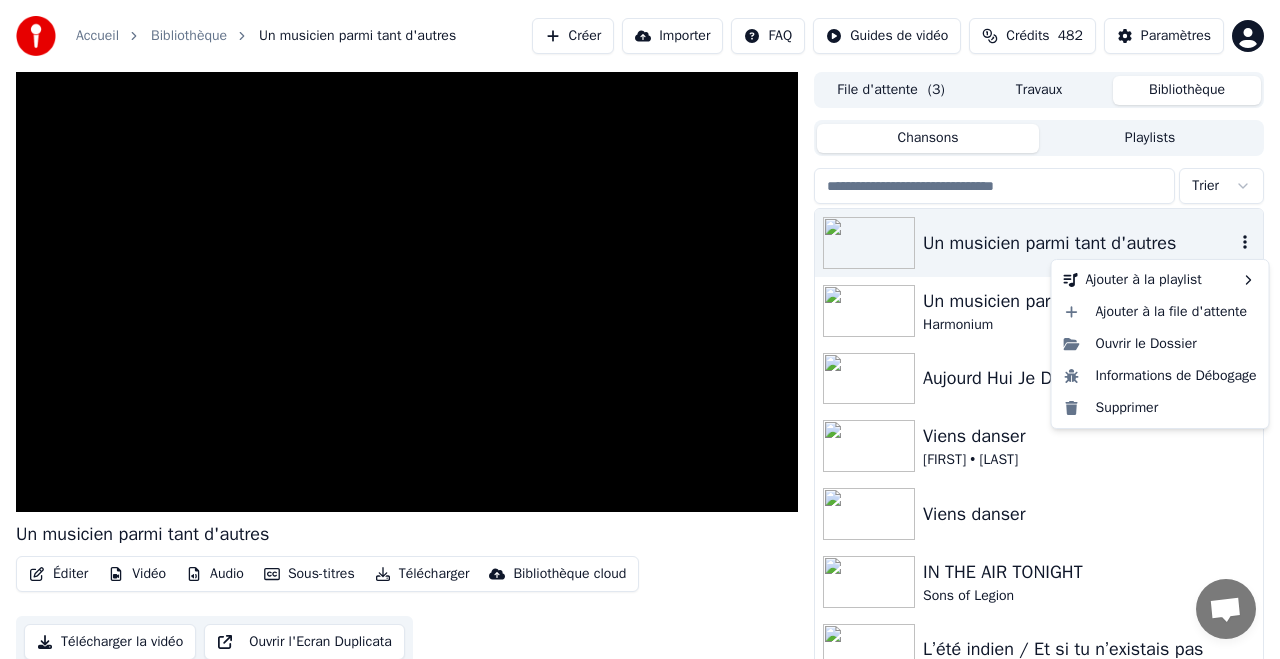 click 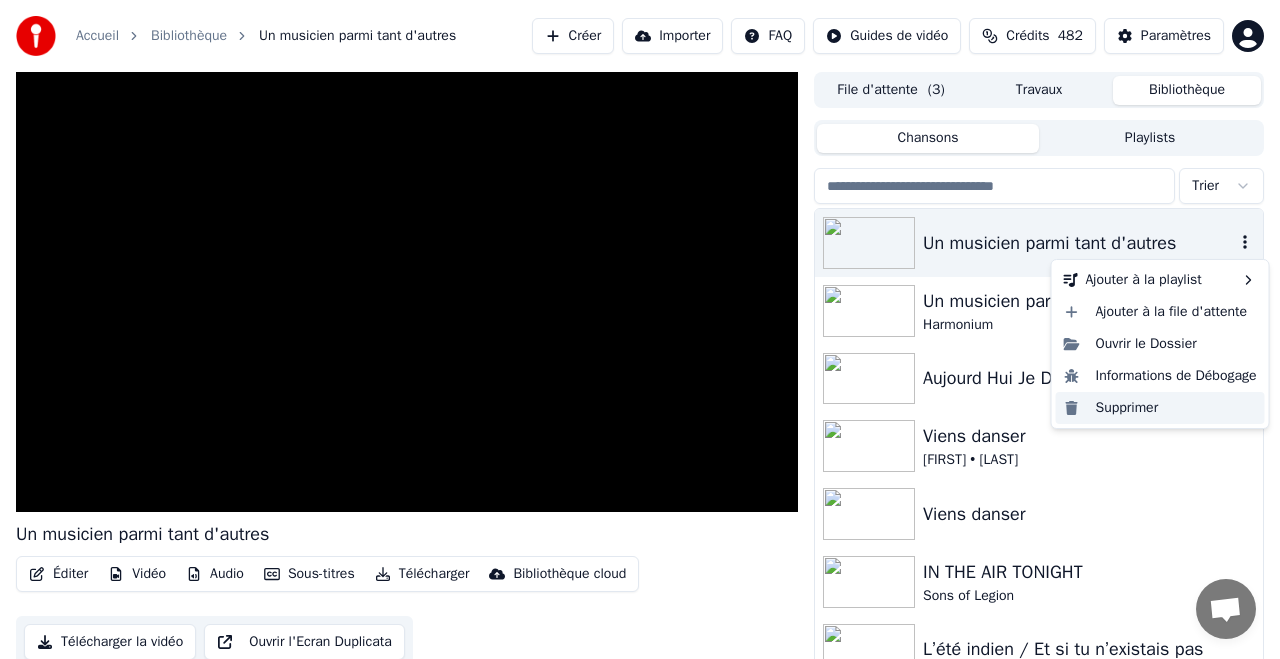 click on "Supprimer" at bounding box center [1160, 408] 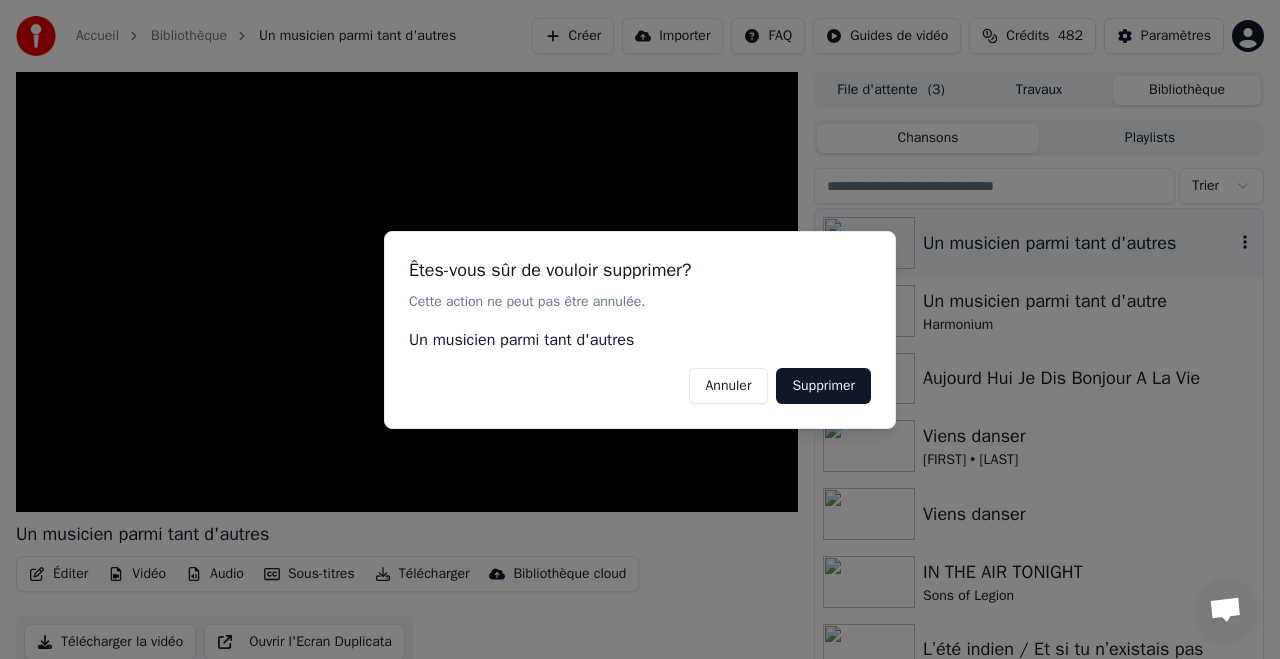 click on "Supprimer" at bounding box center (823, 385) 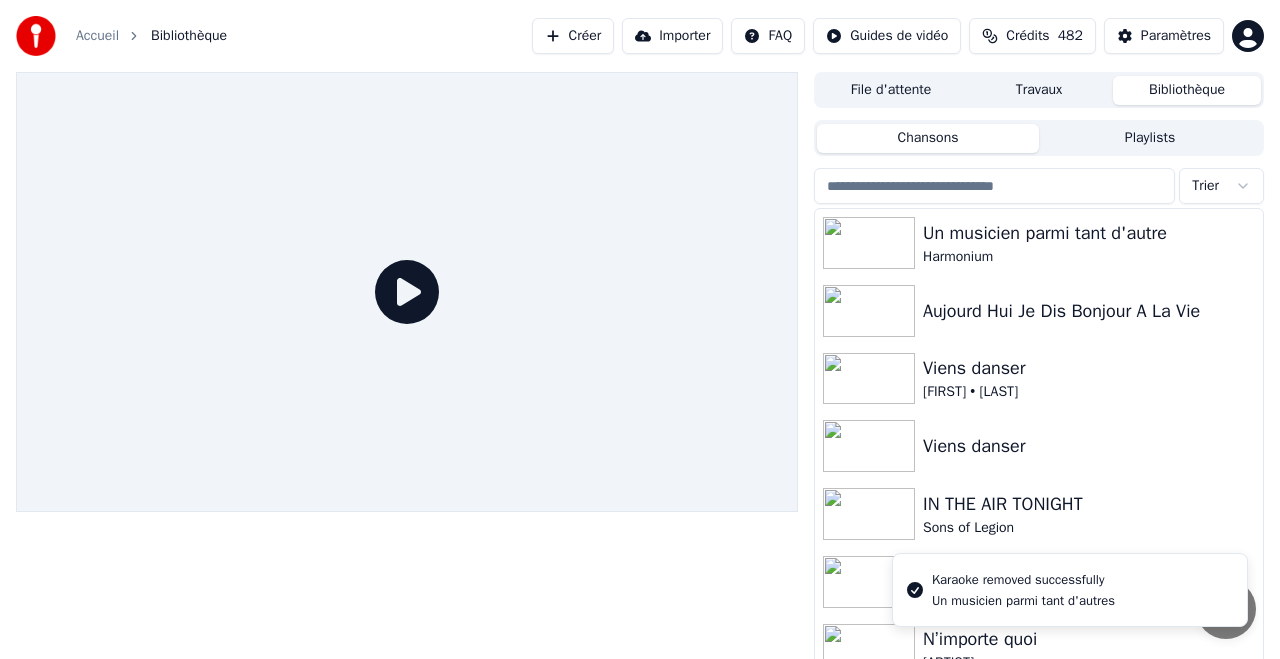 click on "Créer" at bounding box center [573, 36] 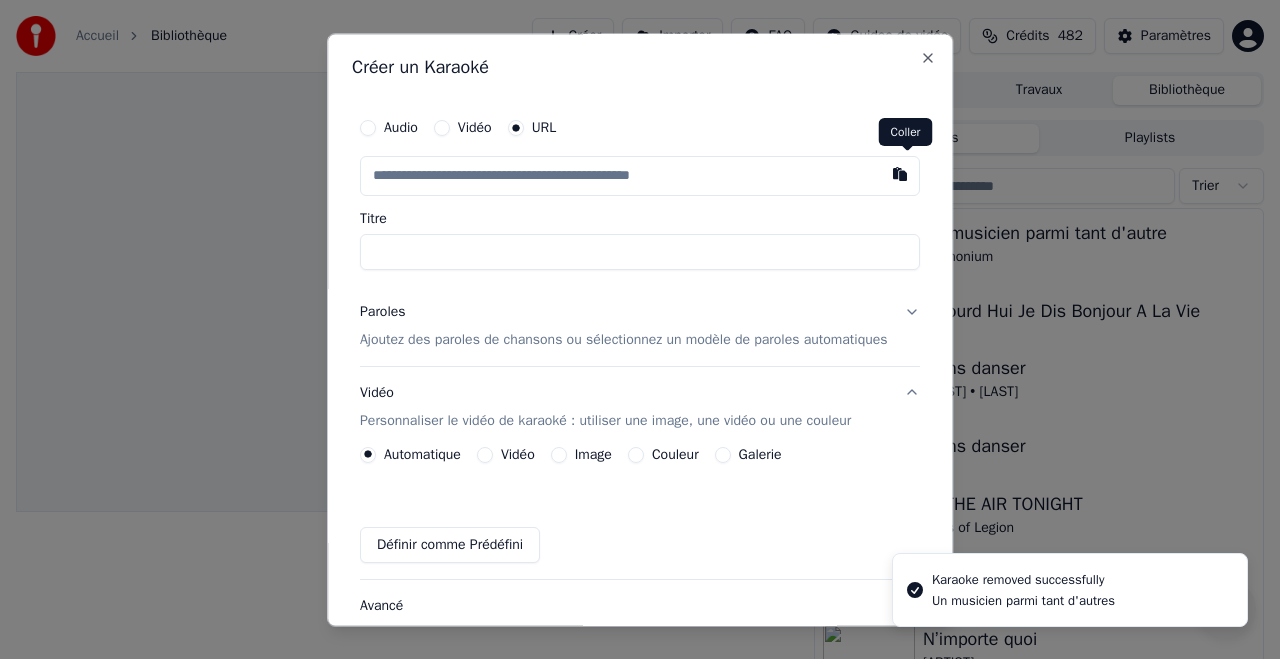 drag, startPoint x: 906, startPoint y: 172, endPoint x: 859, endPoint y: 192, distance: 51.078373 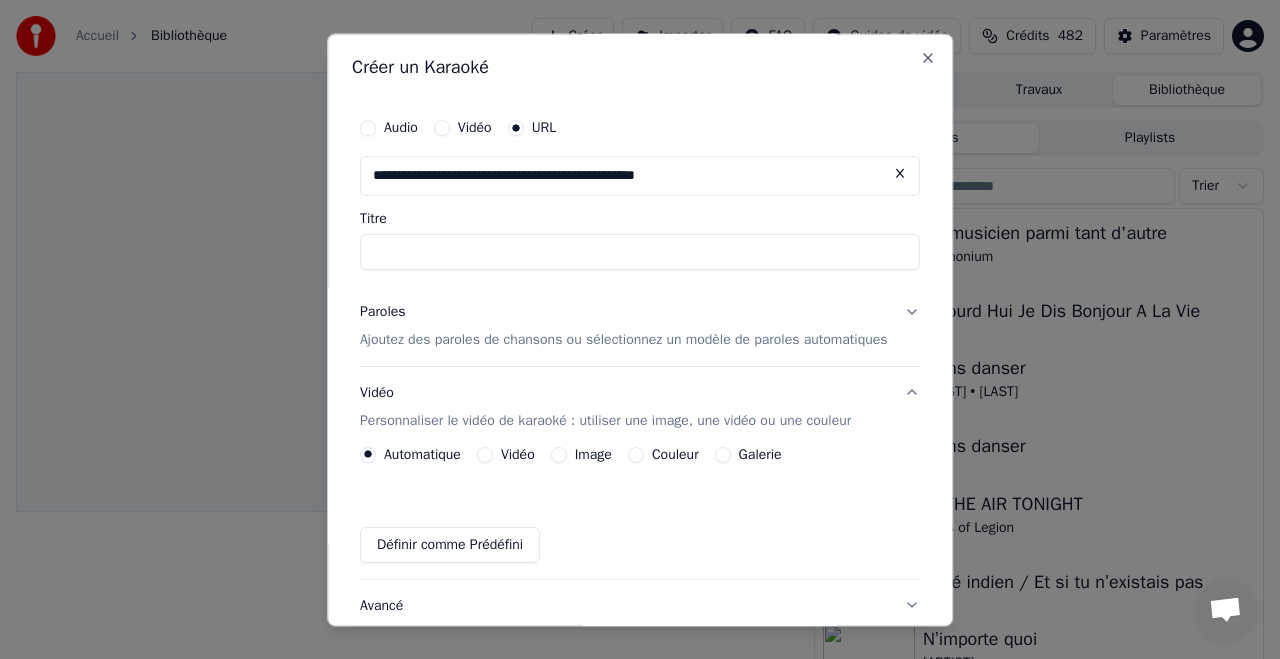 type on "**********" 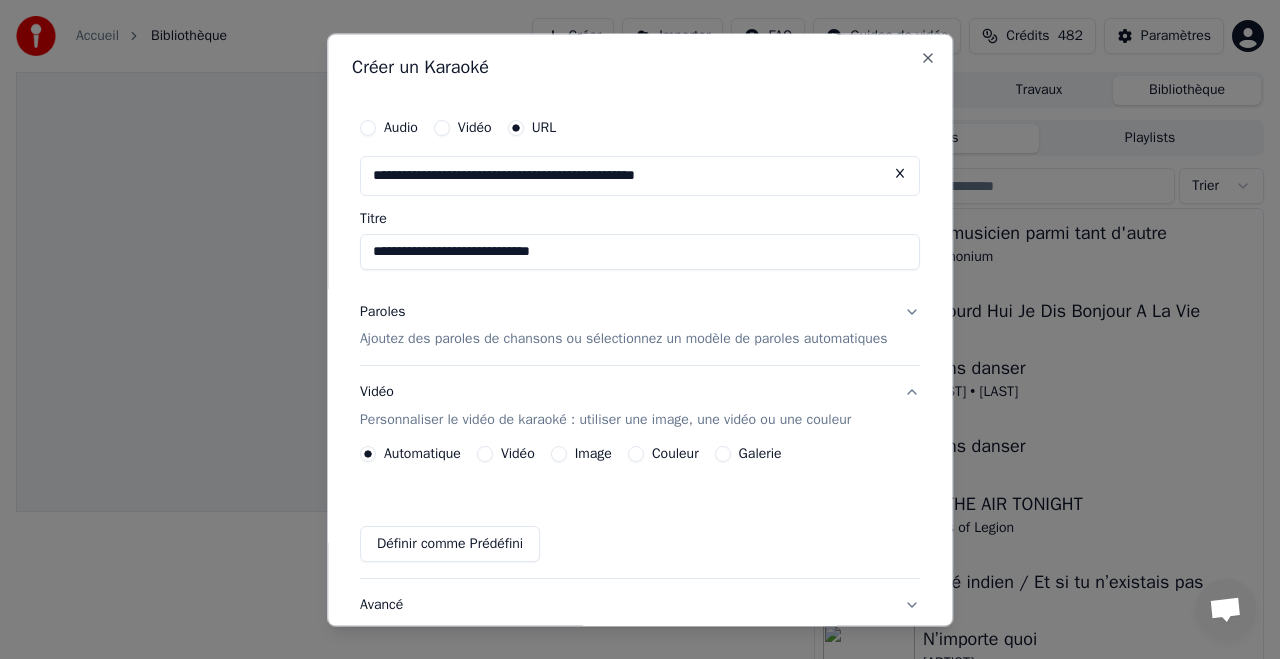 drag, startPoint x: 419, startPoint y: 343, endPoint x: 423, endPoint y: 370, distance: 27.294687 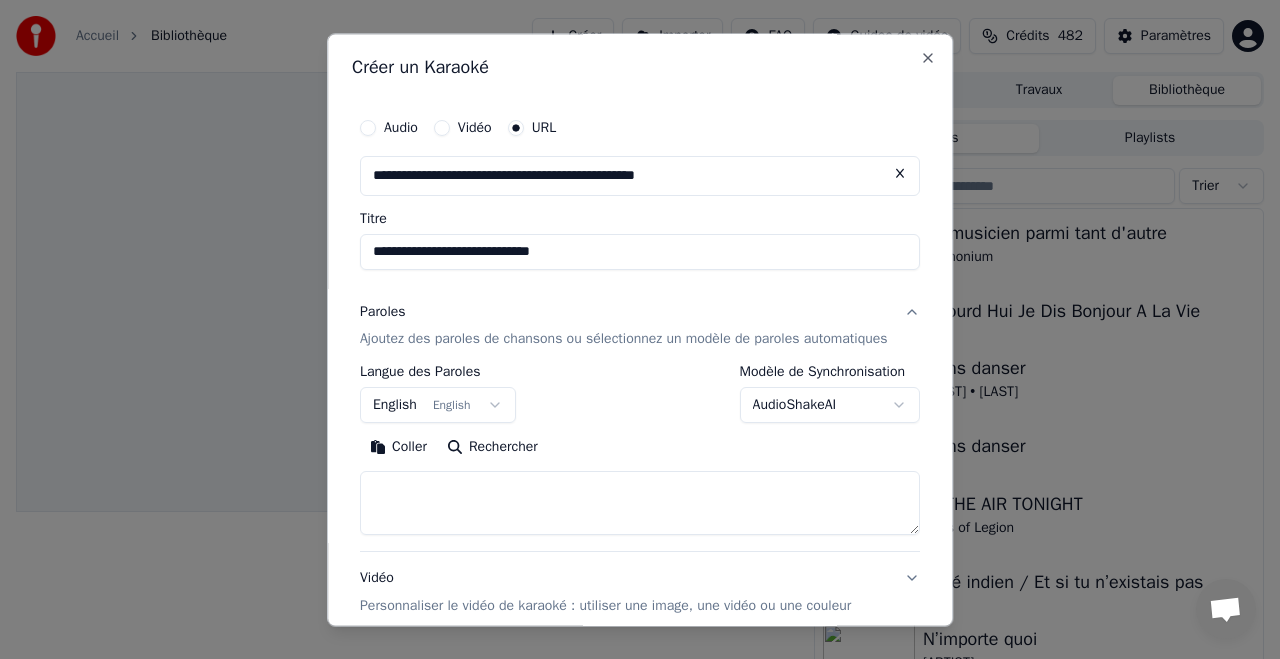 click on "Rechercher" at bounding box center [492, 448] 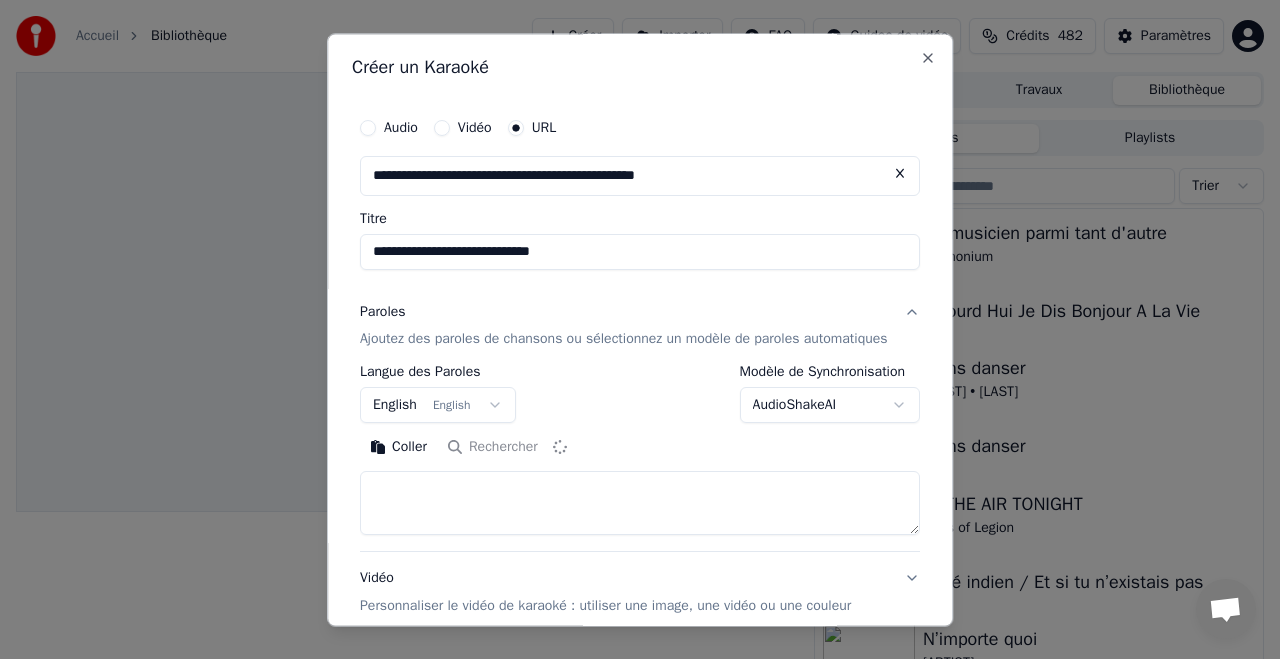 type on "**********" 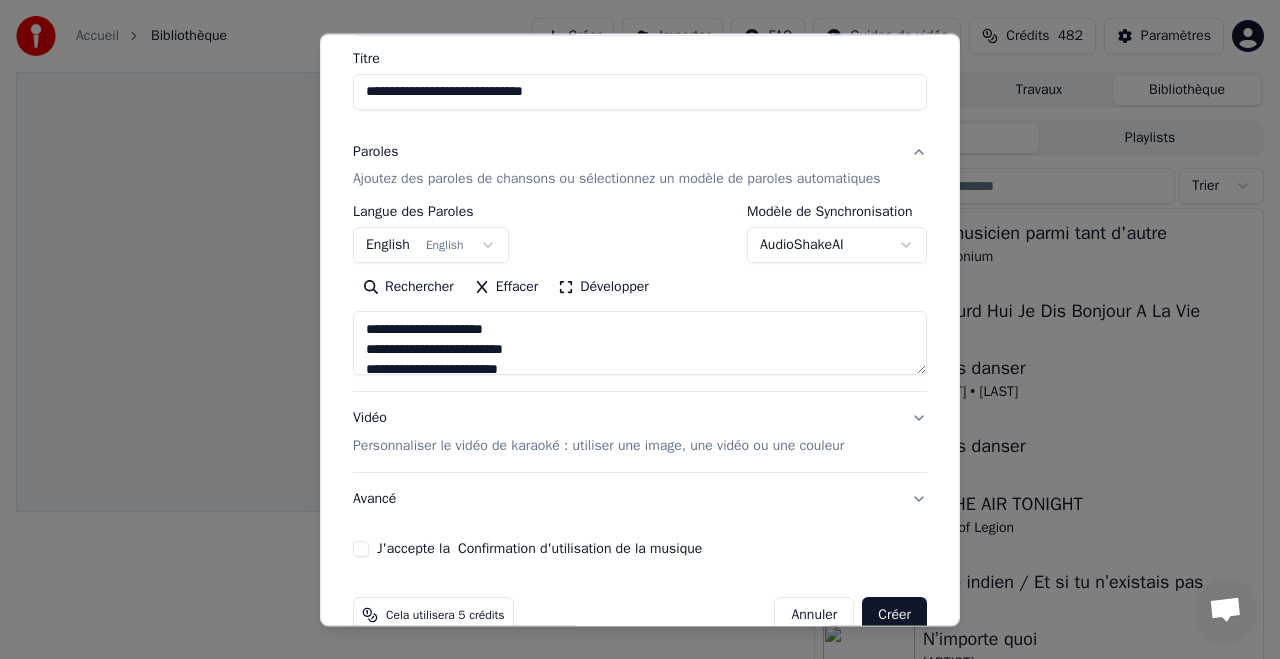 scroll, scrollTop: 221, scrollLeft: 0, axis: vertical 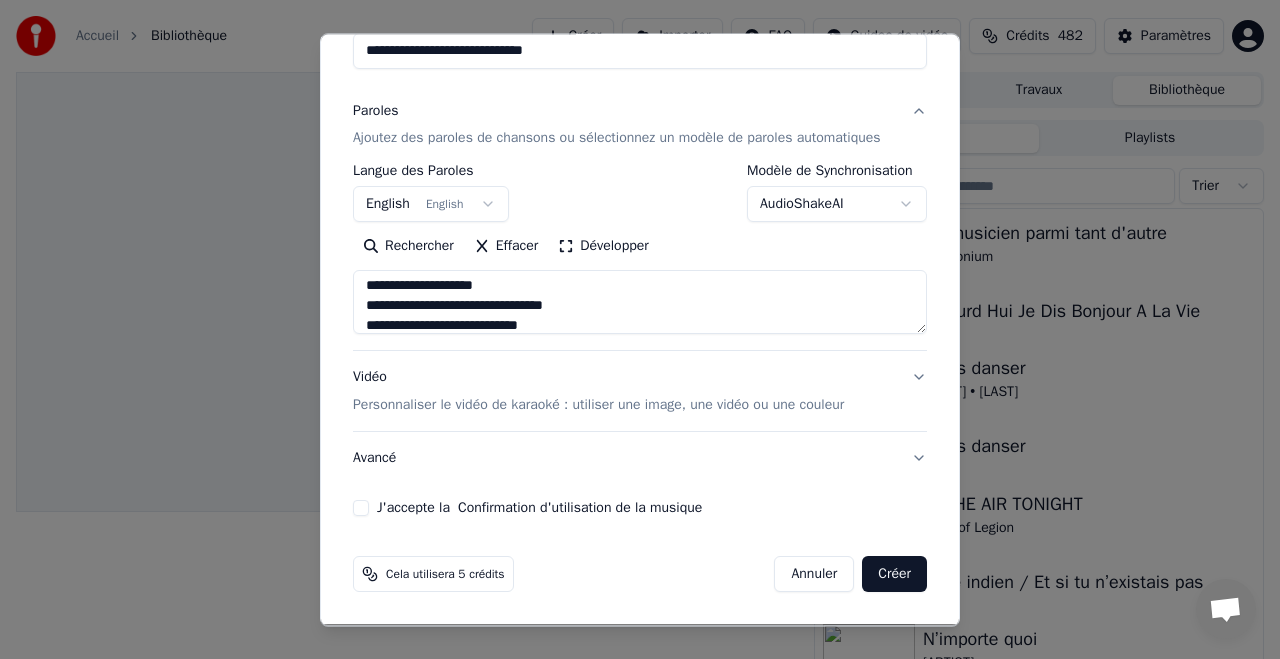click on "J'accepte la   Confirmation d'utilisation de la musique" at bounding box center (361, 509) 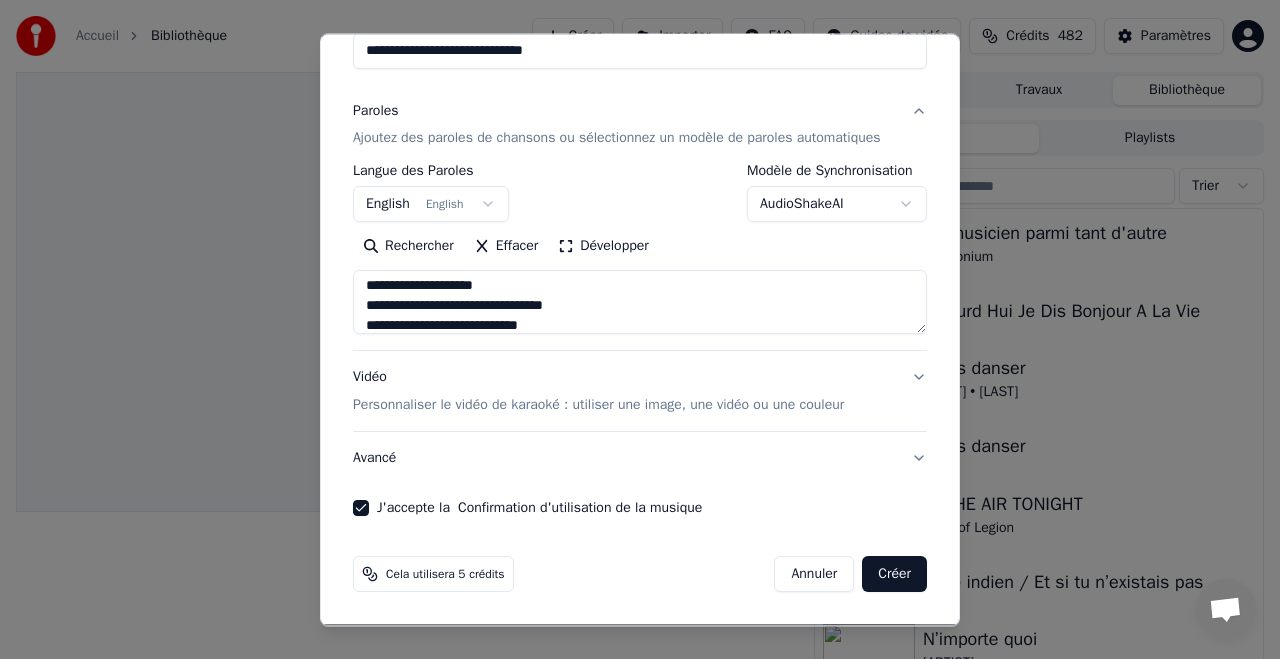 click on "Créer" at bounding box center (894, 575) 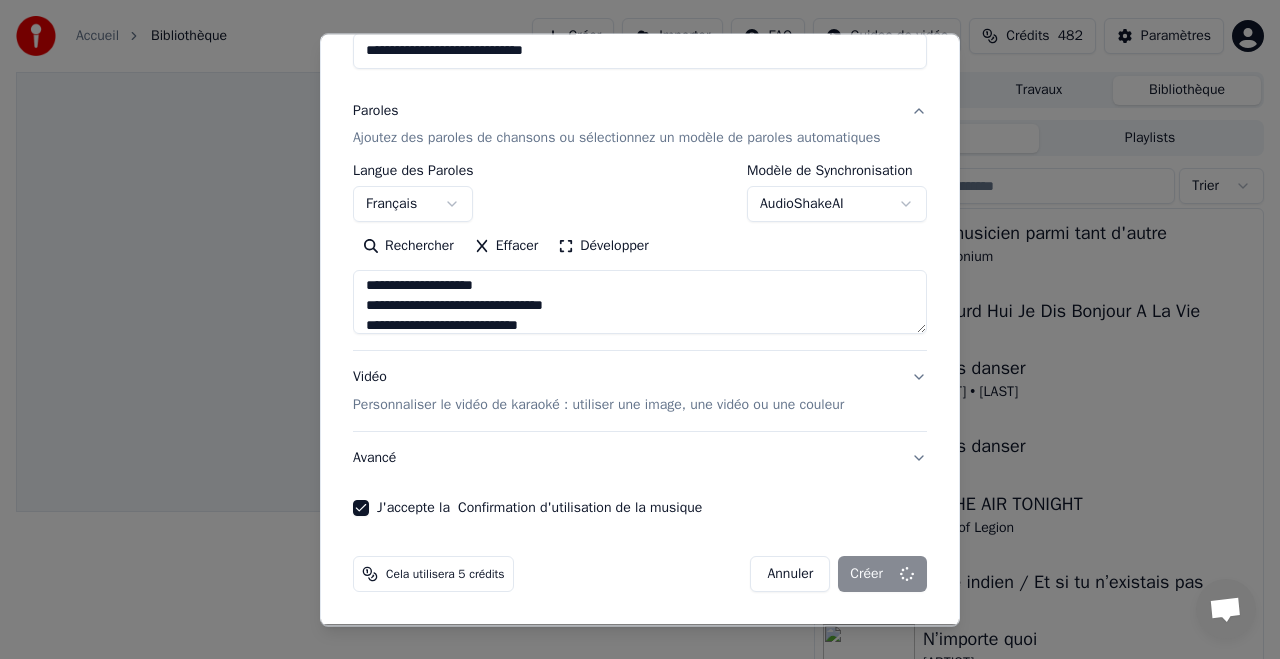type 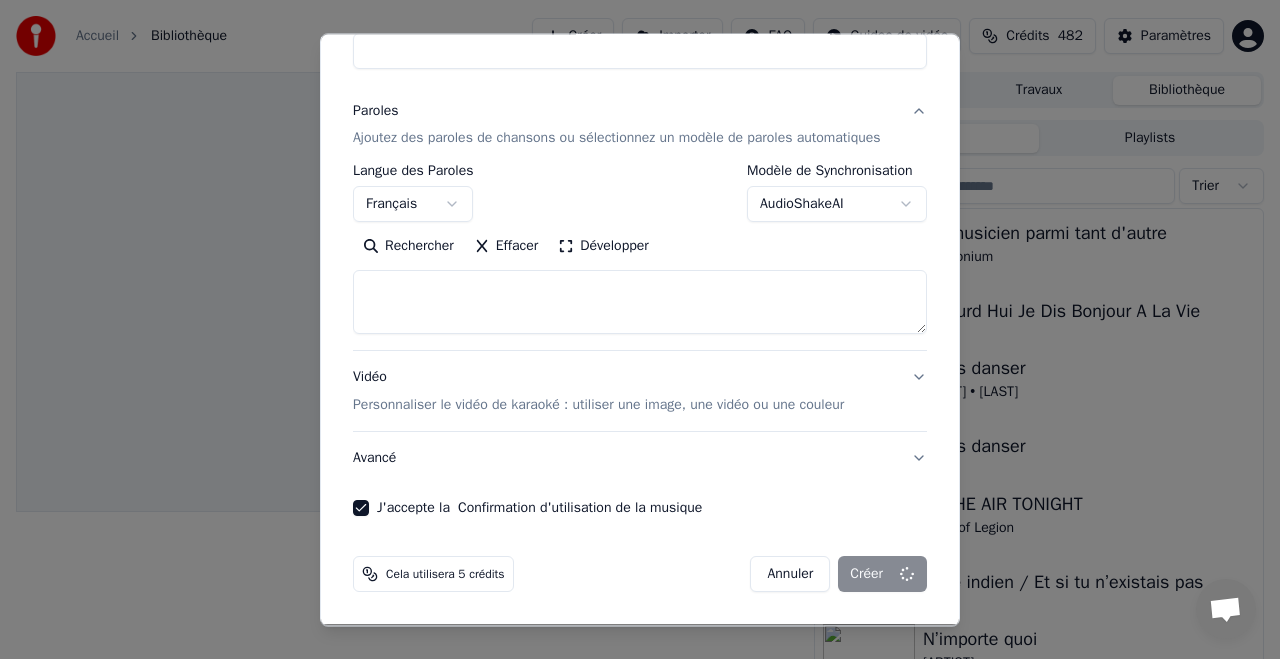 select 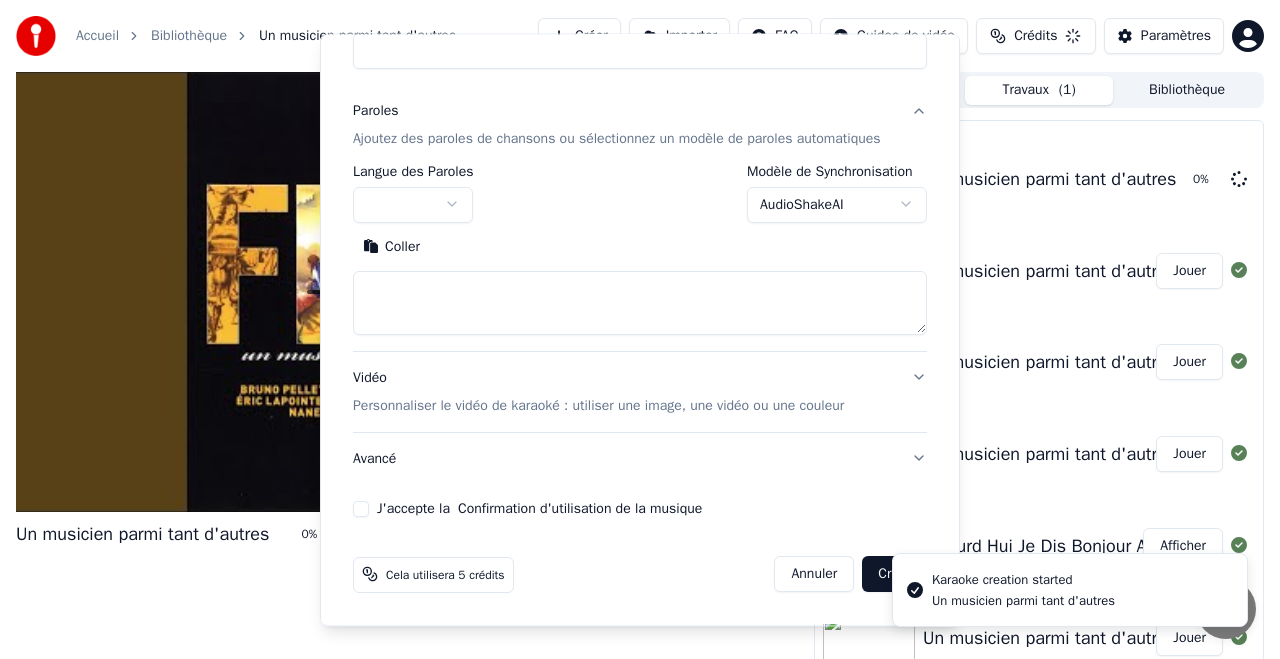 scroll, scrollTop: 0, scrollLeft: 0, axis: both 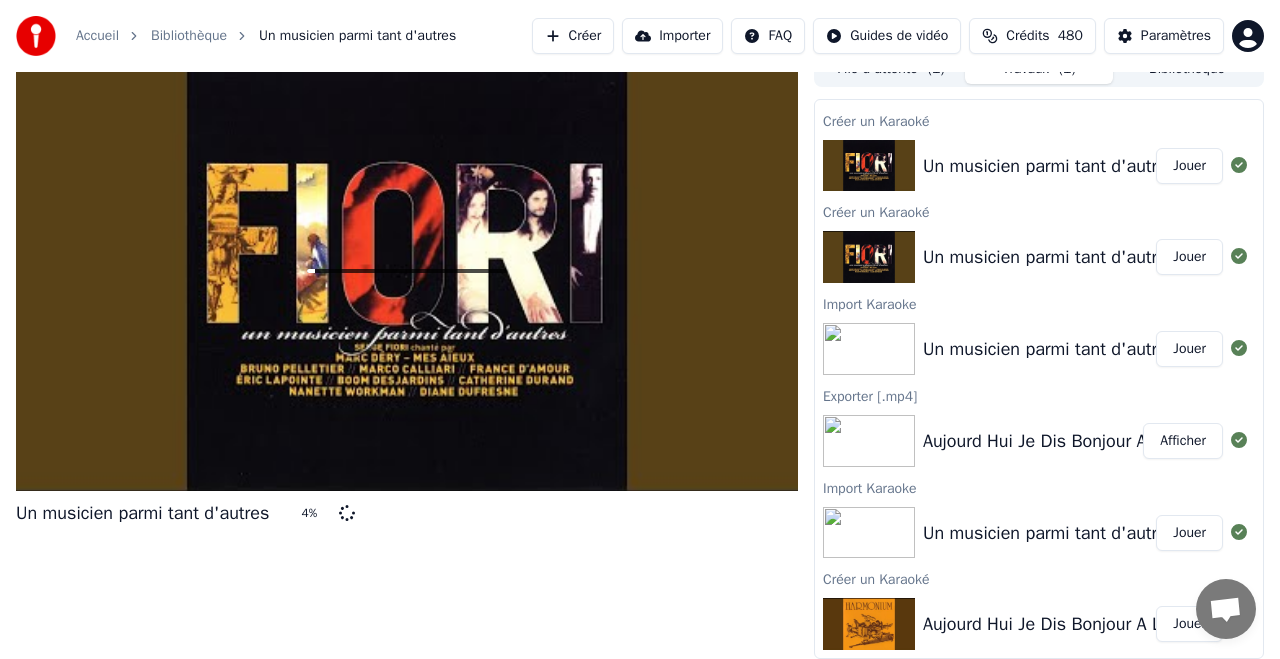 click on "Afficher" at bounding box center (1183, 441) 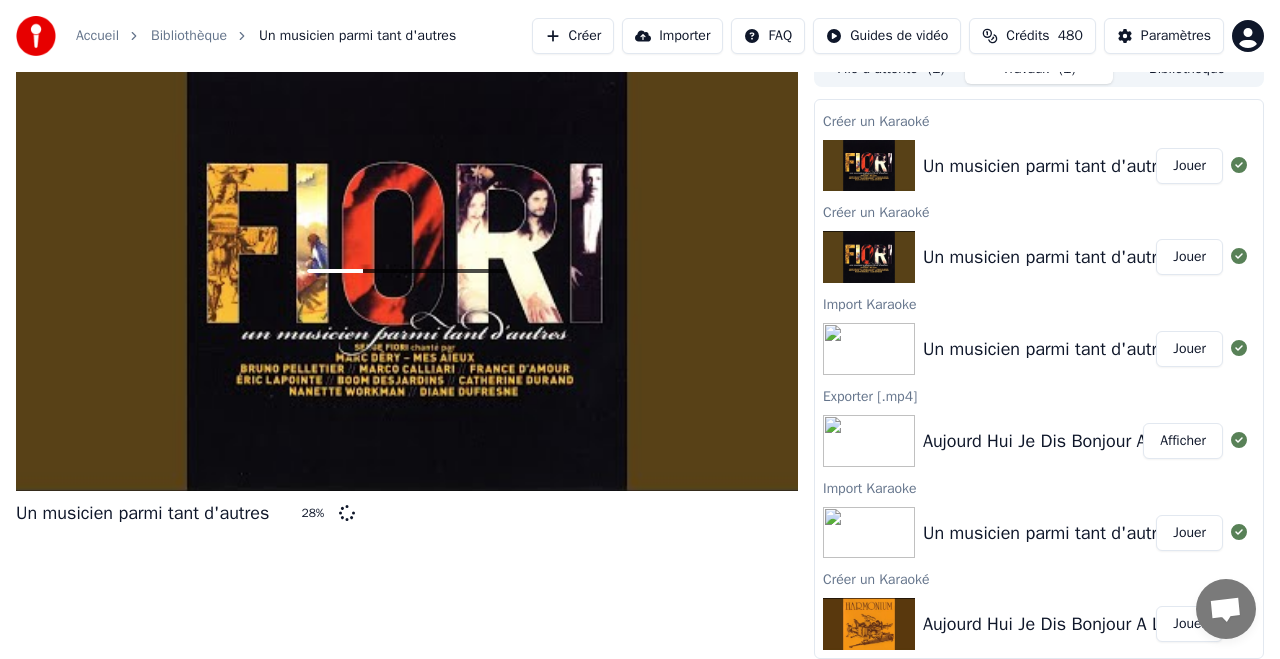 click on "Jouer" at bounding box center [1189, 166] 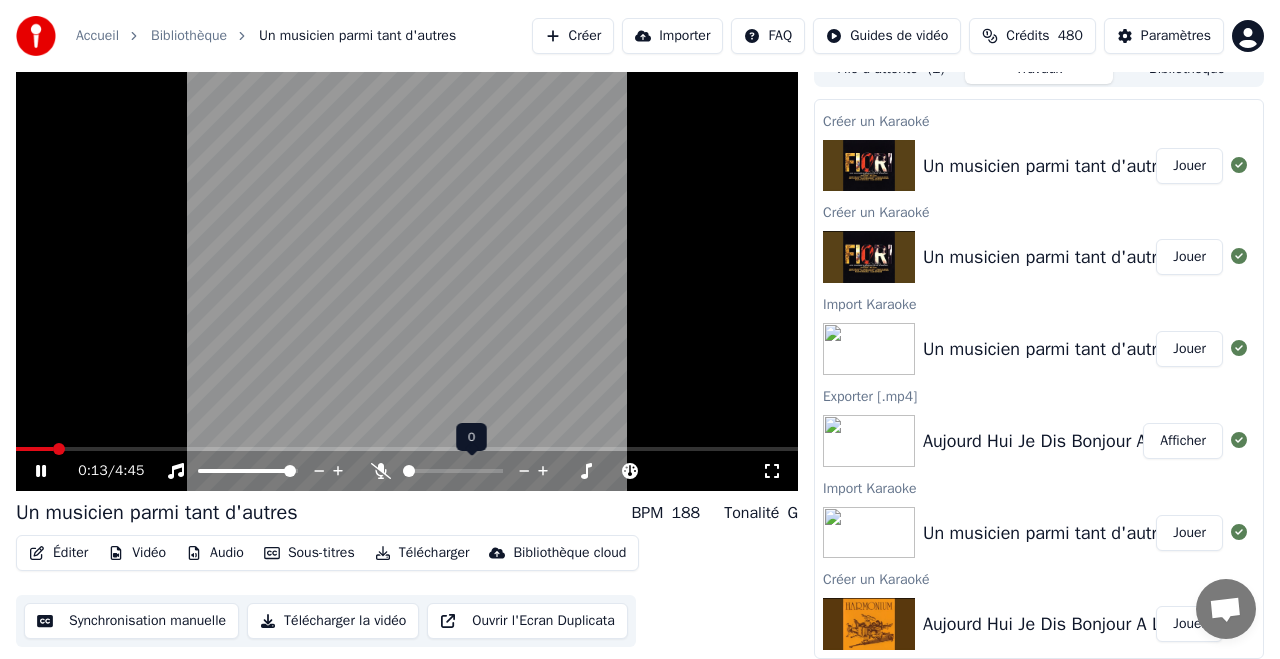 click at bounding box center [461, 471] 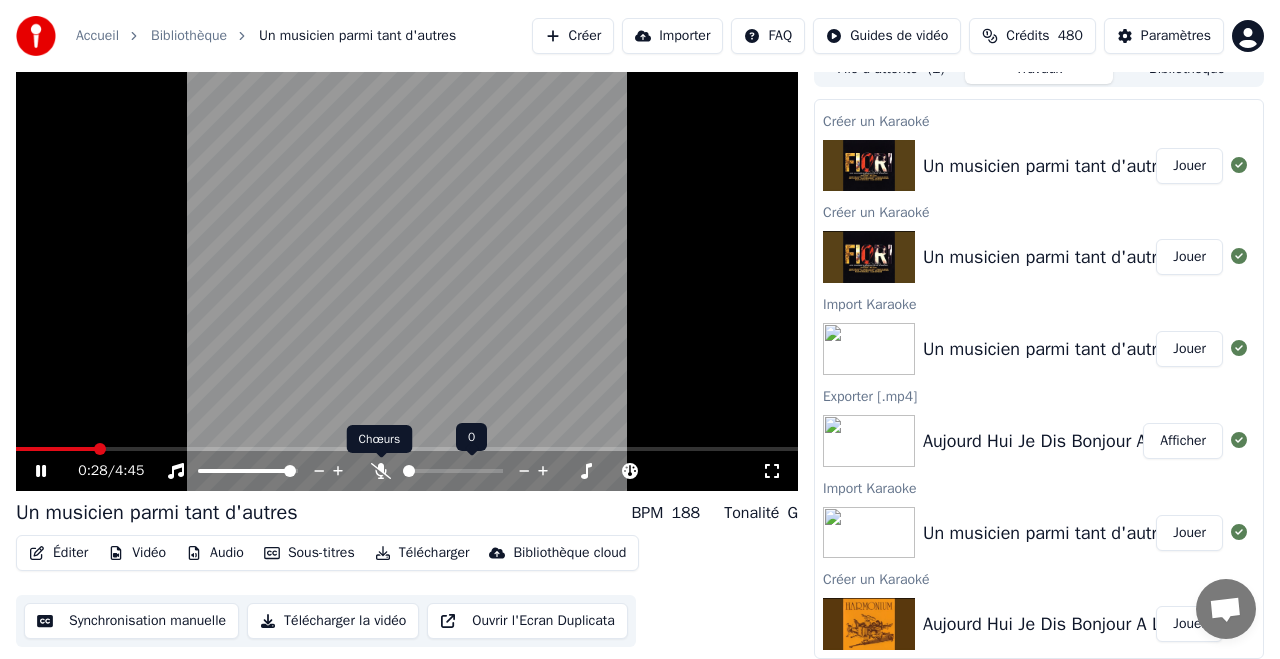 click 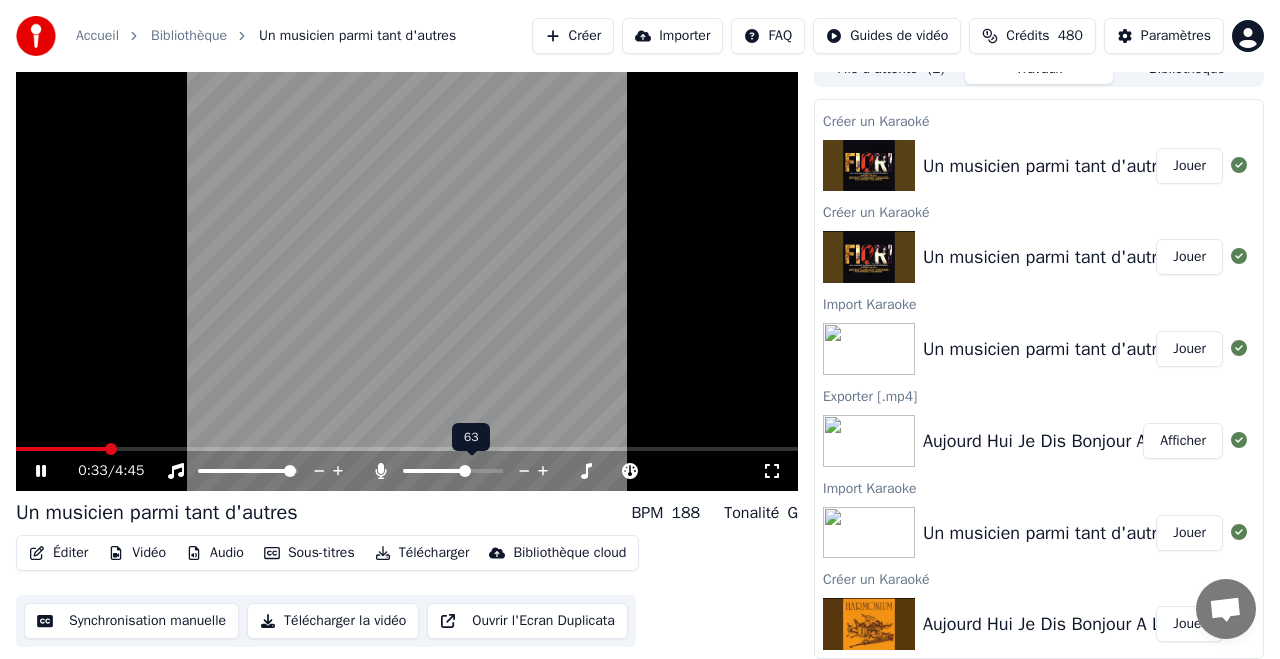 click at bounding box center (465, 471) 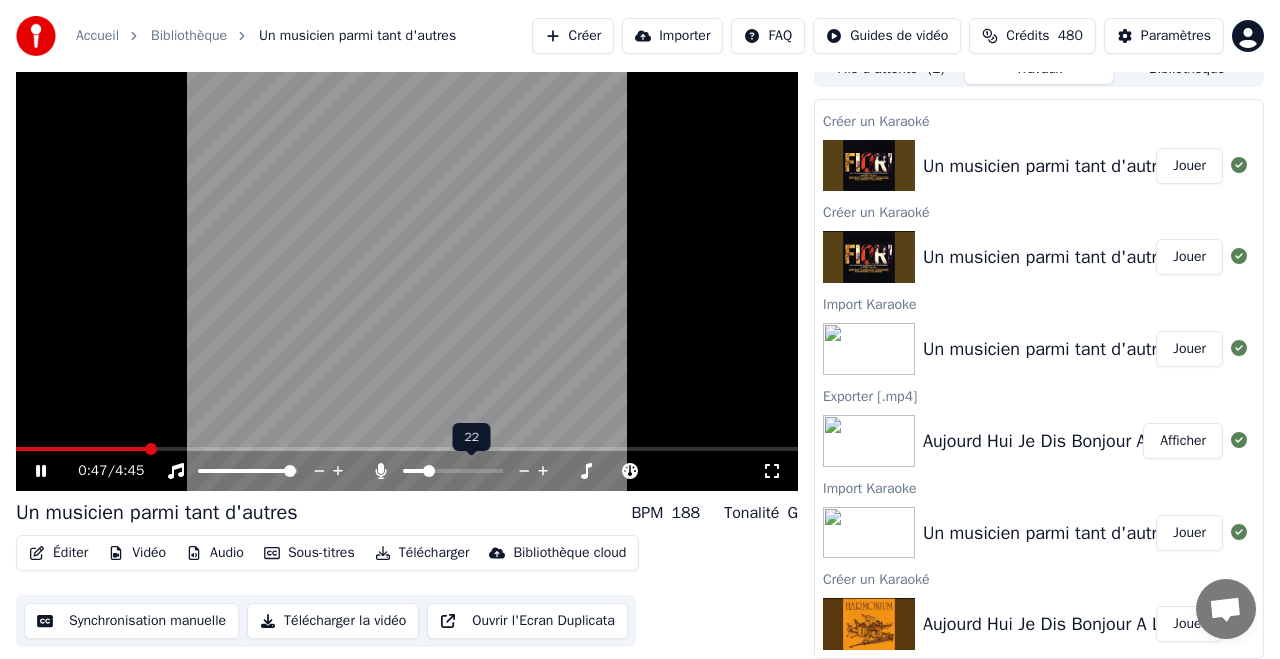 click at bounding box center (429, 471) 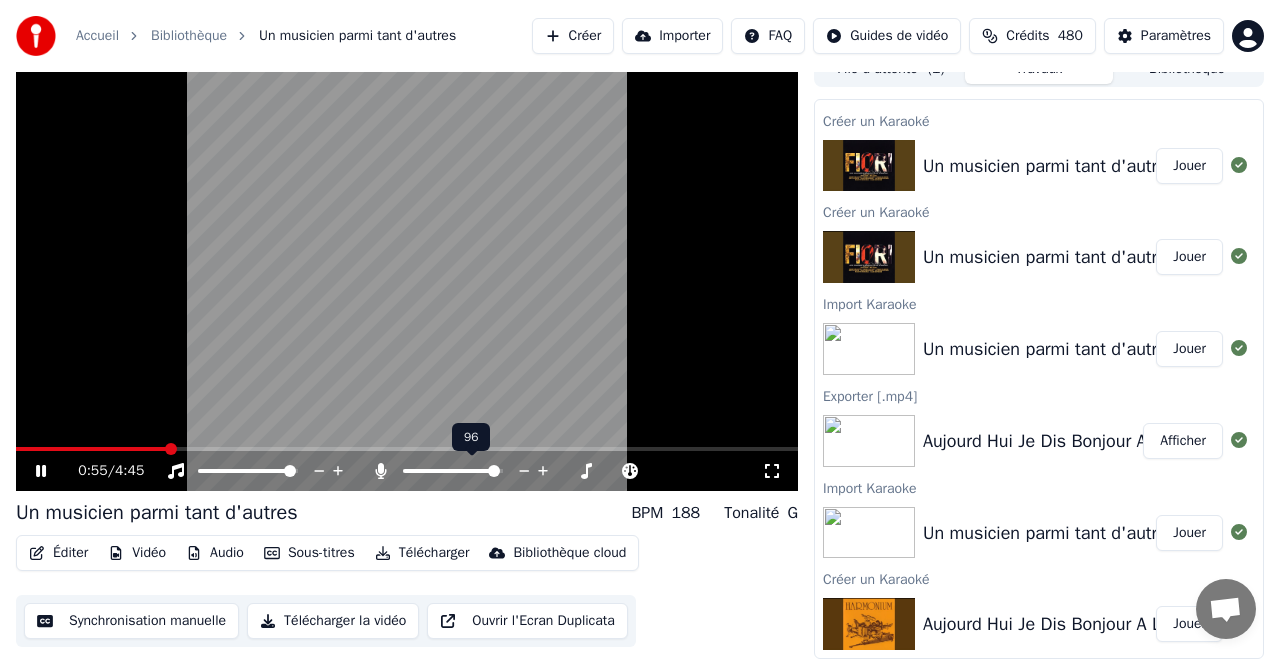 click at bounding box center [494, 471] 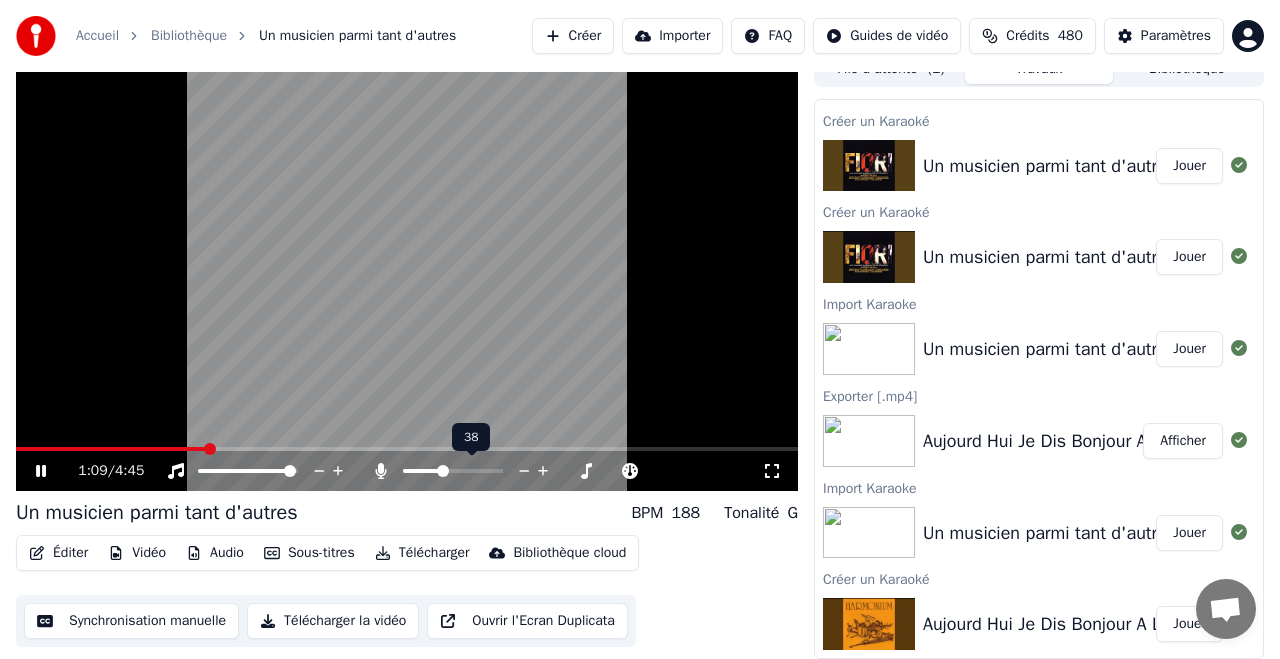click at bounding box center (443, 471) 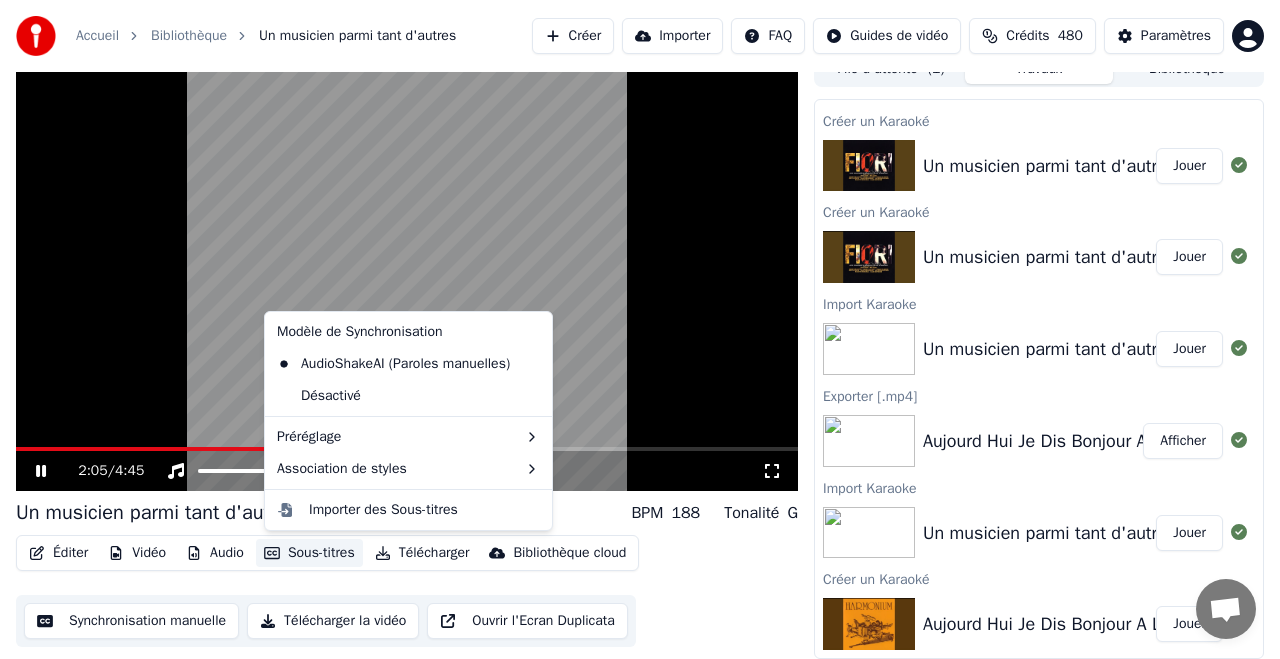 click on "Sous-titres" at bounding box center [309, 553] 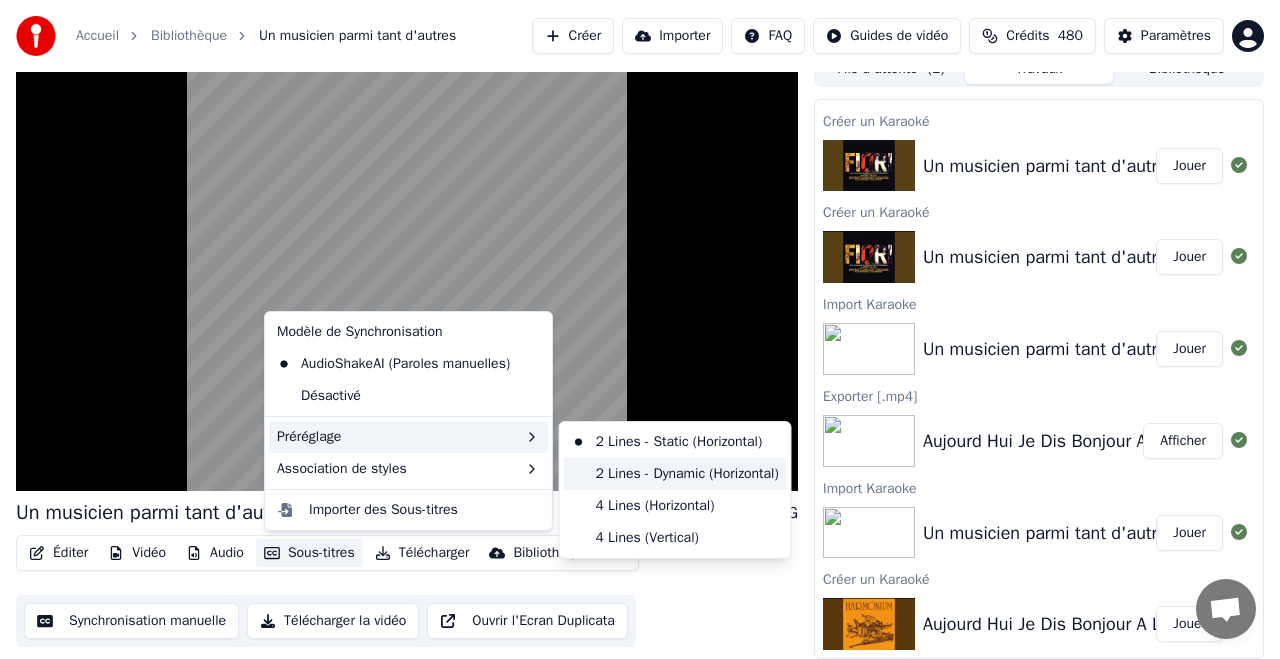 click on "2 Lines - Dynamic (Horizontal)" at bounding box center [675, 474] 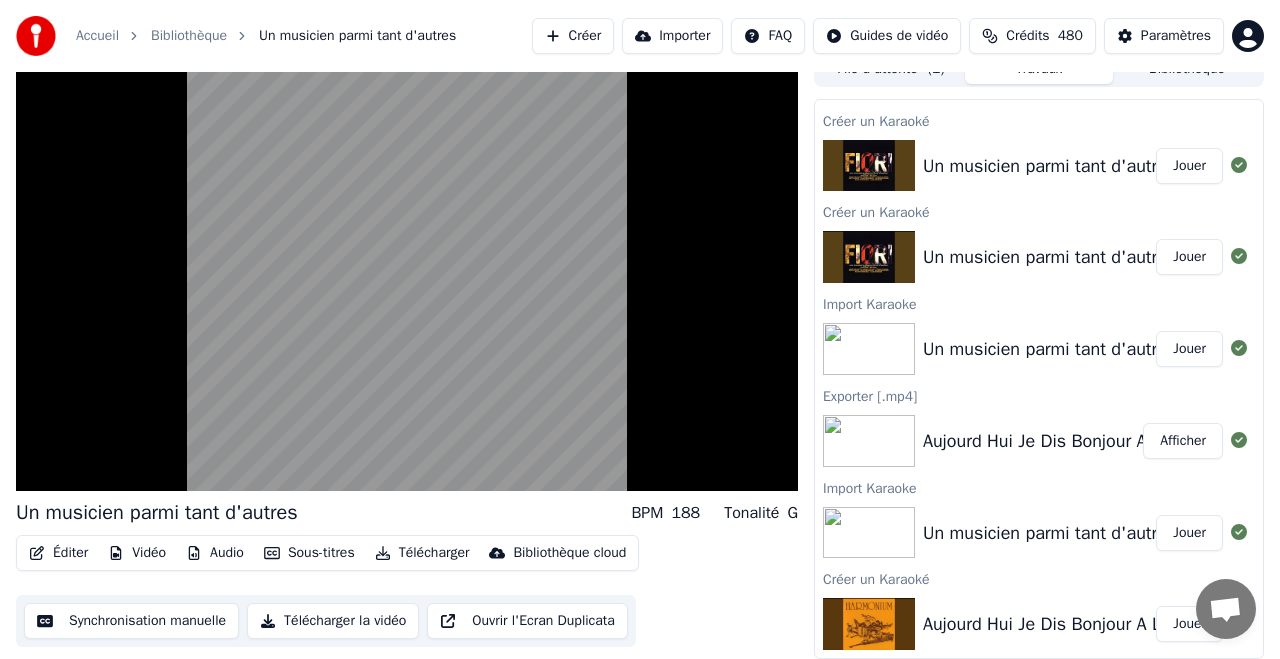 click on "Sous-titres" at bounding box center [309, 553] 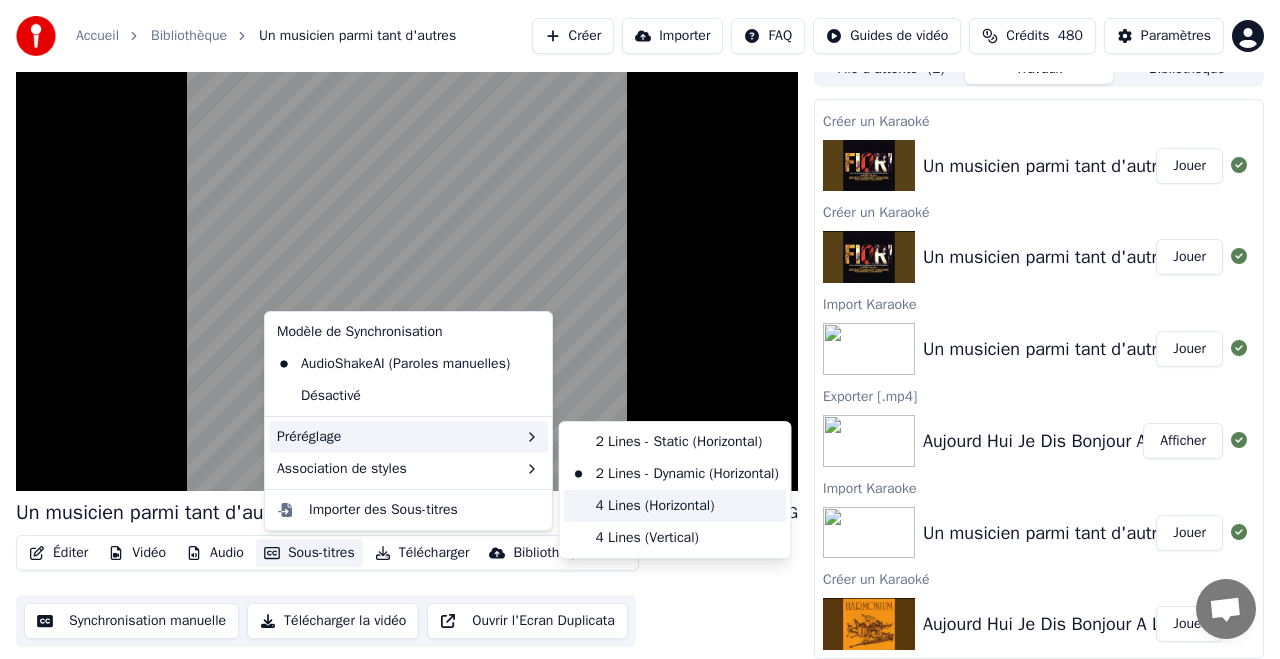 click on "4 Lines (Horizontal)" at bounding box center (675, 506) 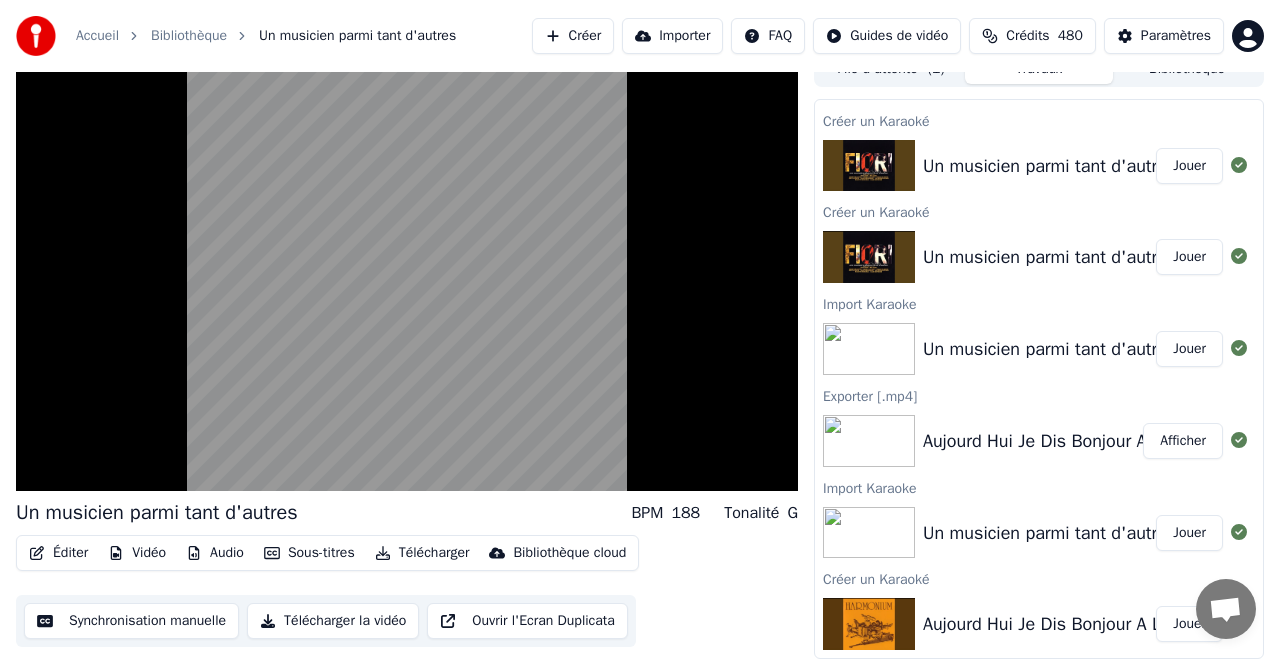 click on "Vidéo" at bounding box center [137, 553] 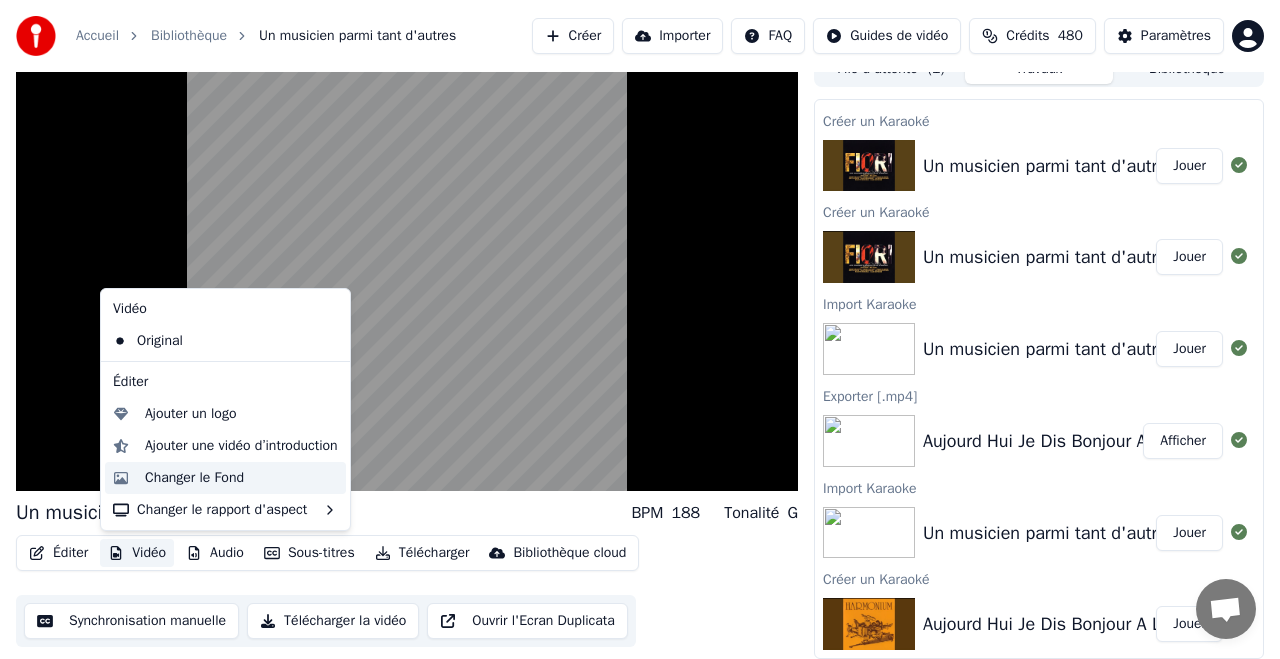 click on "Changer le Fond" at bounding box center [194, 478] 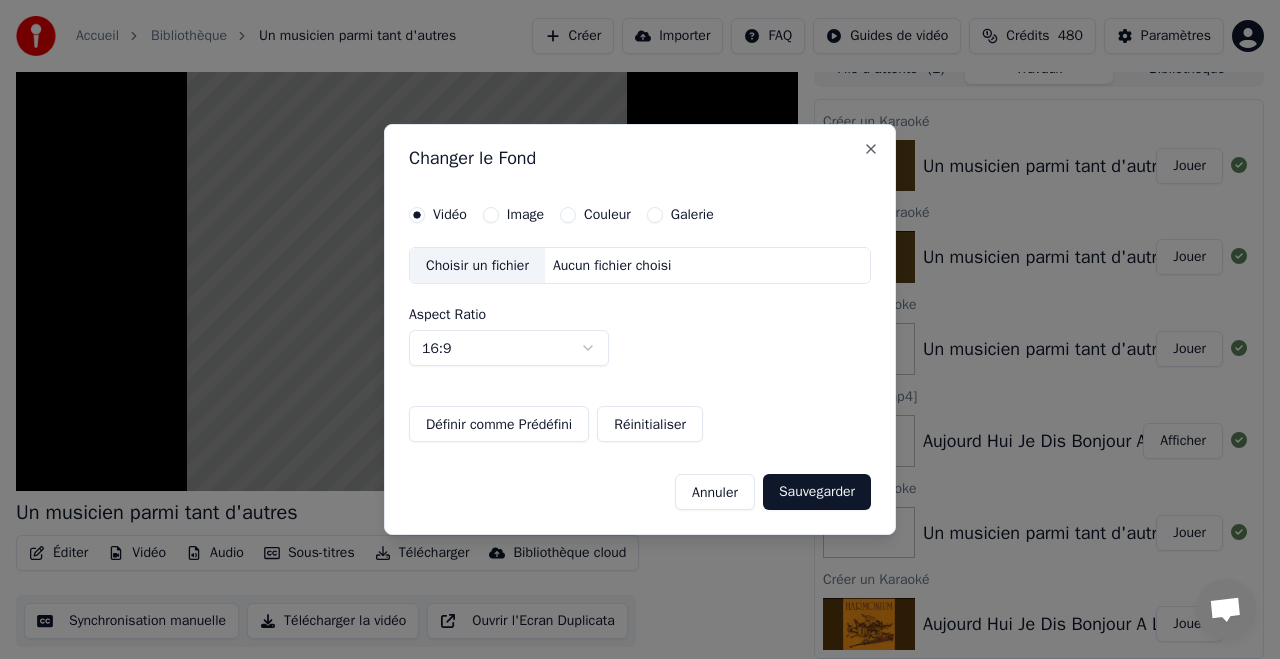 click on "Annuler" at bounding box center [715, 492] 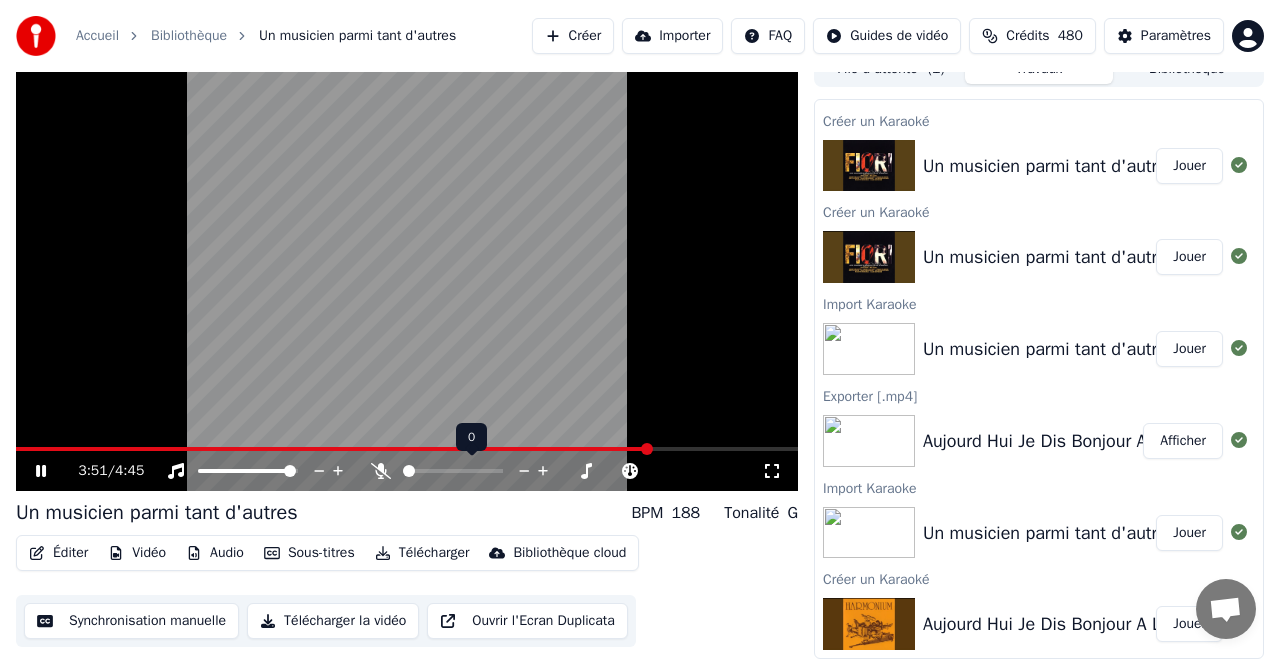 click at bounding box center [409, 471] 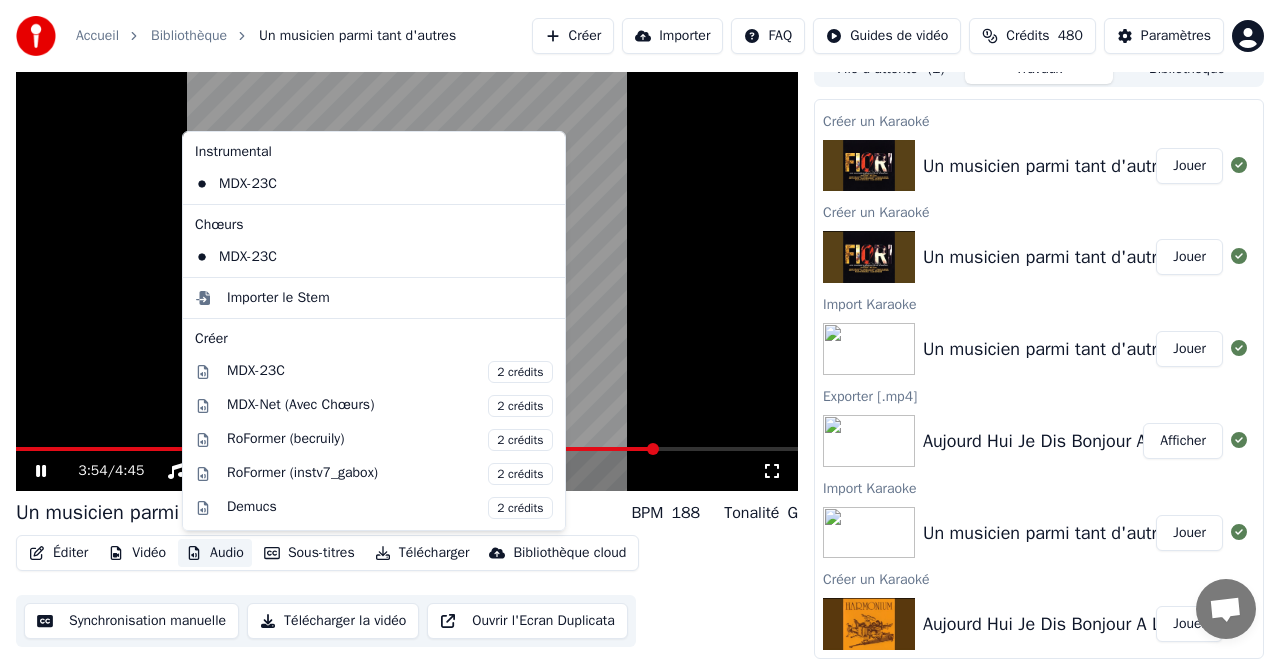 click on "Audio" at bounding box center [215, 553] 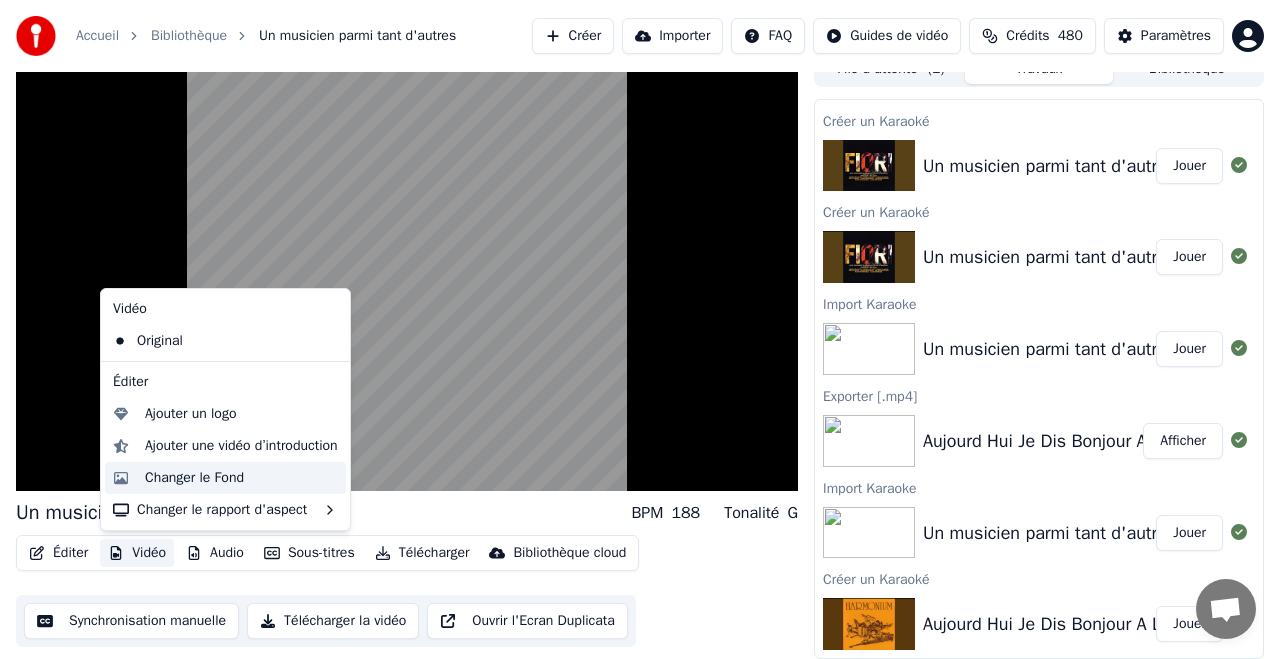 click on "Changer le Fond" at bounding box center (194, 478) 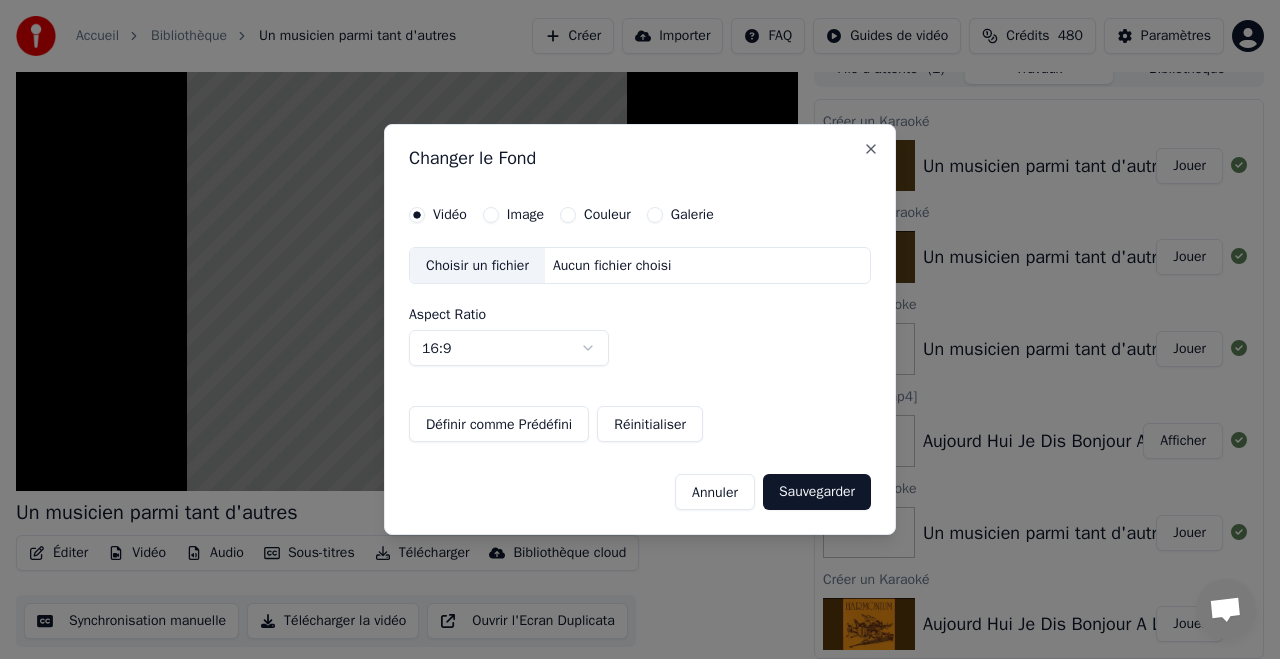 click on "Couleur" at bounding box center [607, 215] 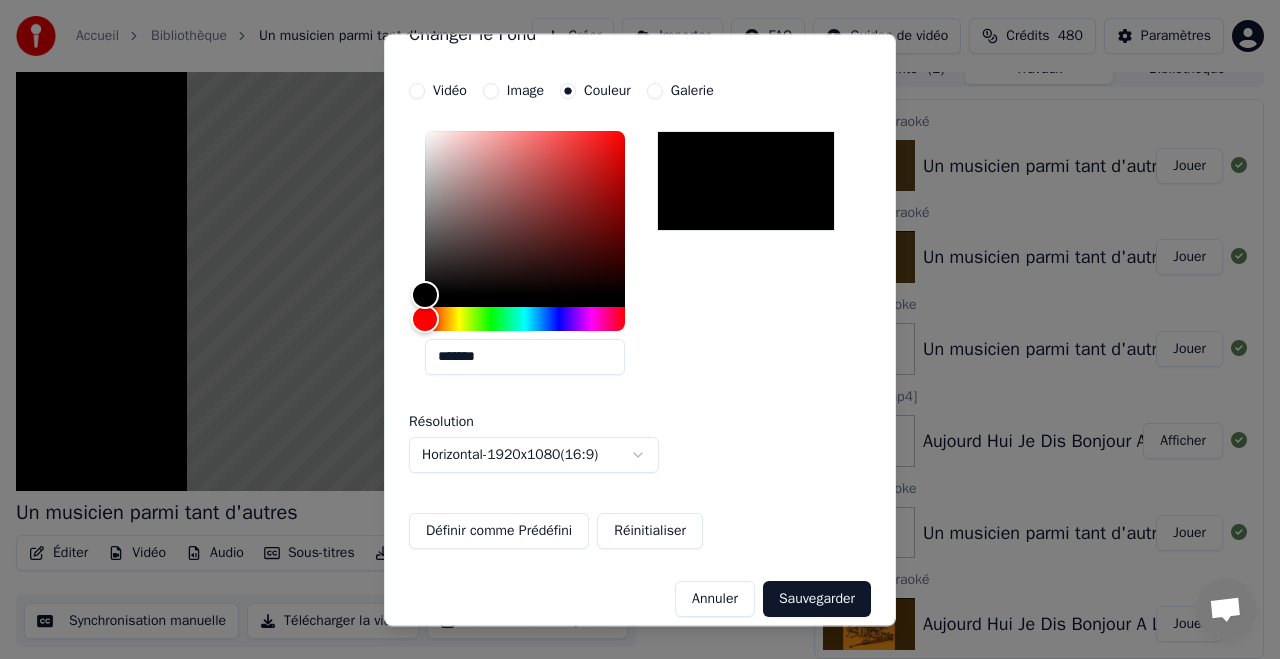 scroll, scrollTop: 49, scrollLeft: 0, axis: vertical 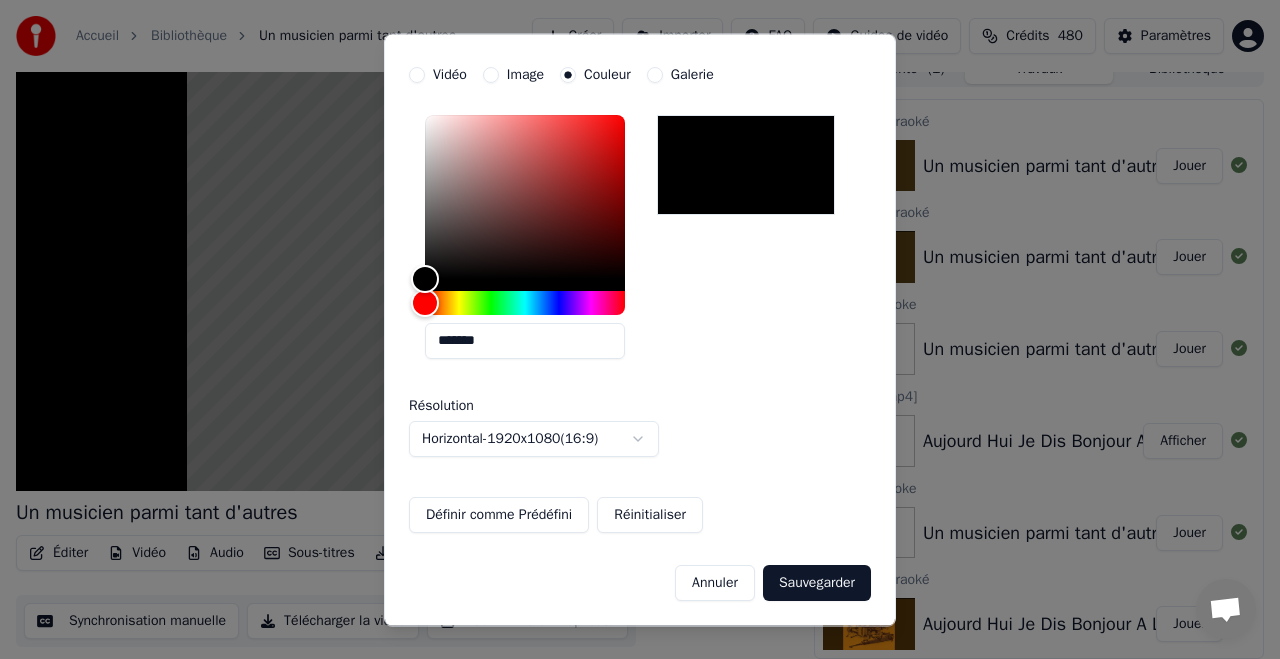 click on "Sauvegarder" at bounding box center [817, 583] 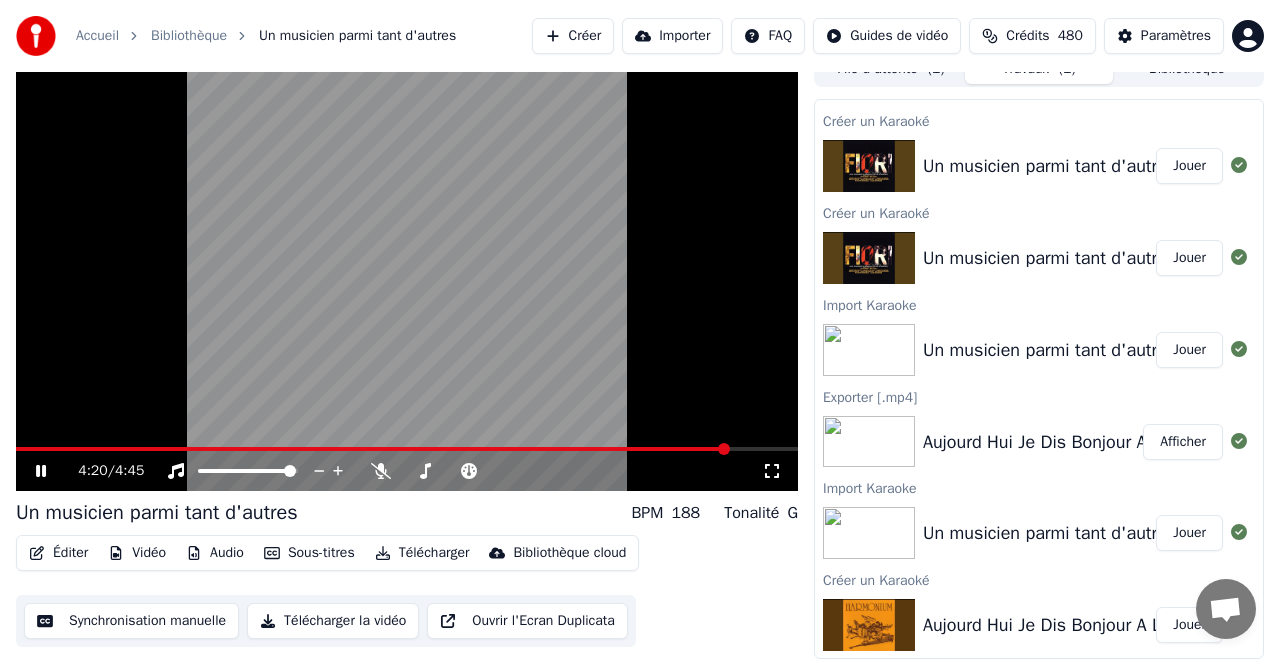 scroll, scrollTop: 16, scrollLeft: 0, axis: vertical 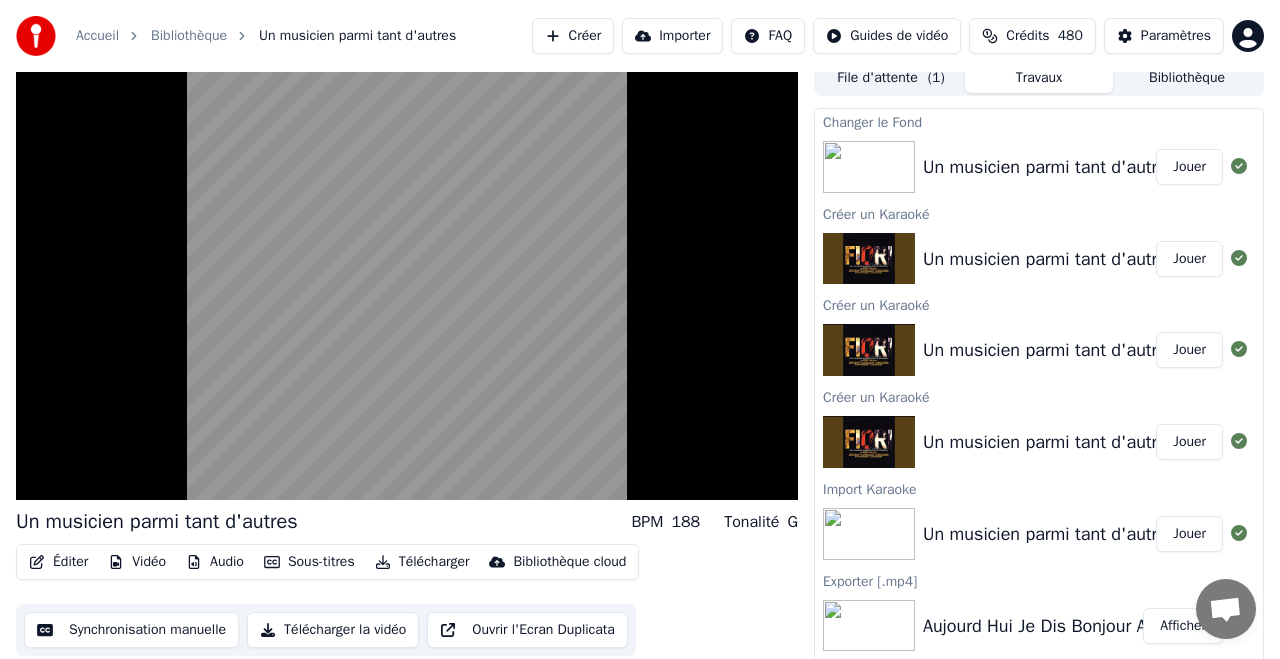 click on "Jouer" at bounding box center (1189, 167) 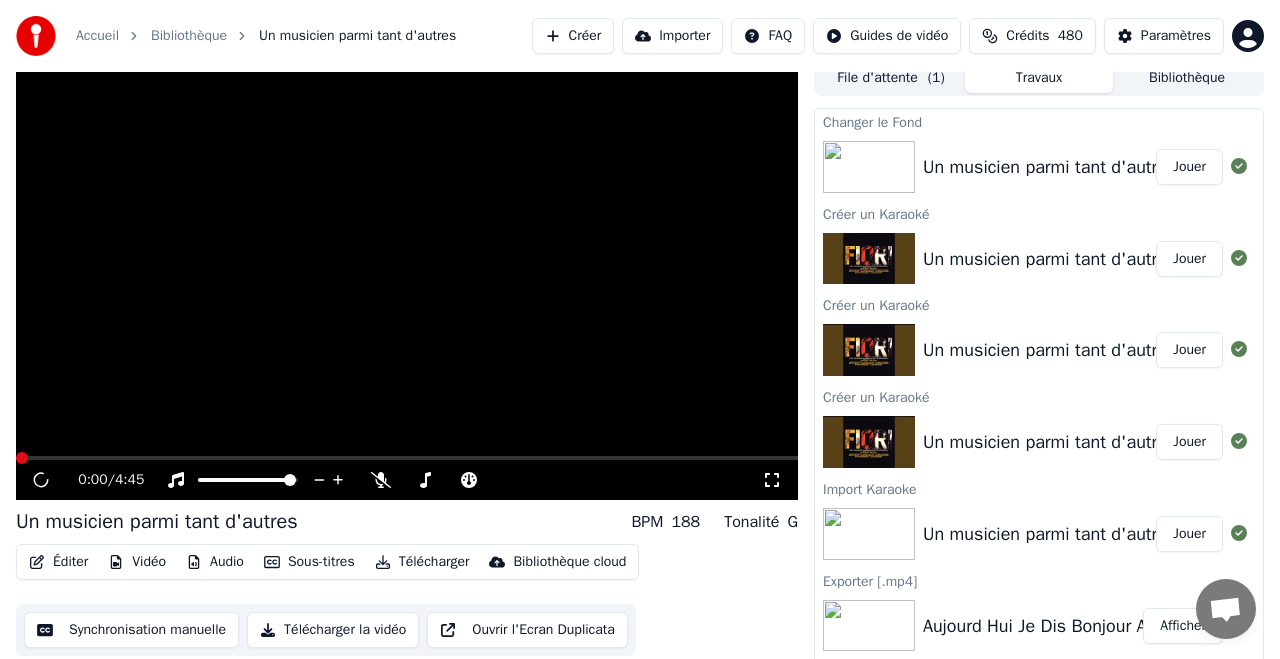 scroll, scrollTop: 21, scrollLeft: 0, axis: vertical 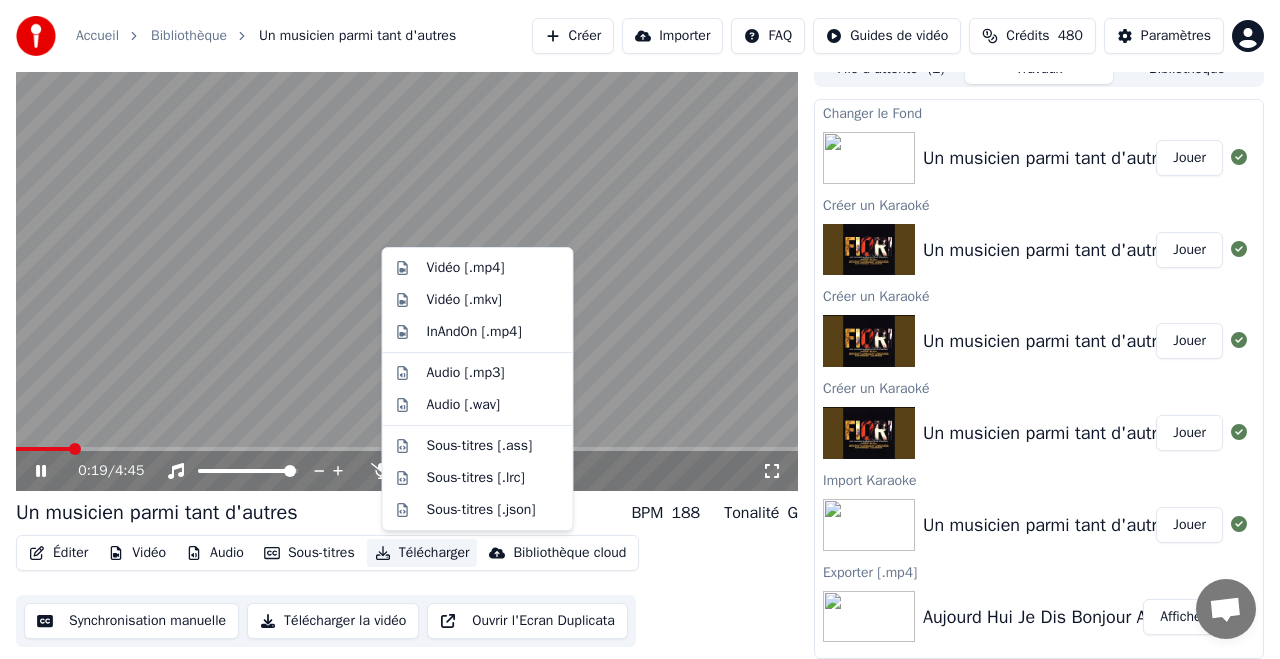 click on "Télécharger" at bounding box center (422, 553) 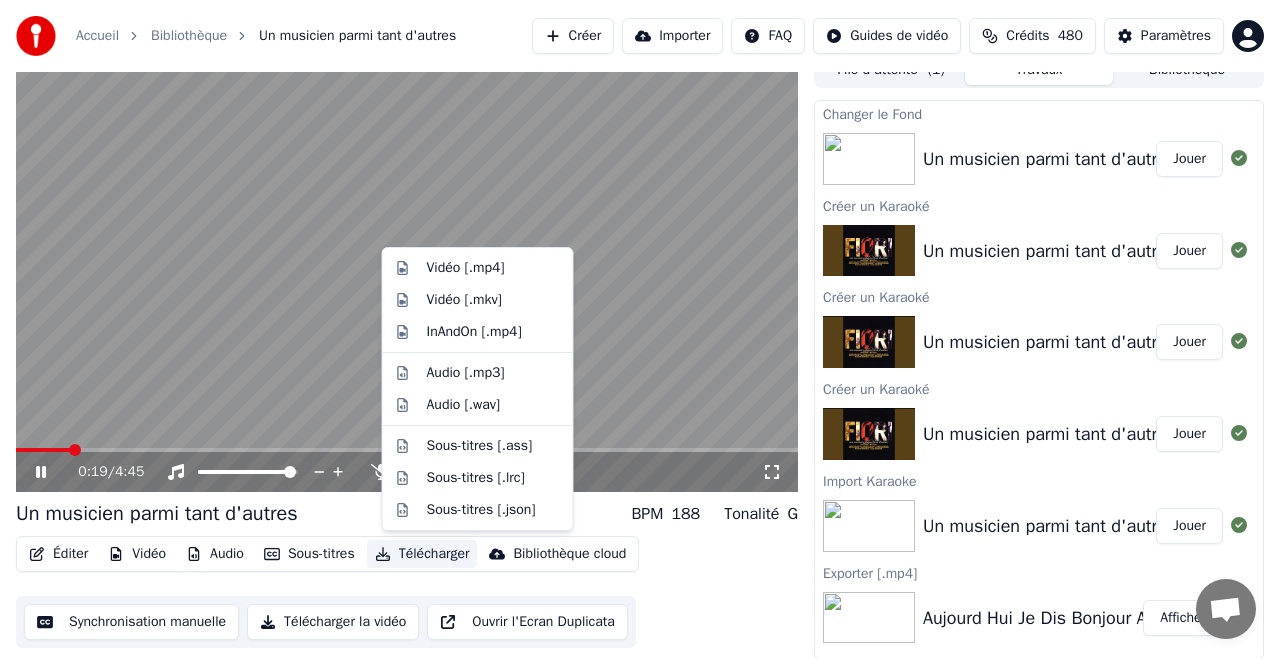 scroll, scrollTop: 21, scrollLeft: 0, axis: vertical 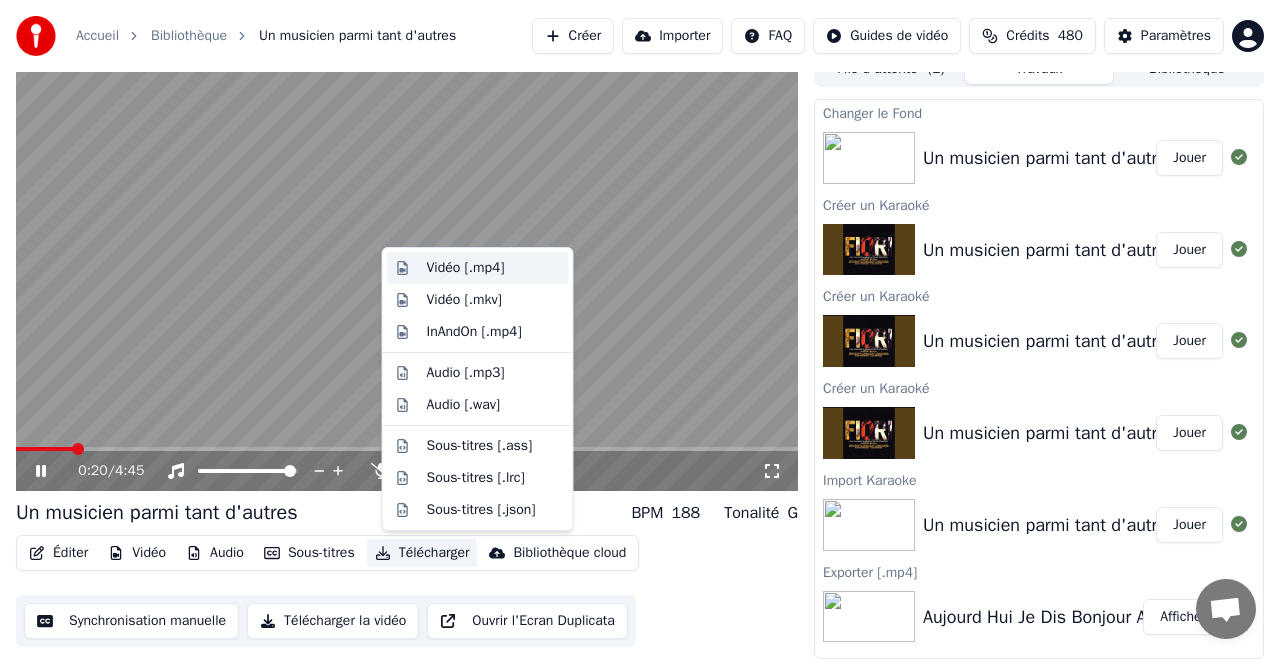 click on "Vidéo [.mp4]" at bounding box center (466, 268) 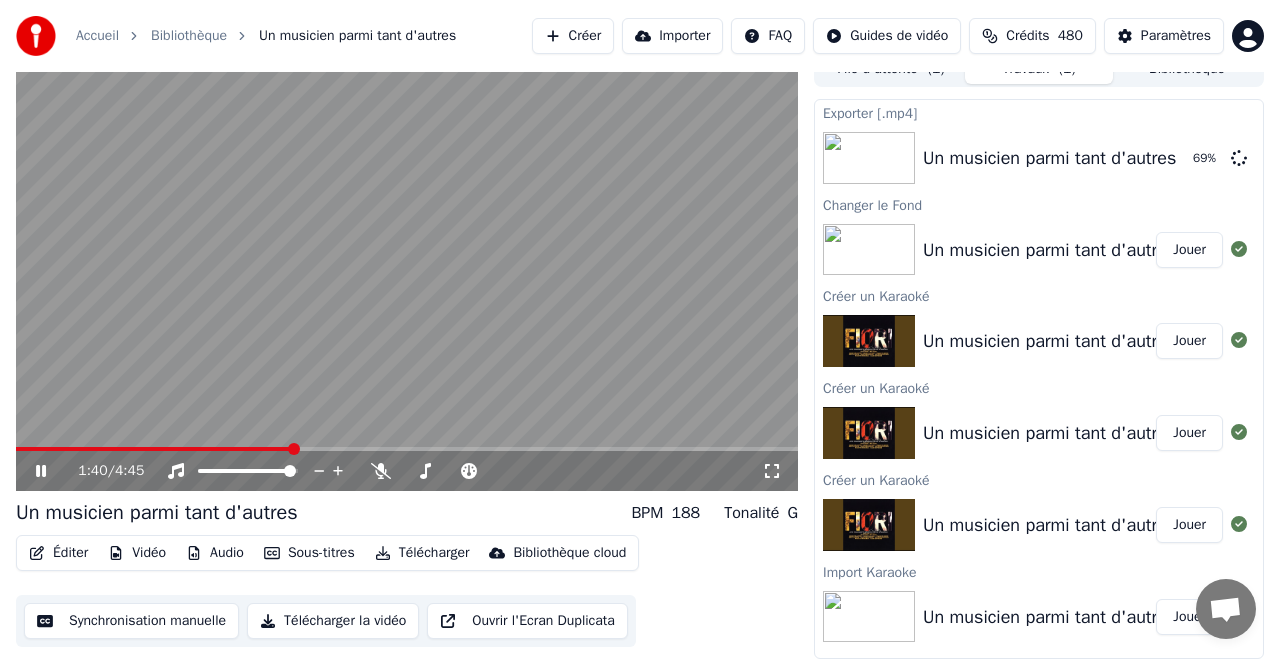 drag, startPoint x: 49, startPoint y: 471, endPoint x: 66, endPoint y: 415, distance: 58.5235 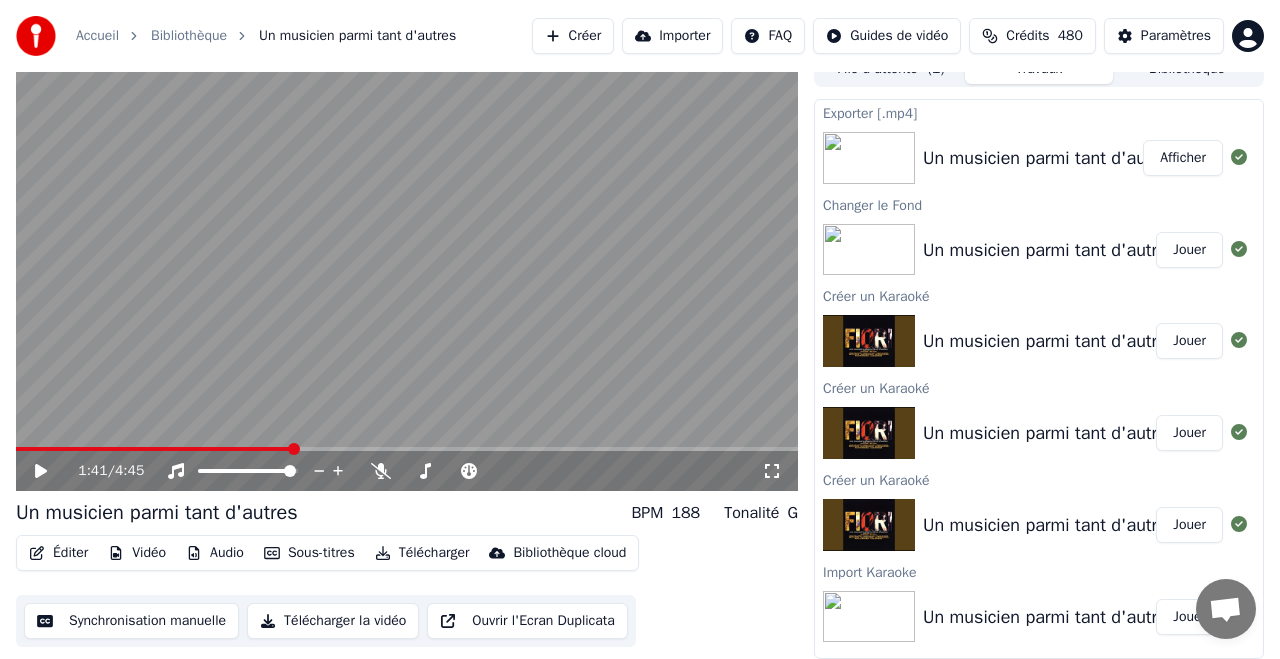 click on "Créer" at bounding box center (573, 36) 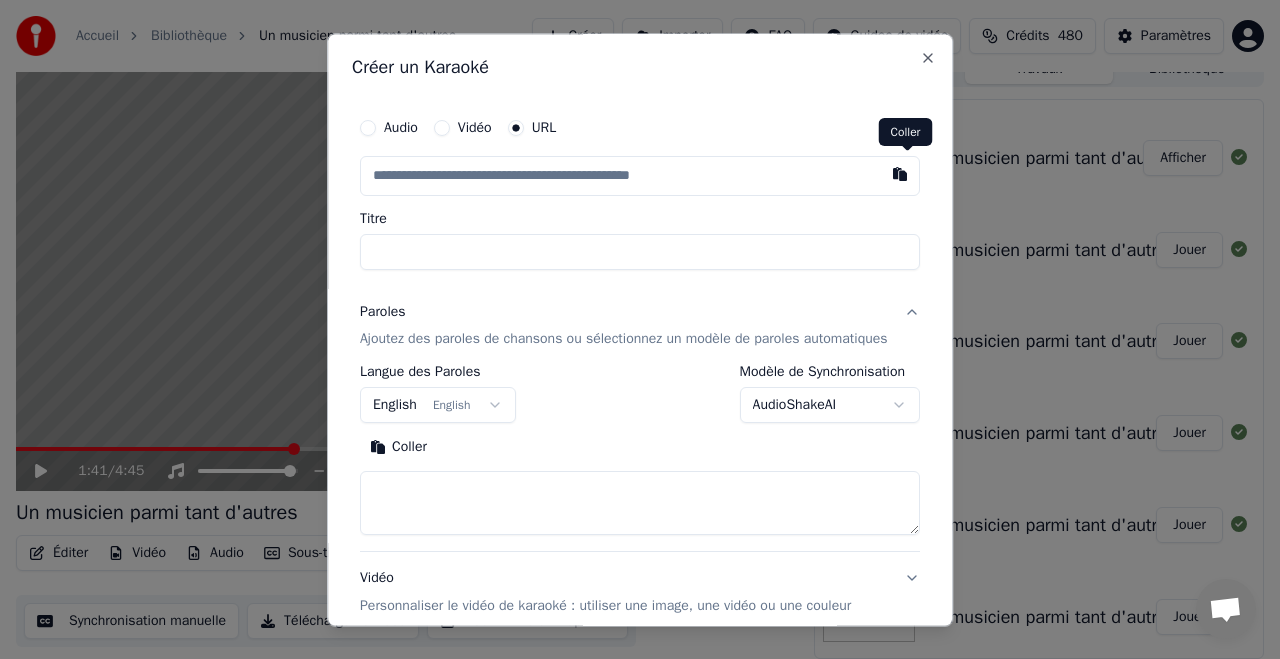 click at bounding box center [900, 174] 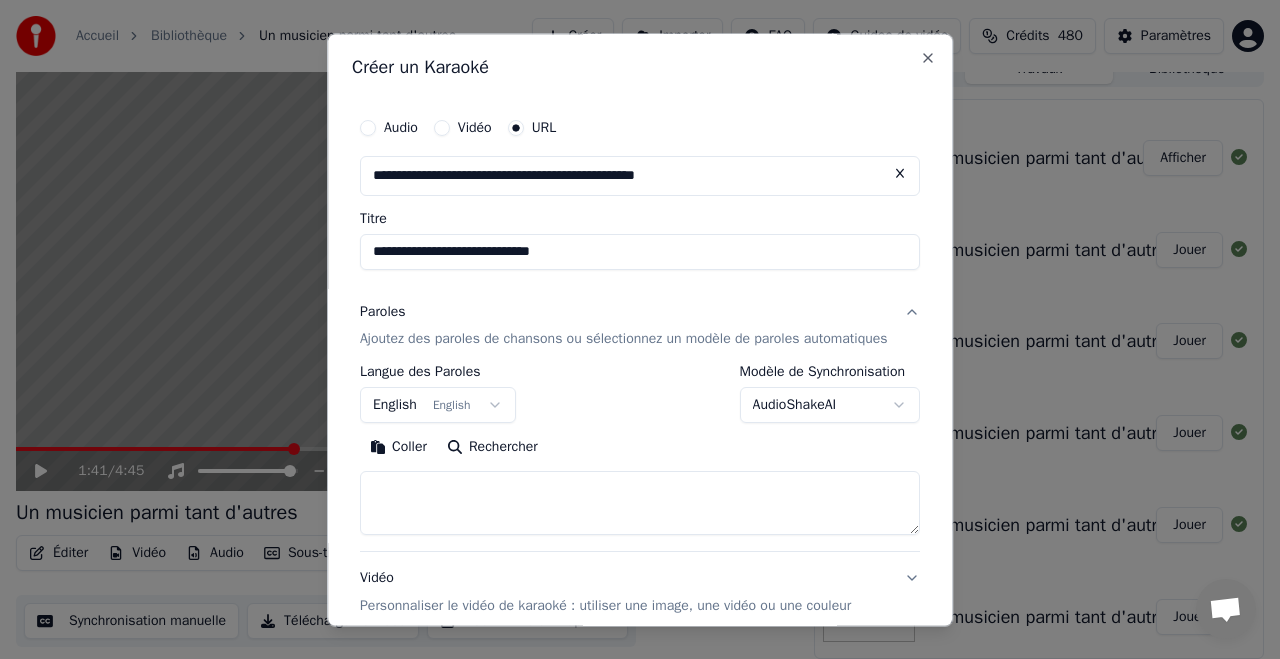 type on "**********" 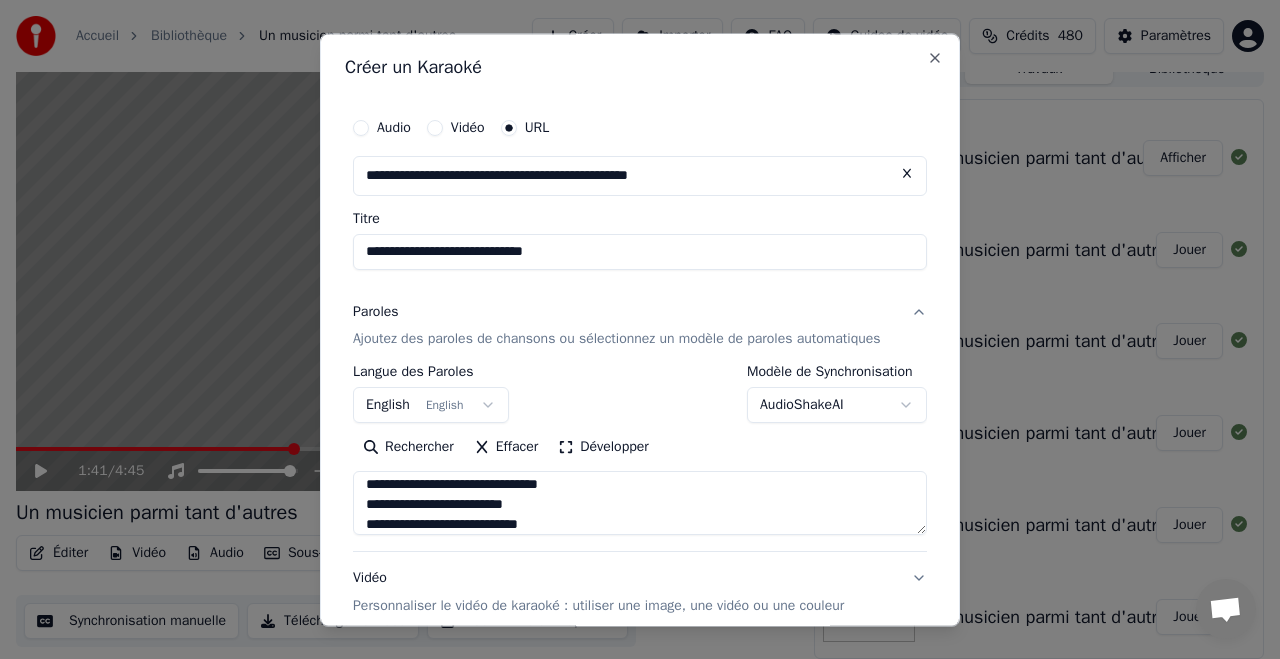 scroll, scrollTop: 809, scrollLeft: 0, axis: vertical 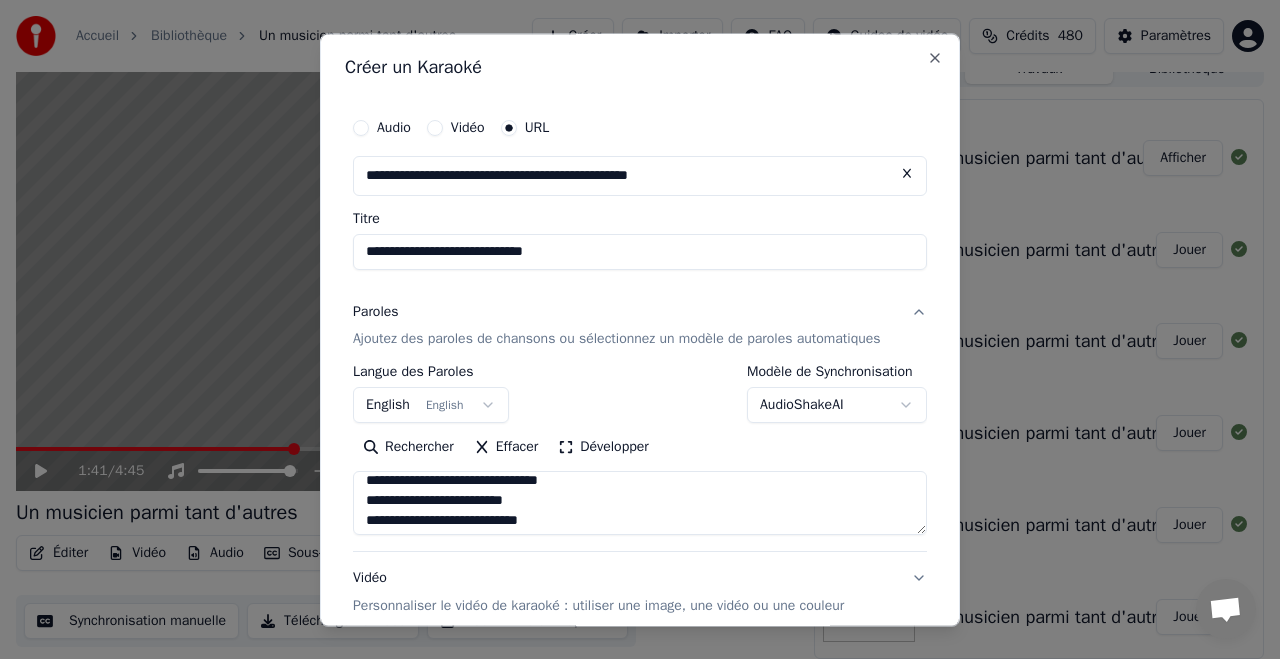 click on "**********" at bounding box center (640, 308) 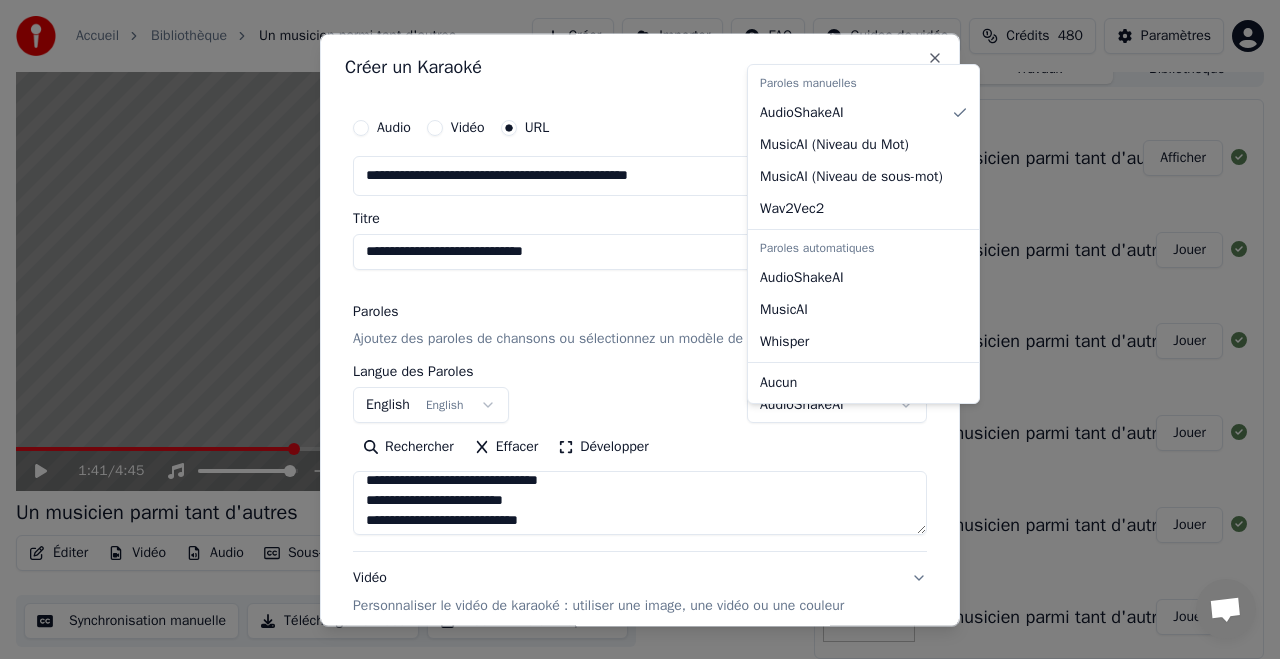 click on "**********" at bounding box center (640, 308) 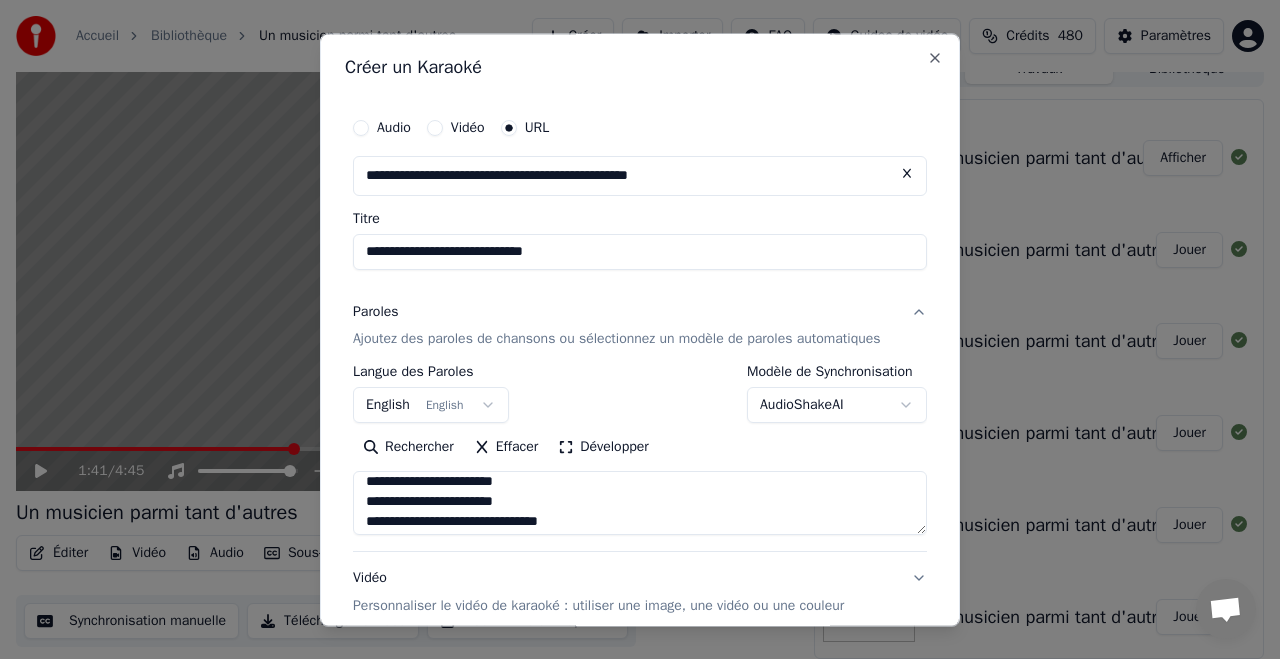scroll, scrollTop: 873, scrollLeft: 0, axis: vertical 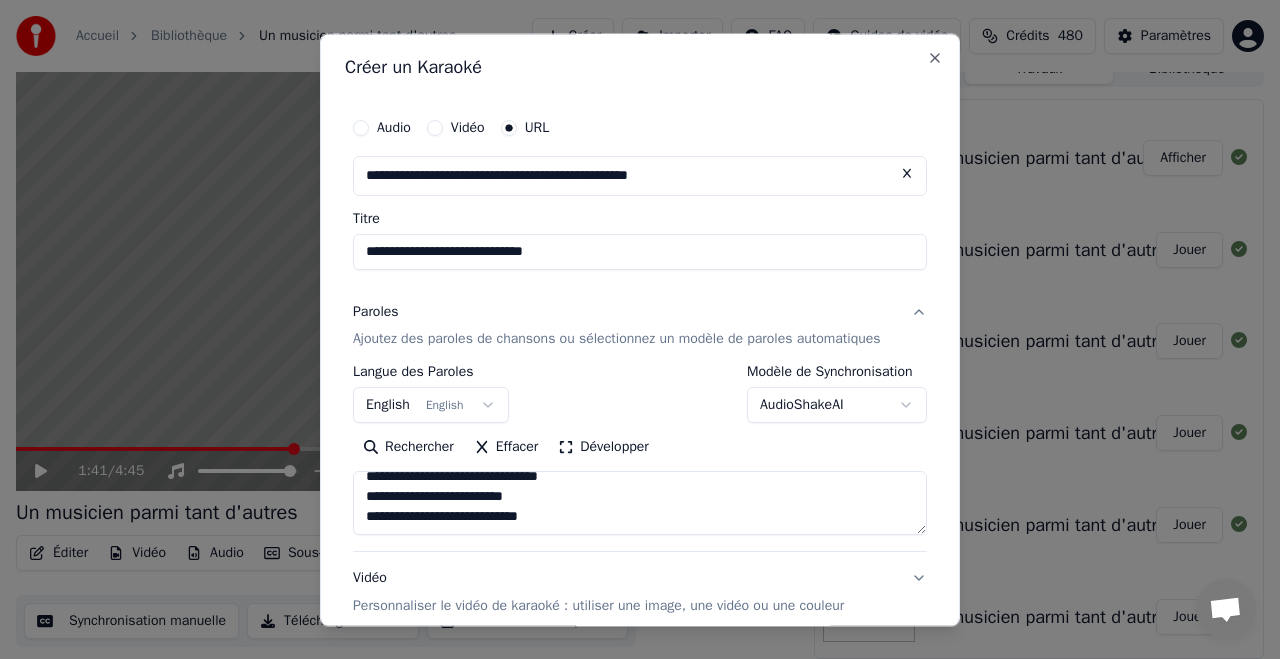 drag, startPoint x: 364, startPoint y: 503, endPoint x: 596, endPoint y: 553, distance: 237.32678 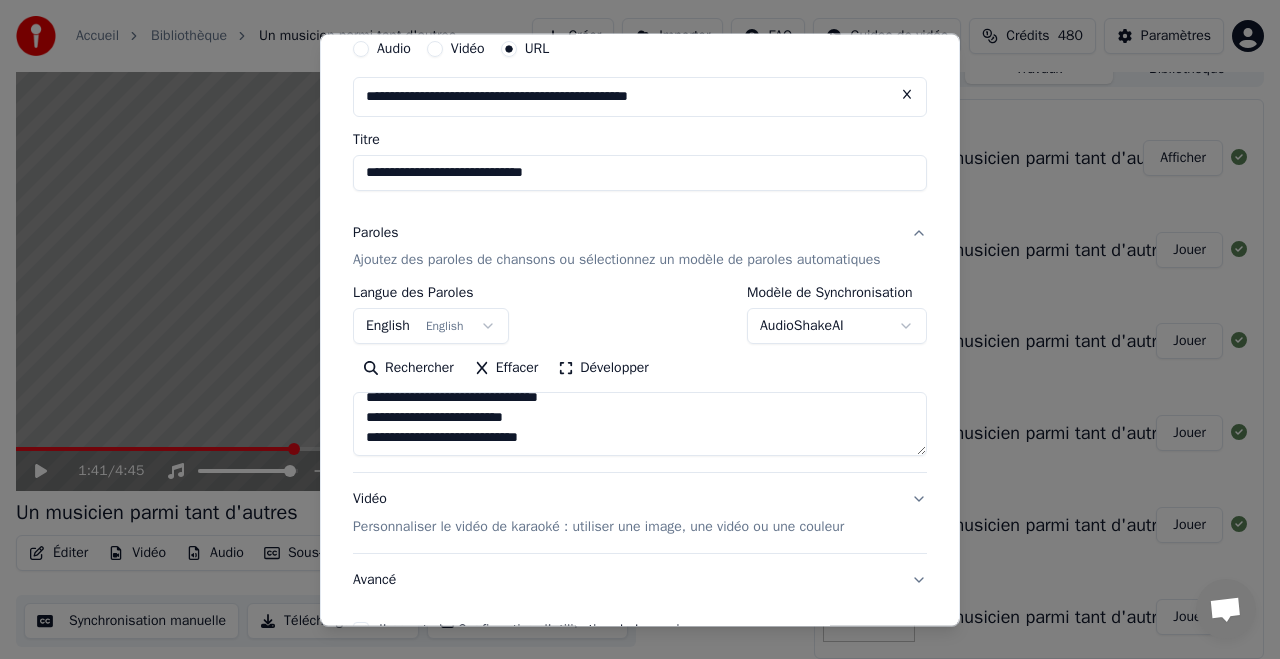 scroll, scrollTop: 84, scrollLeft: 0, axis: vertical 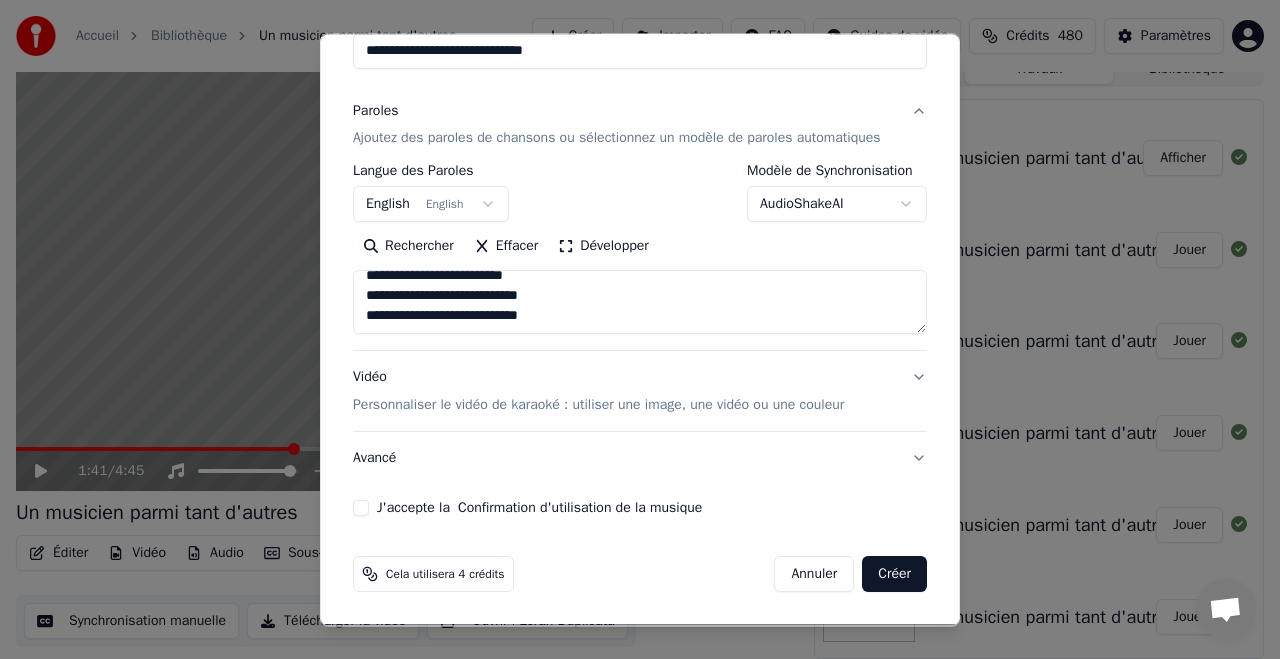 type on "**********" 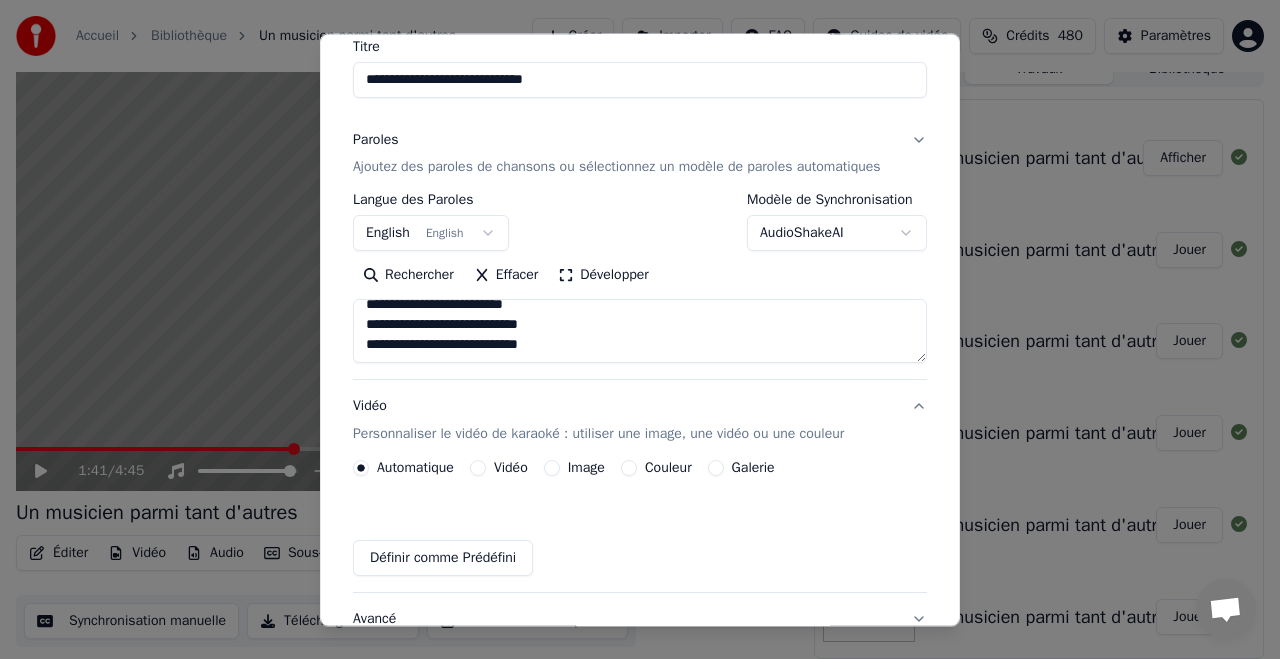 scroll, scrollTop: 167, scrollLeft: 0, axis: vertical 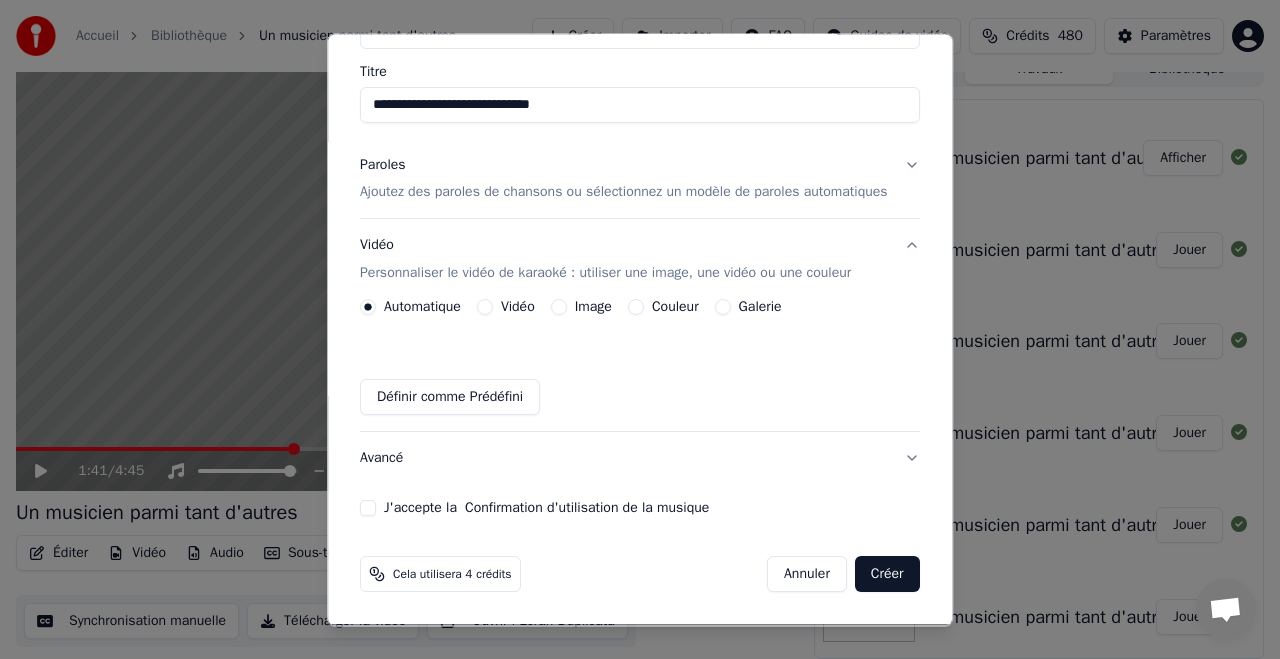 click on "Couleur" at bounding box center [675, 308] 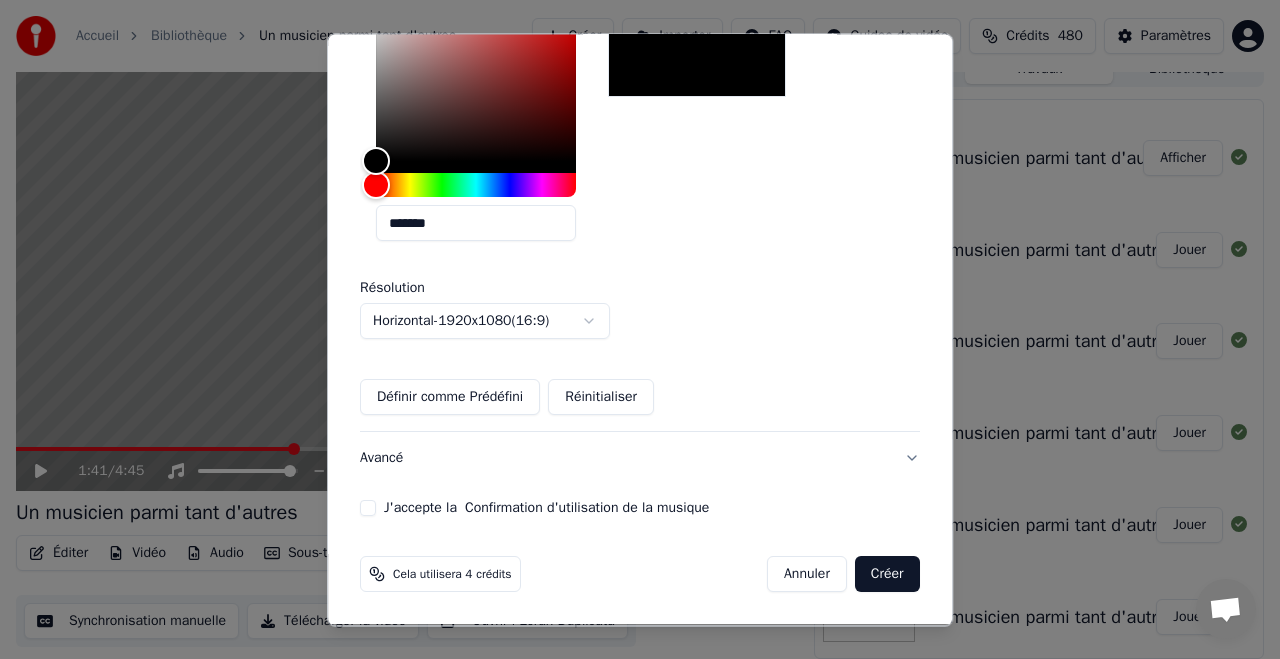 scroll, scrollTop: 517, scrollLeft: 0, axis: vertical 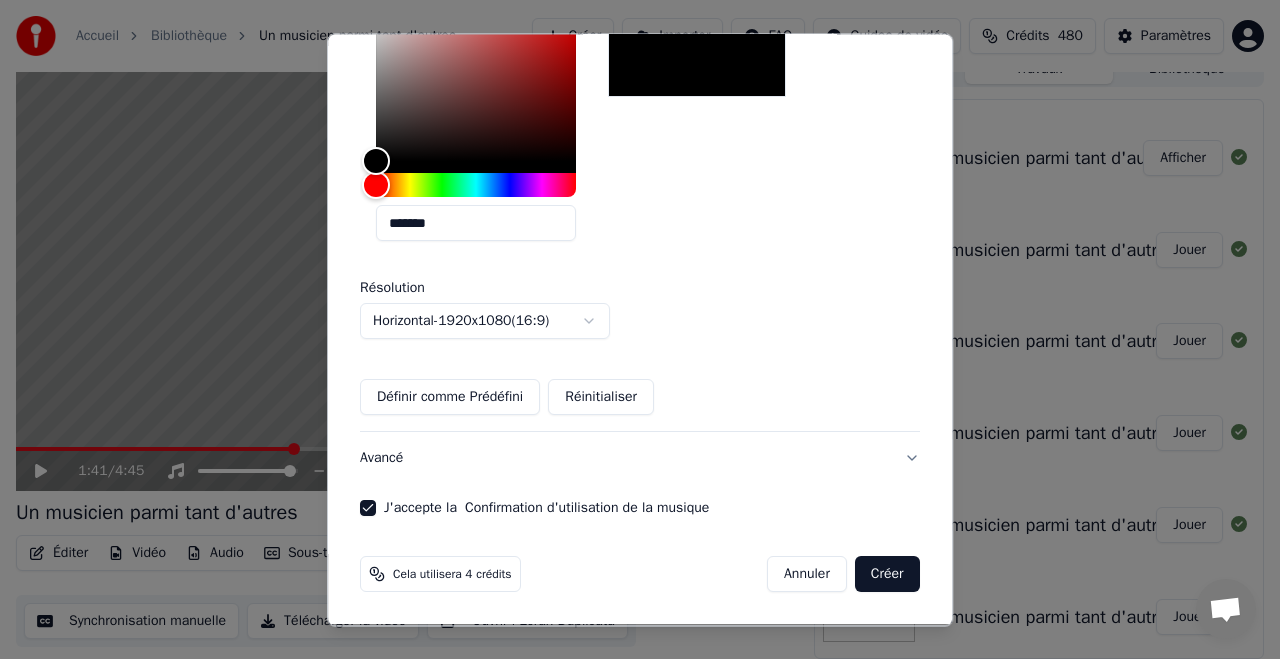 click on "Créer" at bounding box center (887, 575) 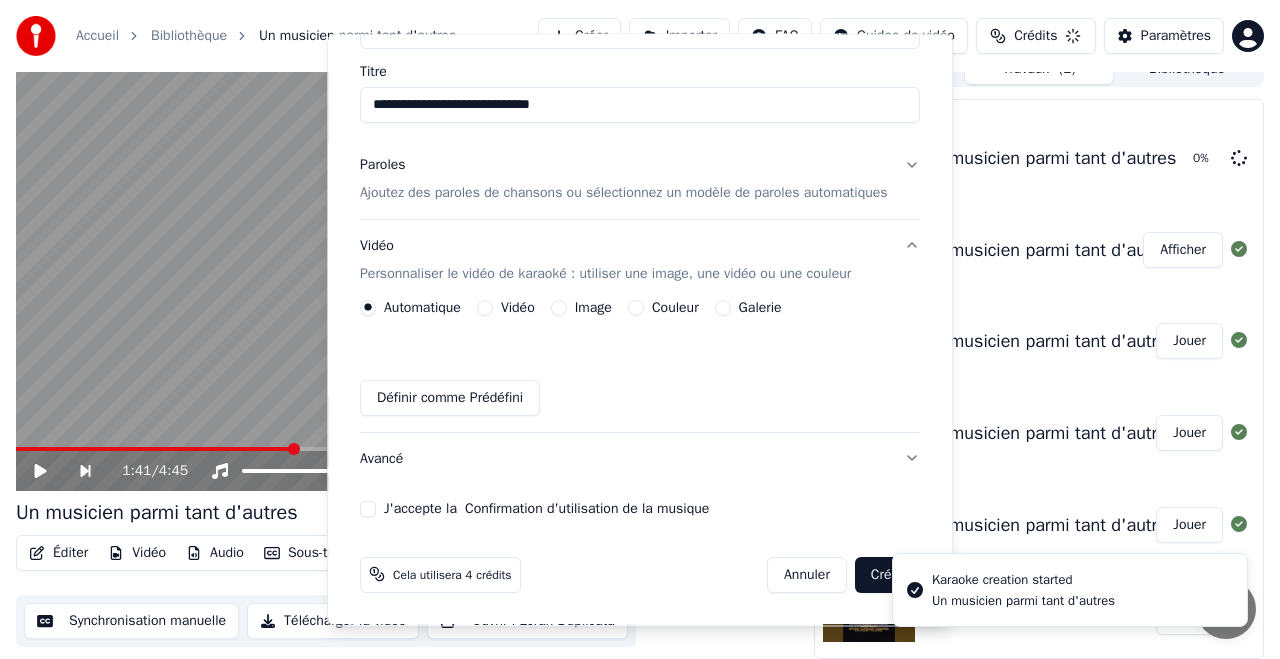 type 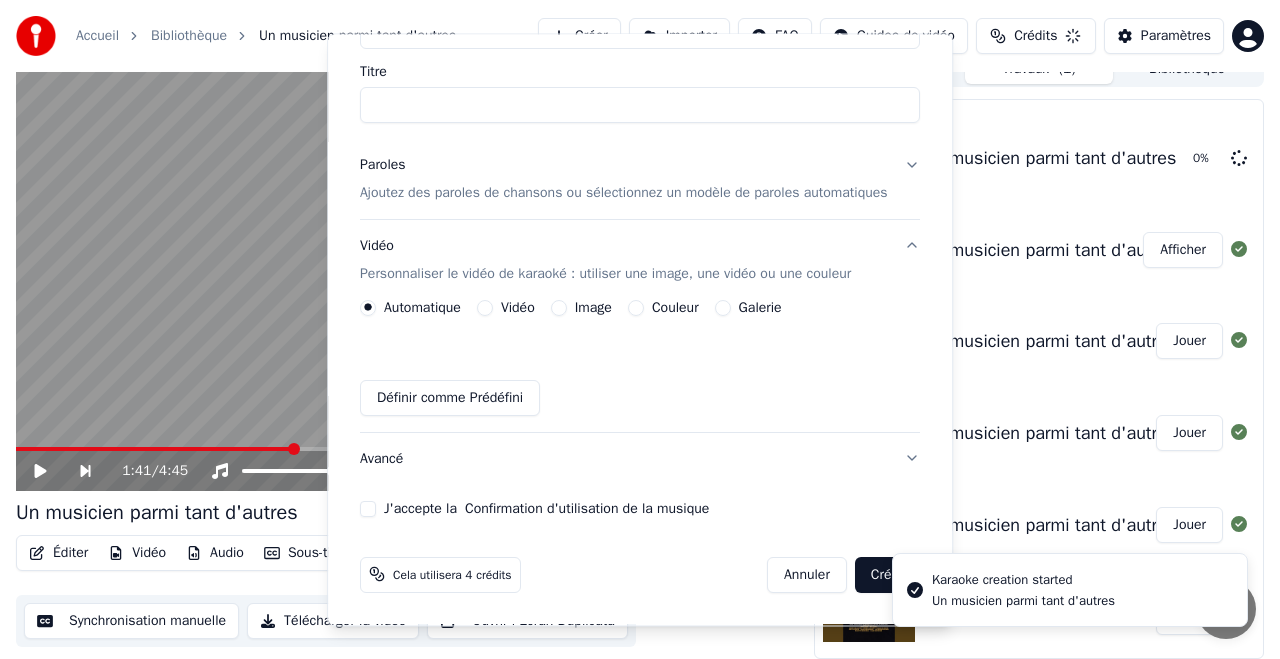 scroll, scrollTop: 167, scrollLeft: 0, axis: vertical 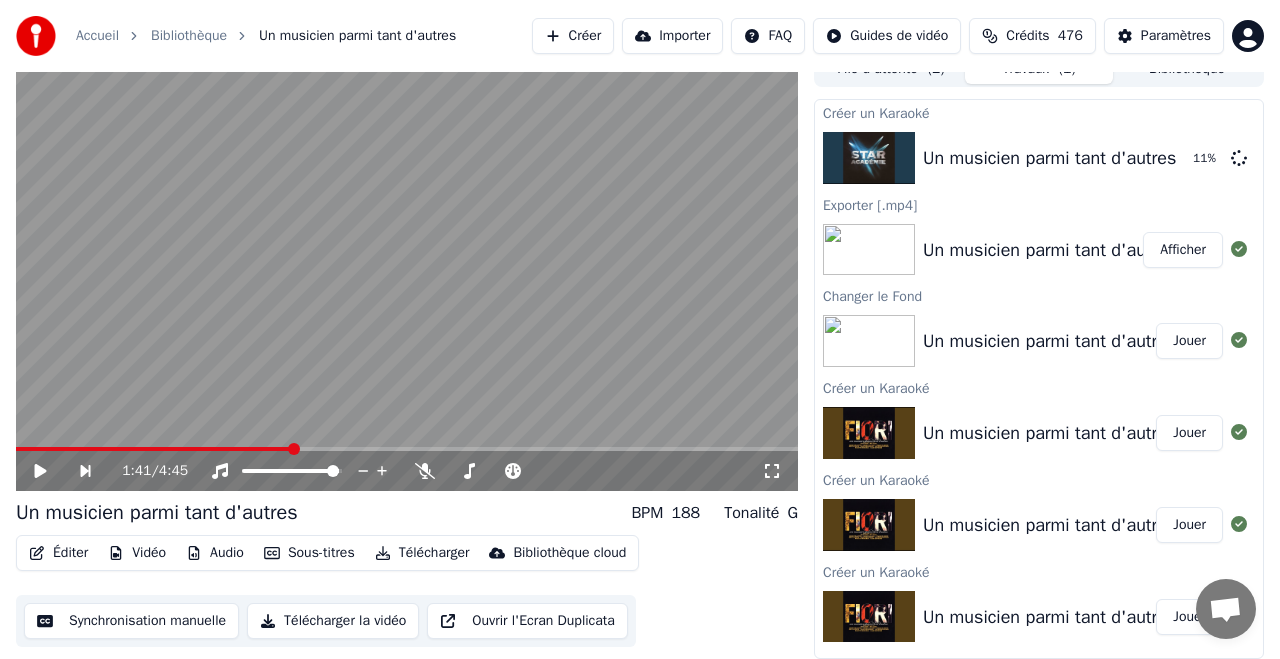 click on "Afficher" at bounding box center (1183, 250) 